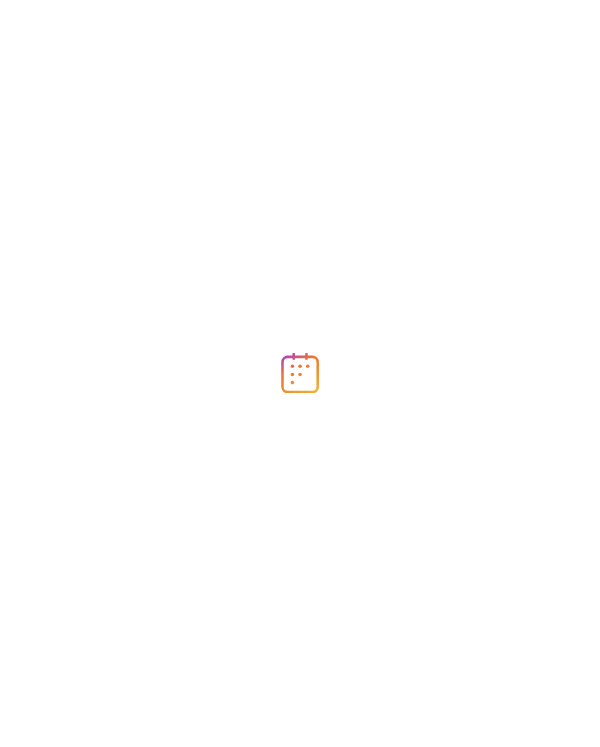 scroll, scrollTop: 0, scrollLeft: 0, axis: both 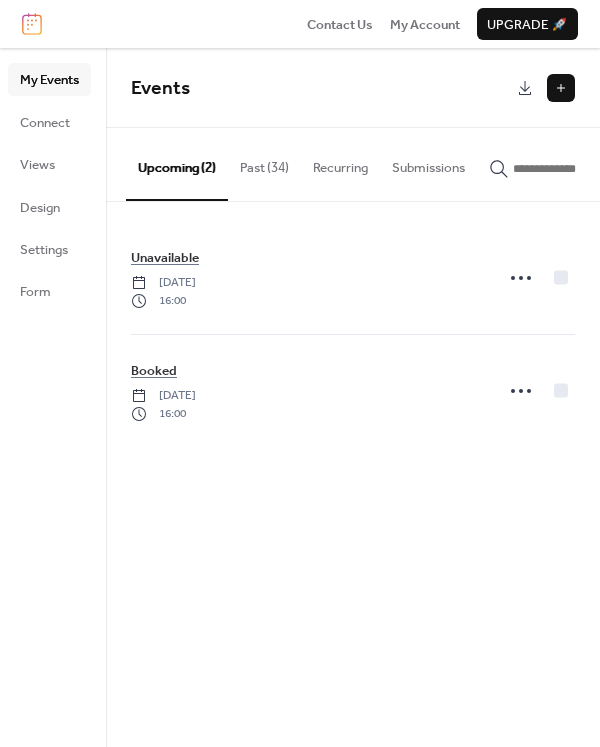 click on "Past  (34)" at bounding box center [264, 163] 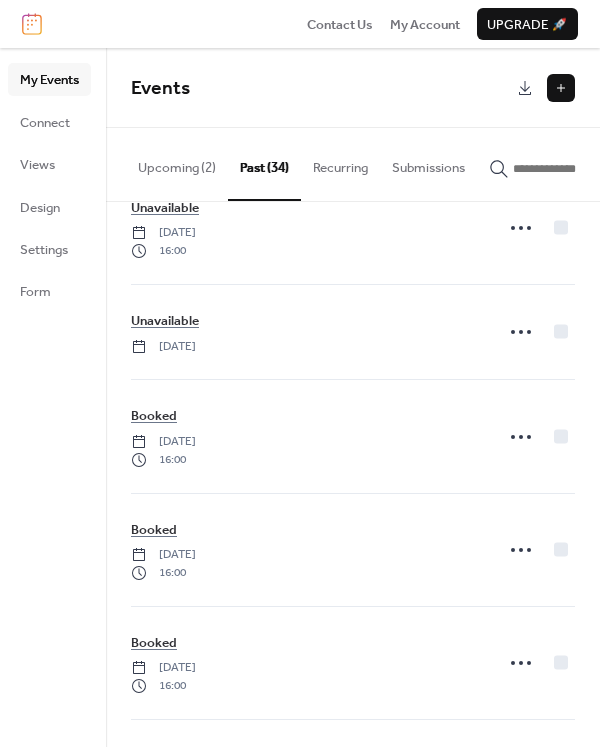 scroll, scrollTop: 0, scrollLeft: 0, axis: both 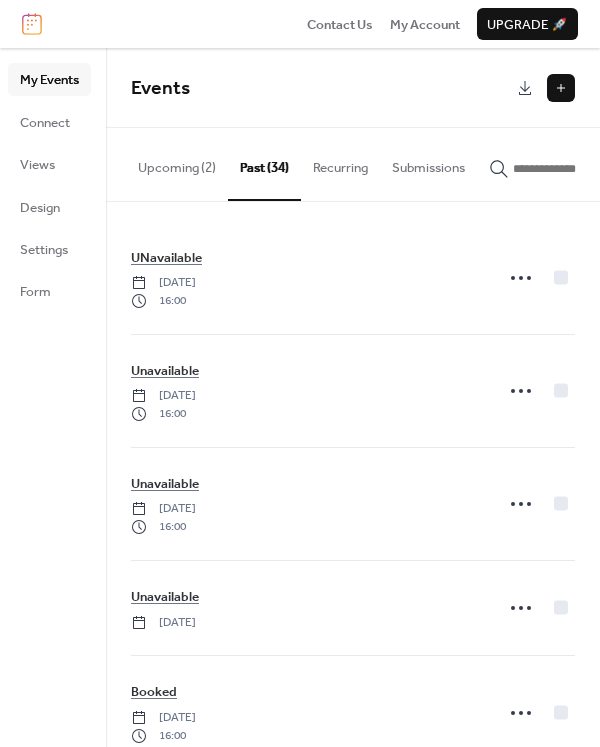 click on "Upcoming  (2)" at bounding box center [177, 163] 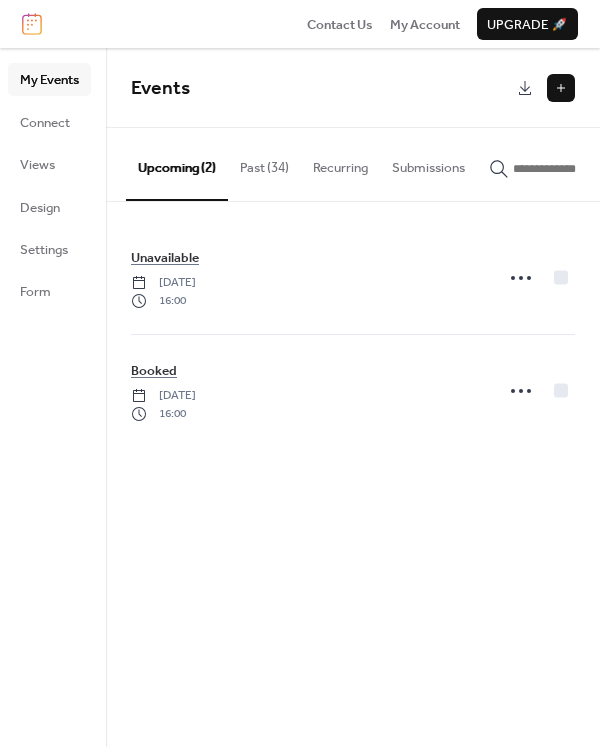 click at bounding box center [561, 88] 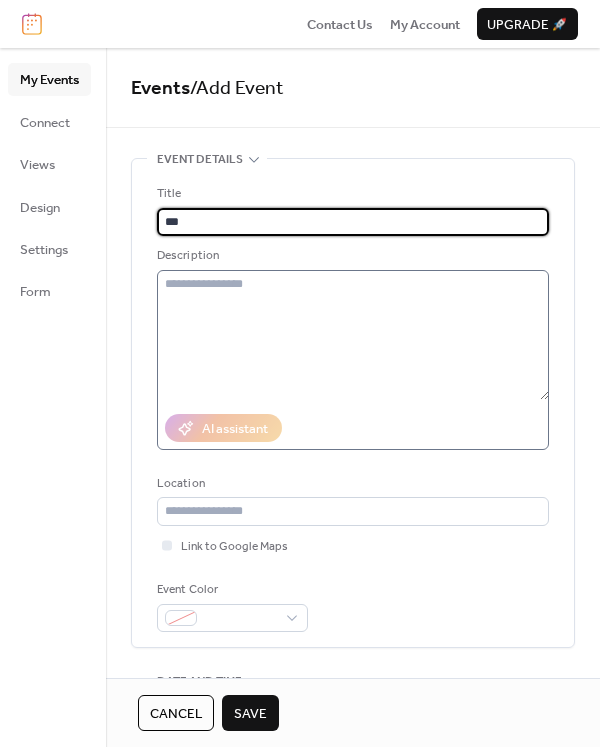type on "******" 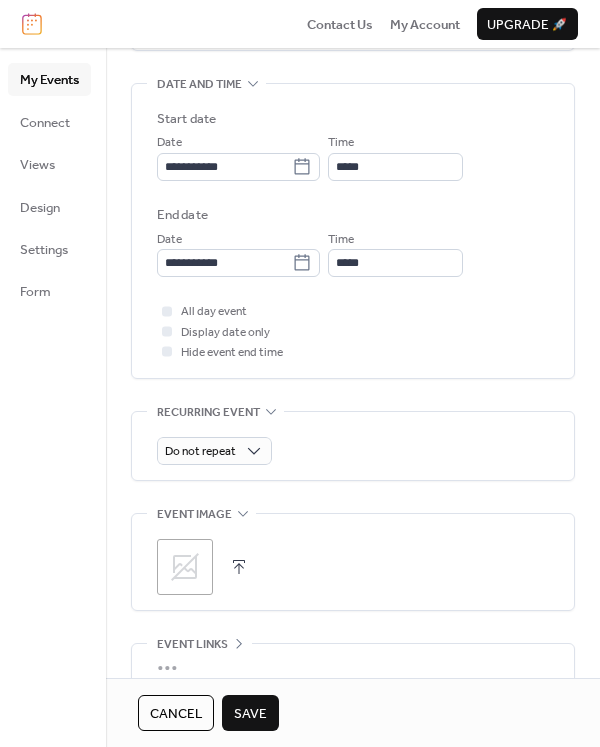 scroll, scrollTop: 600, scrollLeft: 0, axis: vertical 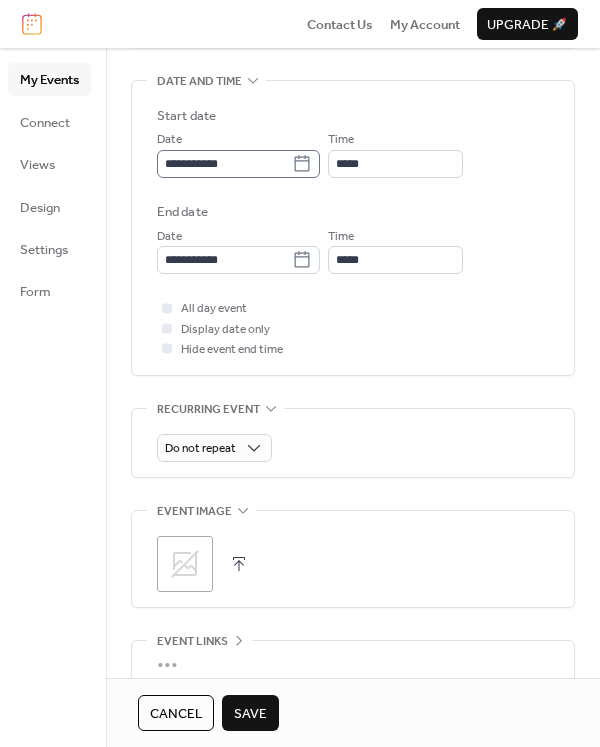 click 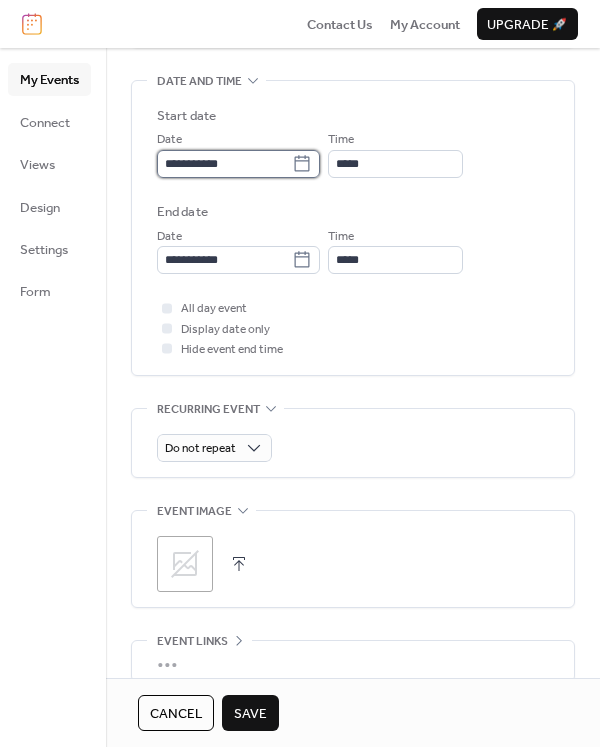click on "**********" at bounding box center [224, 164] 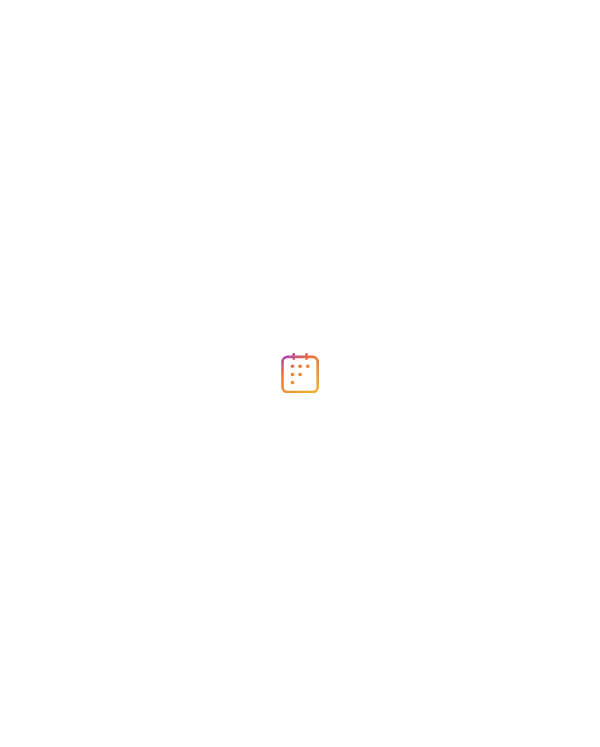 scroll, scrollTop: 0, scrollLeft: 0, axis: both 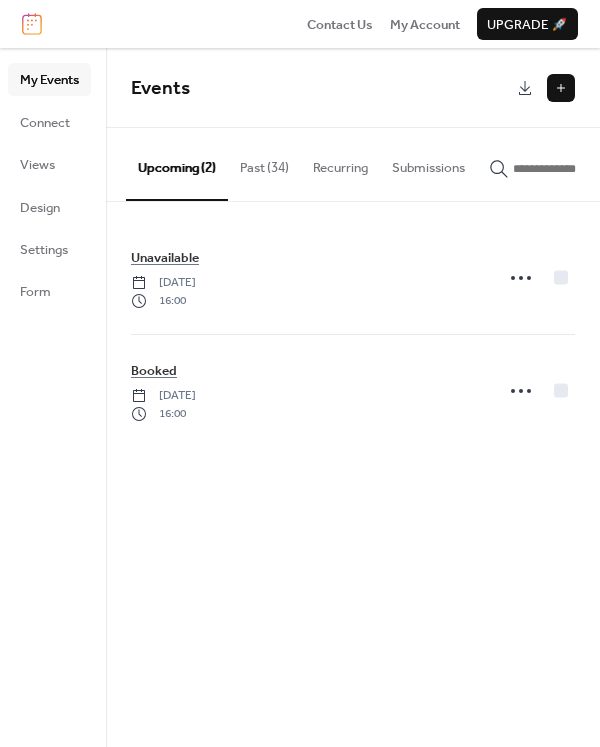 click on "Events" at bounding box center (321, 89) 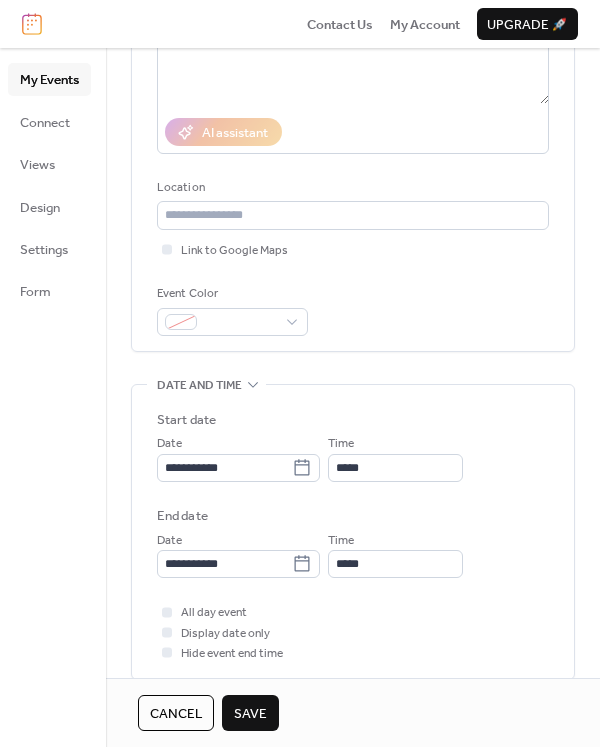 scroll, scrollTop: 500, scrollLeft: 0, axis: vertical 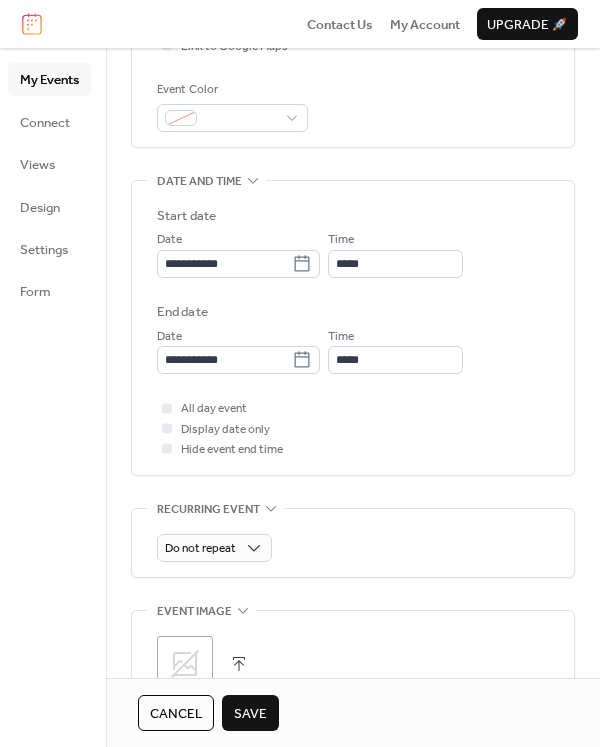 type on "******" 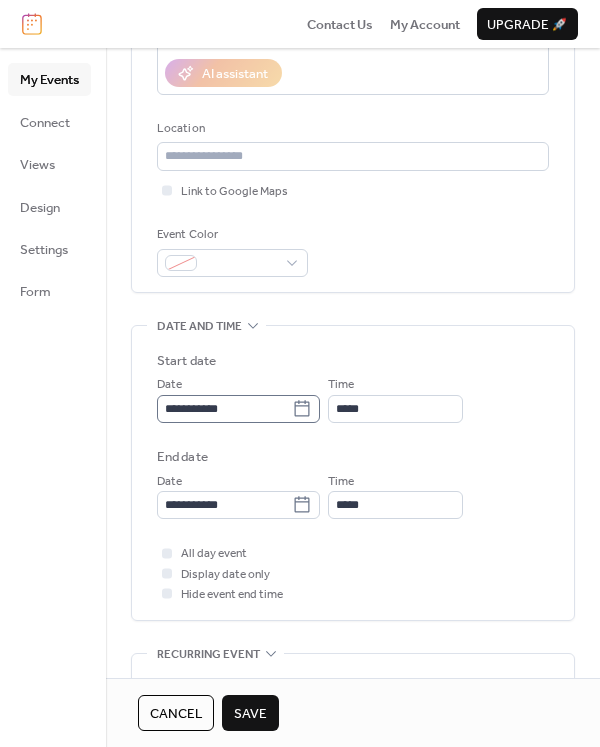 scroll, scrollTop: 600, scrollLeft: 0, axis: vertical 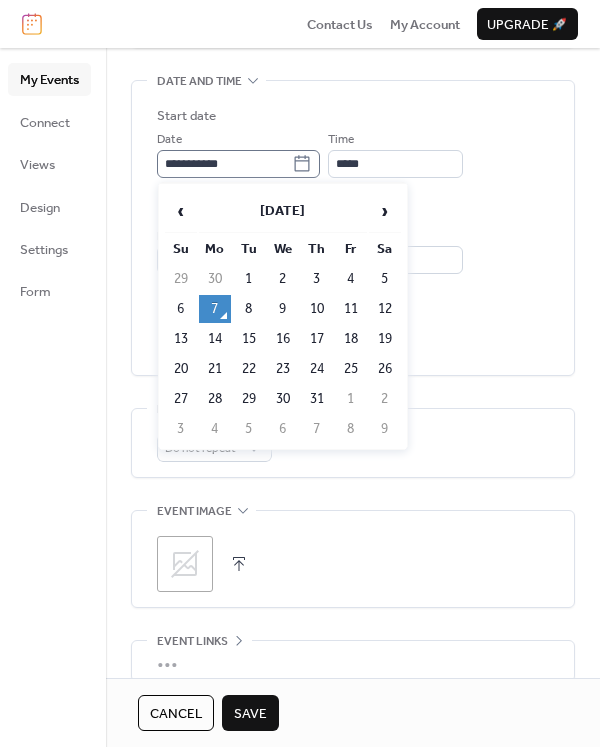 click 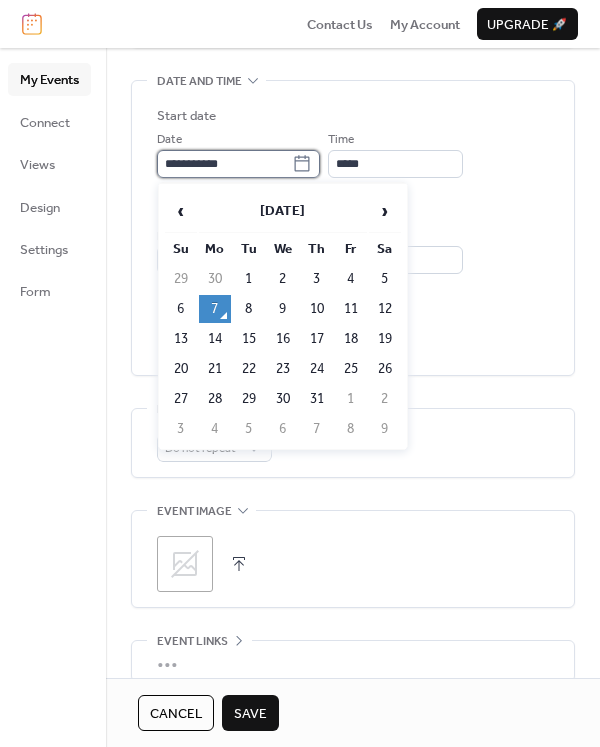 click on "**********" at bounding box center [224, 164] 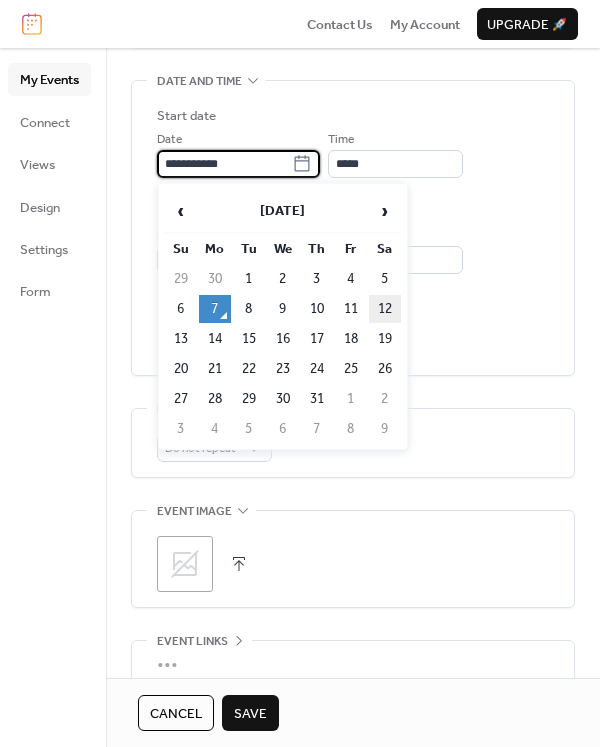 click on "12" at bounding box center [385, 309] 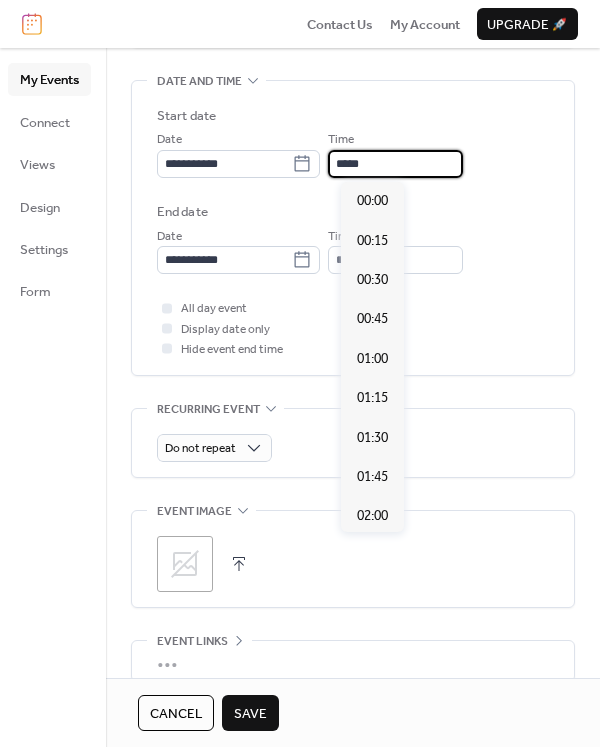 scroll, scrollTop: 1892, scrollLeft: 0, axis: vertical 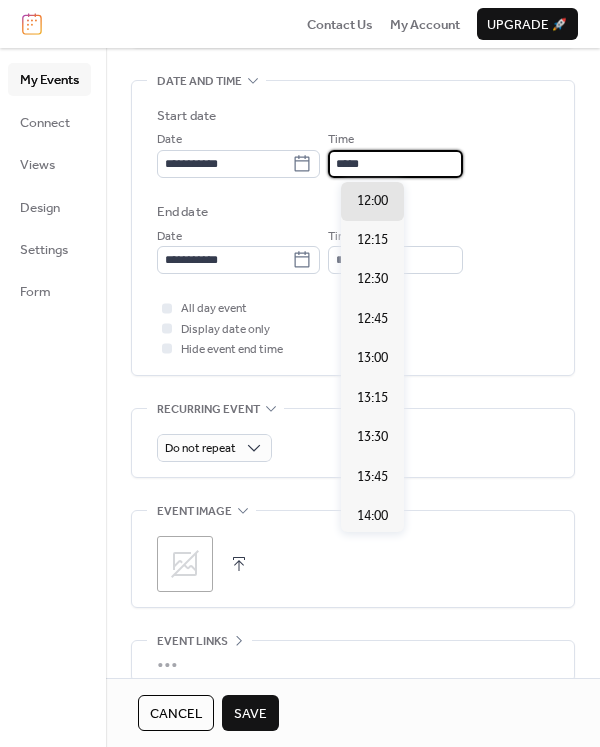click on "*****" at bounding box center (395, 164) 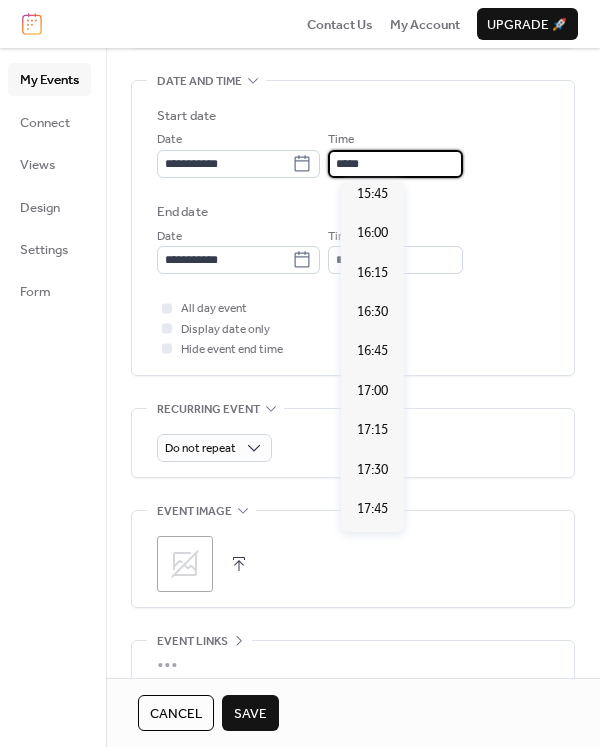 scroll, scrollTop: 2492, scrollLeft: 0, axis: vertical 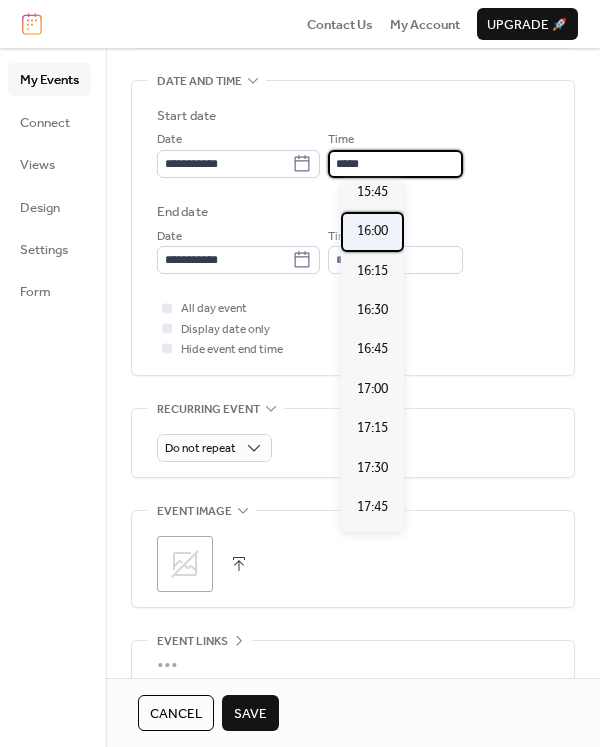 click on "16:00" at bounding box center (372, 231) 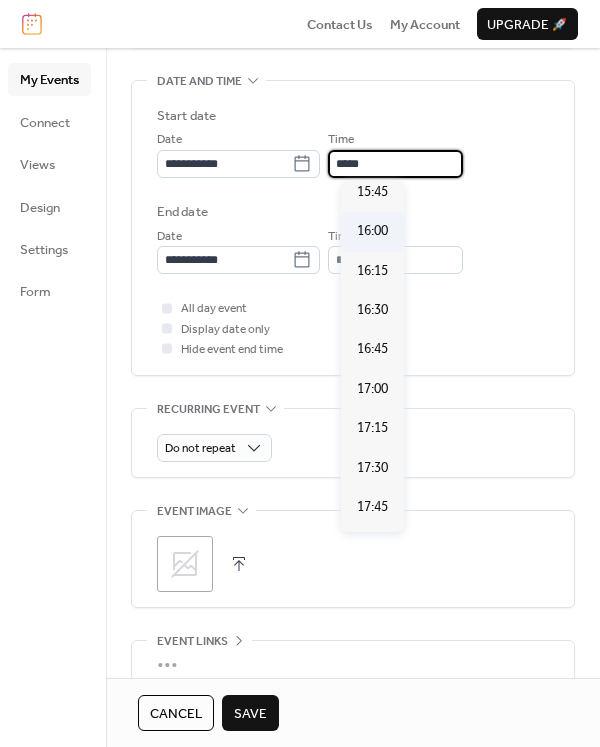 type on "*****" 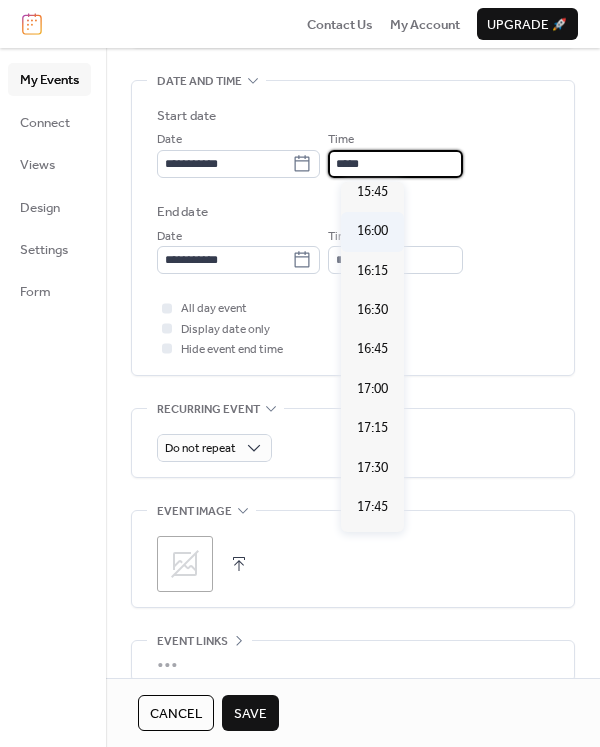 type on "*****" 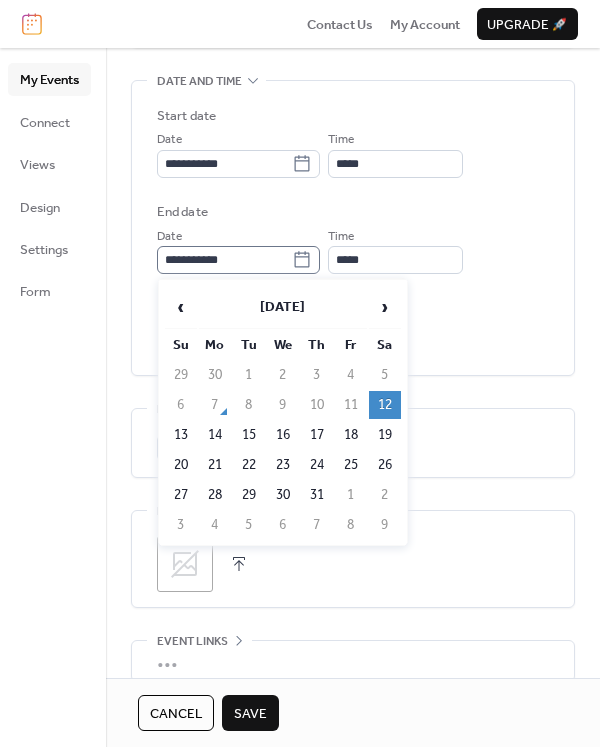 click 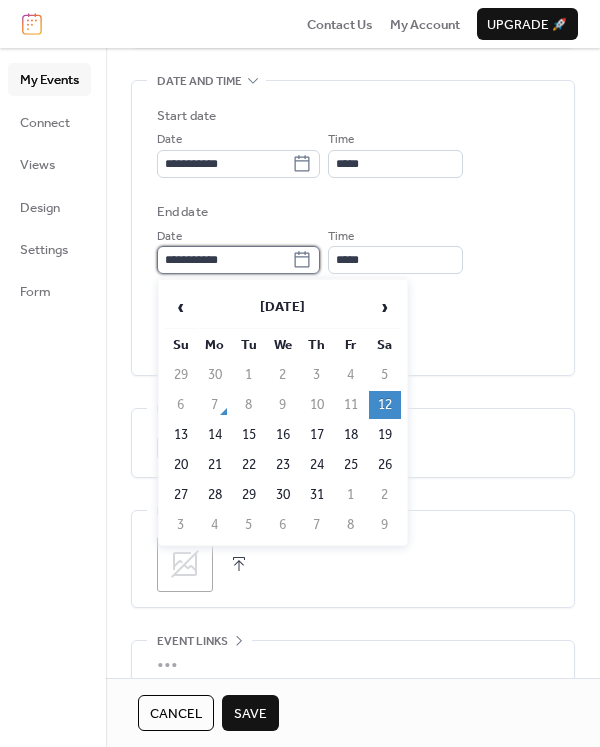 click on "**********" at bounding box center (224, 260) 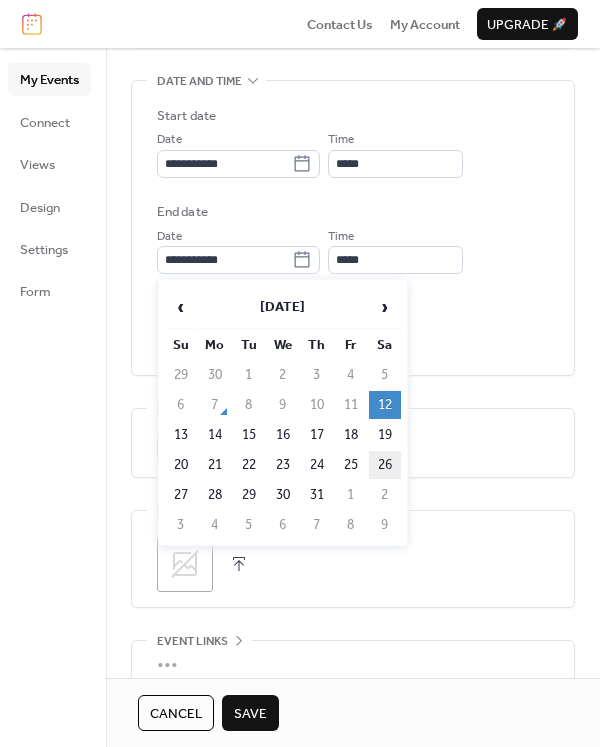 click on "26" at bounding box center [385, 465] 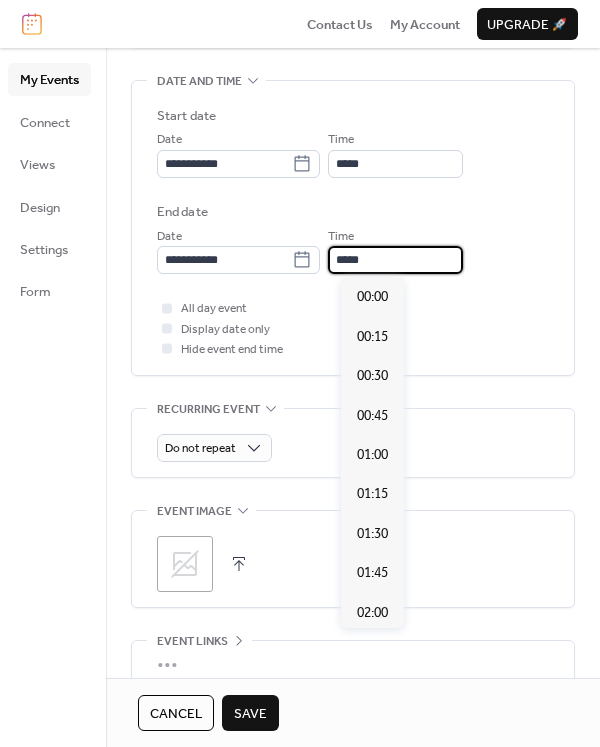 scroll, scrollTop: 2680, scrollLeft: 0, axis: vertical 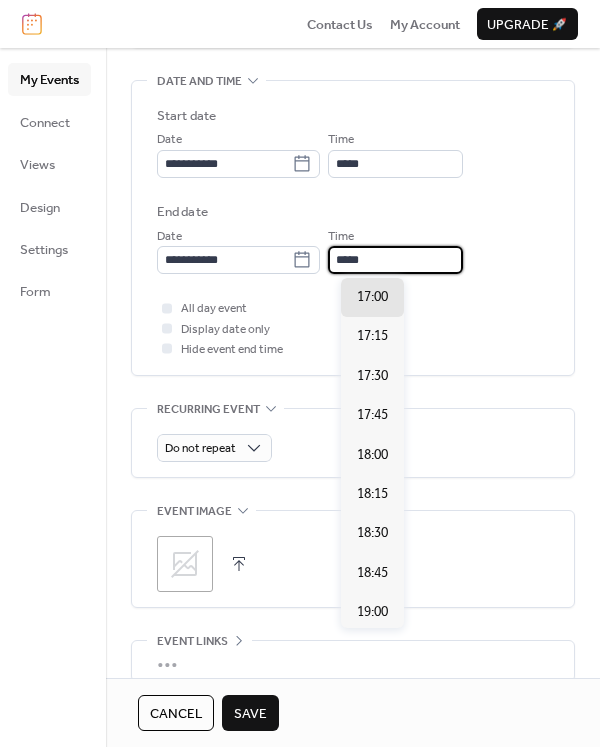 click on "*****" at bounding box center [395, 260] 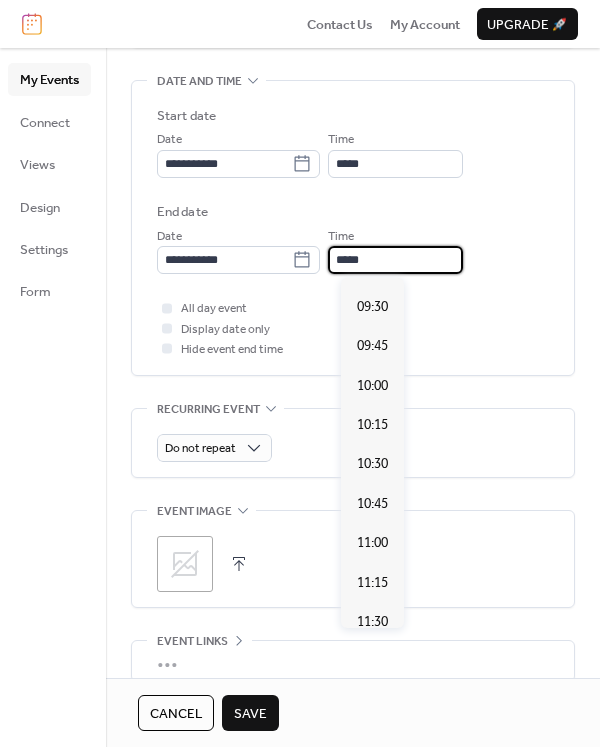 scroll, scrollTop: 1480, scrollLeft: 0, axis: vertical 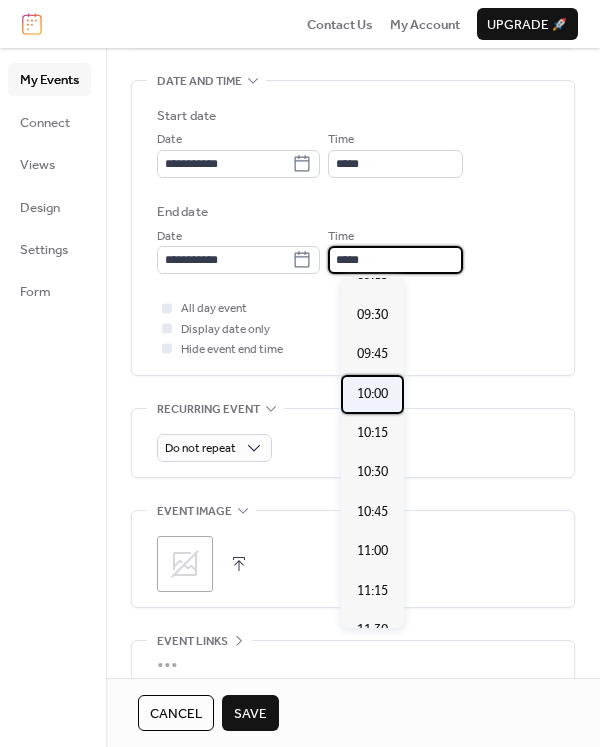 click on "10:00" at bounding box center (372, 394) 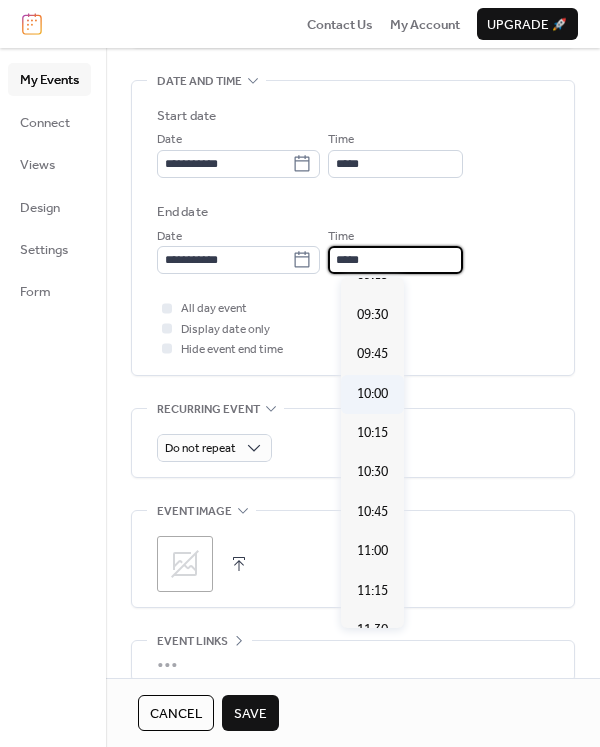 type on "*****" 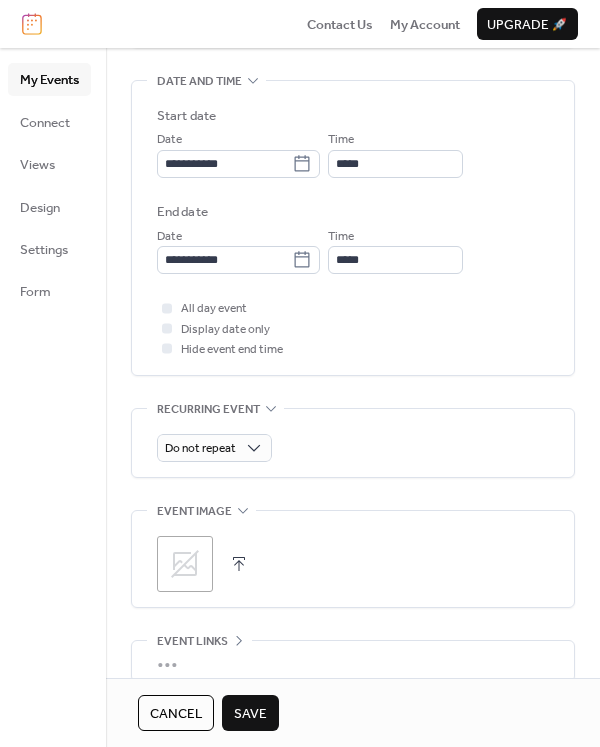 click on "Save" at bounding box center [250, 714] 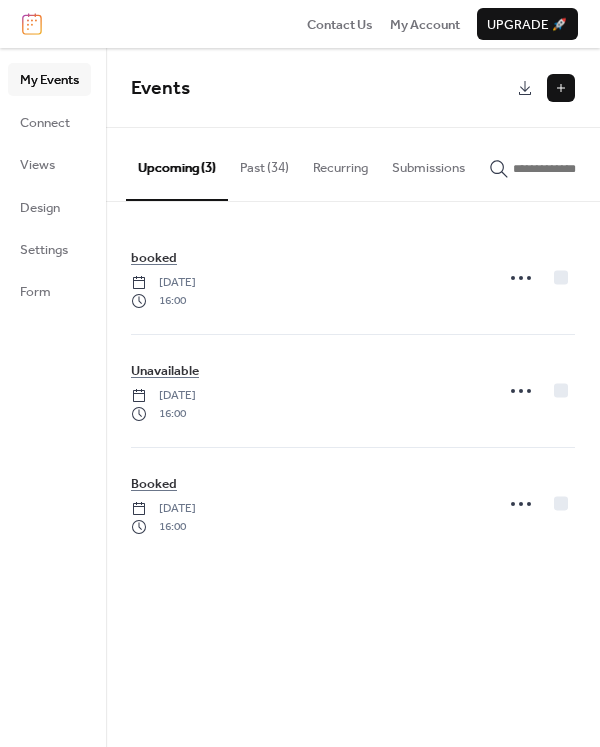 click at bounding box center [561, 88] 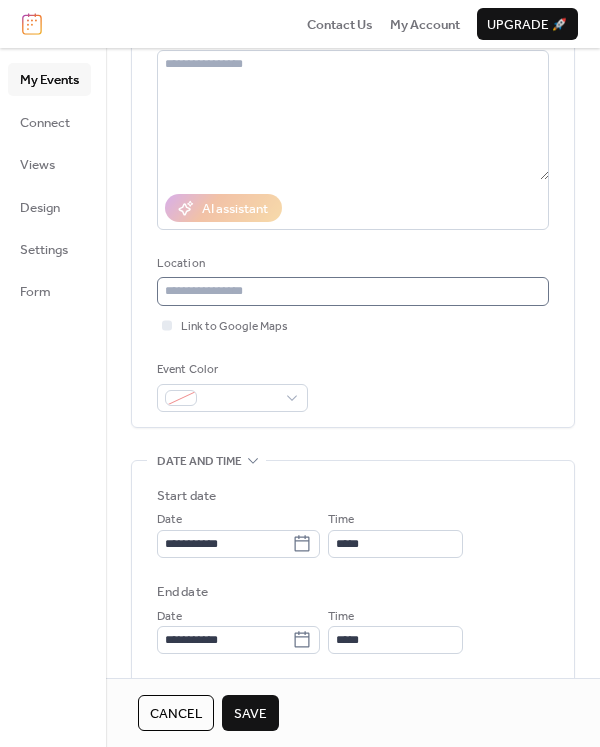 scroll, scrollTop: 500, scrollLeft: 0, axis: vertical 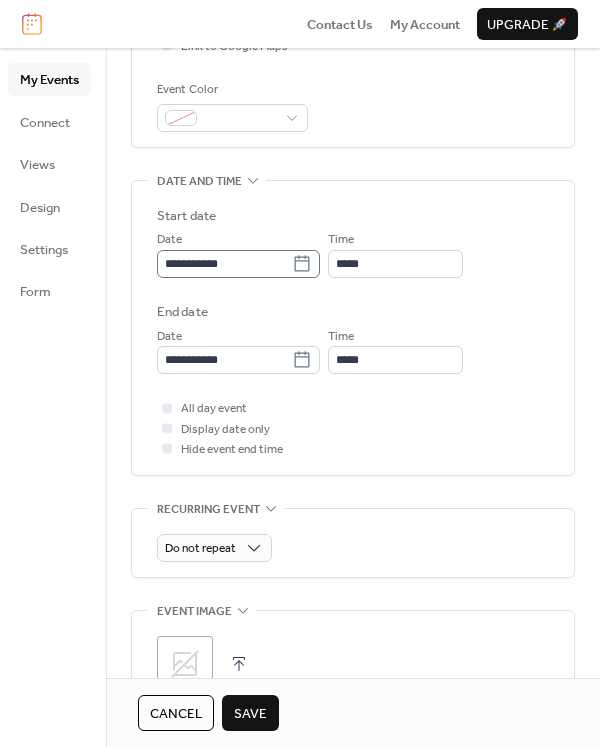 type on "******" 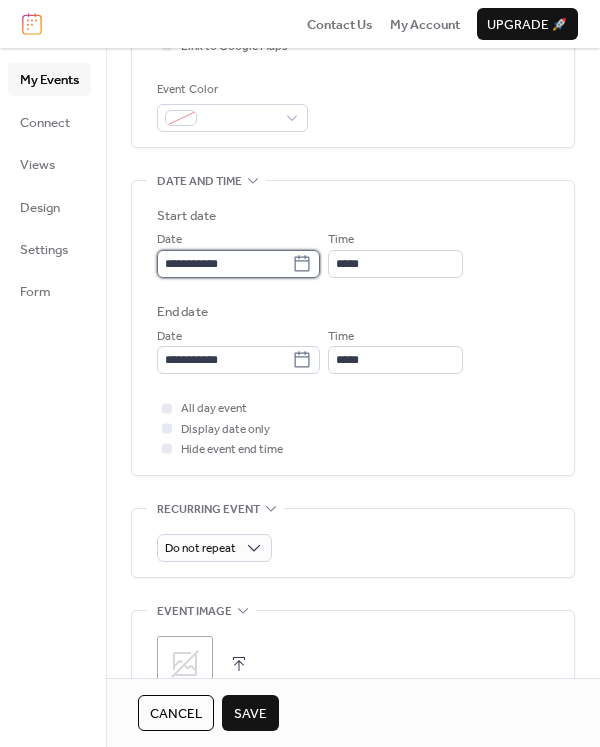click on "**********" at bounding box center [224, 264] 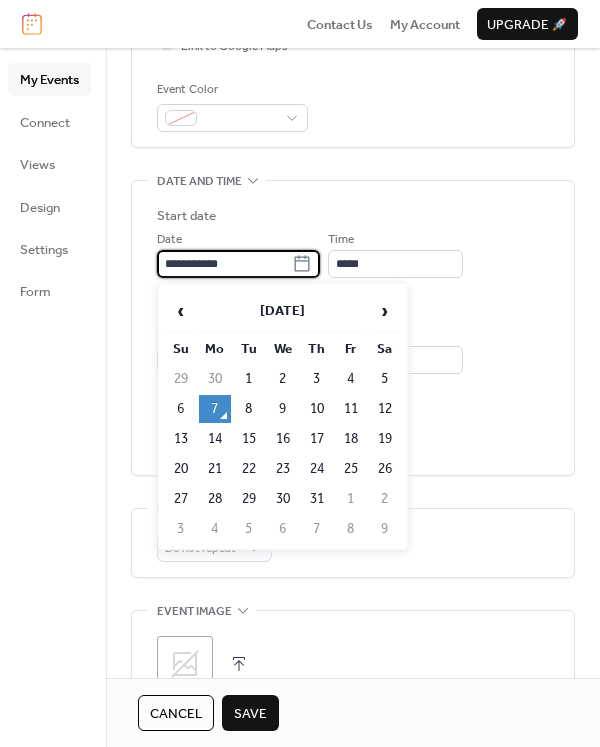 click 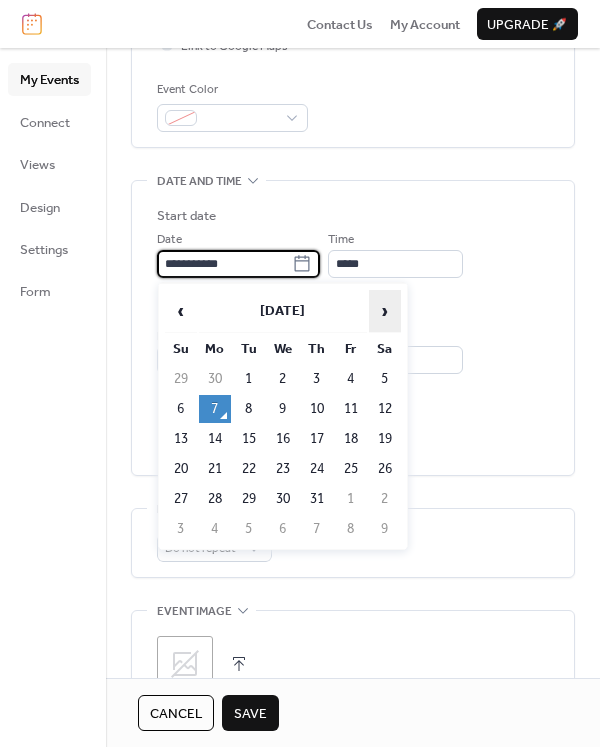 click on "›" at bounding box center [385, 311] 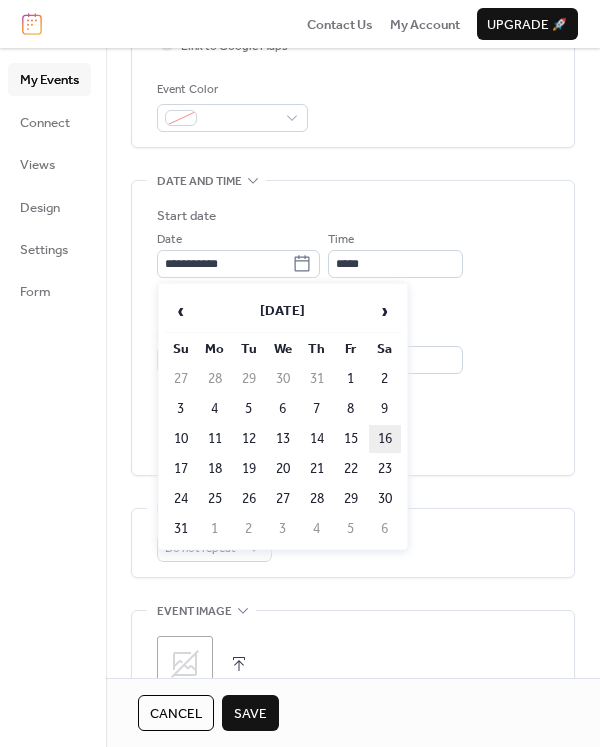 click on "16" at bounding box center (385, 439) 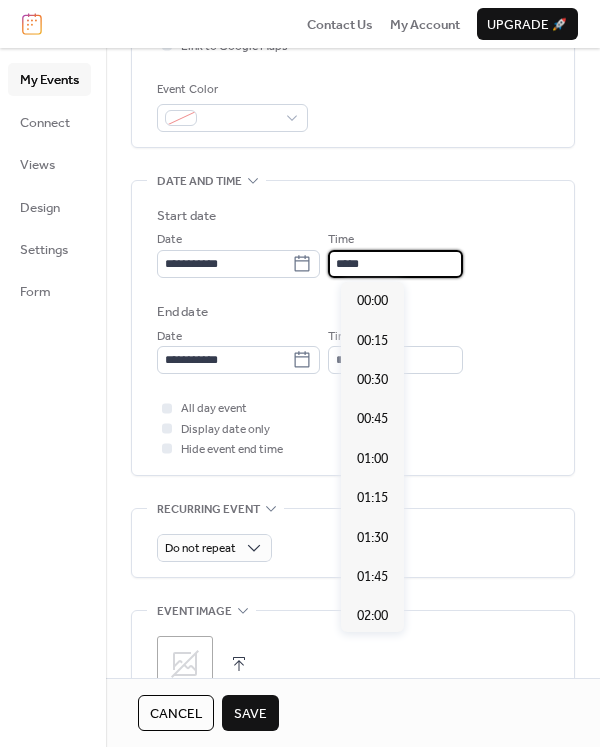 scroll, scrollTop: 1892, scrollLeft: 0, axis: vertical 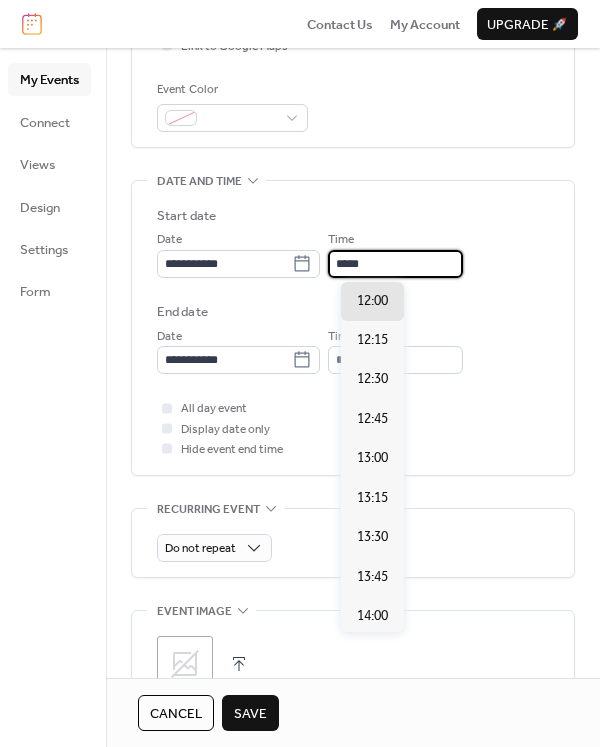 click on "*****" at bounding box center (395, 264) 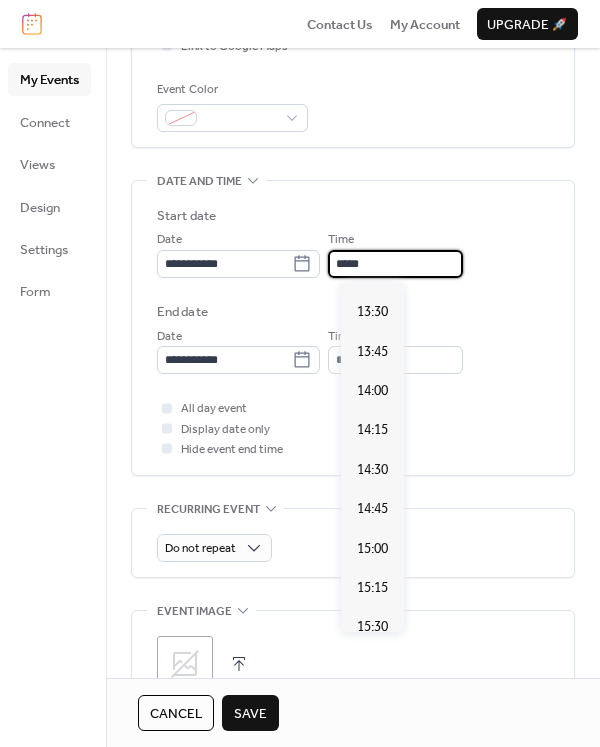scroll, scrollTop: 2392, scrollLeft: 0, axis: vertical 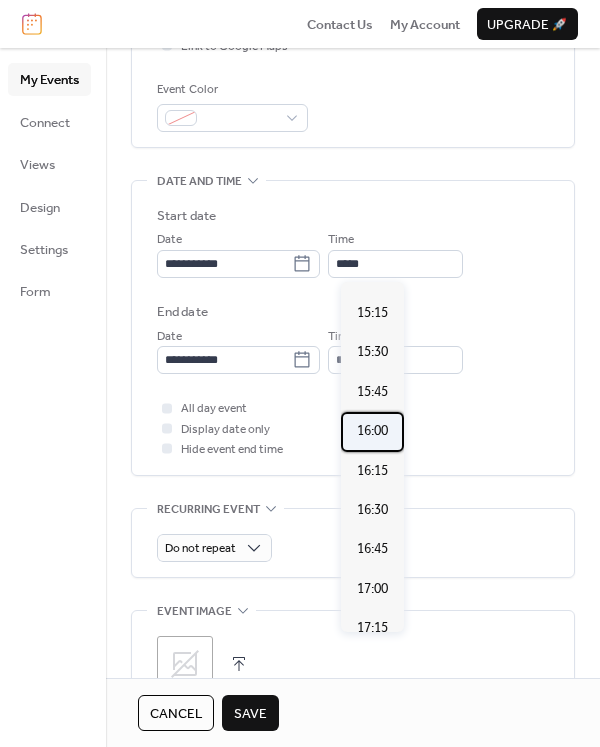 click on "16:00" at bounding box center [372, 431] 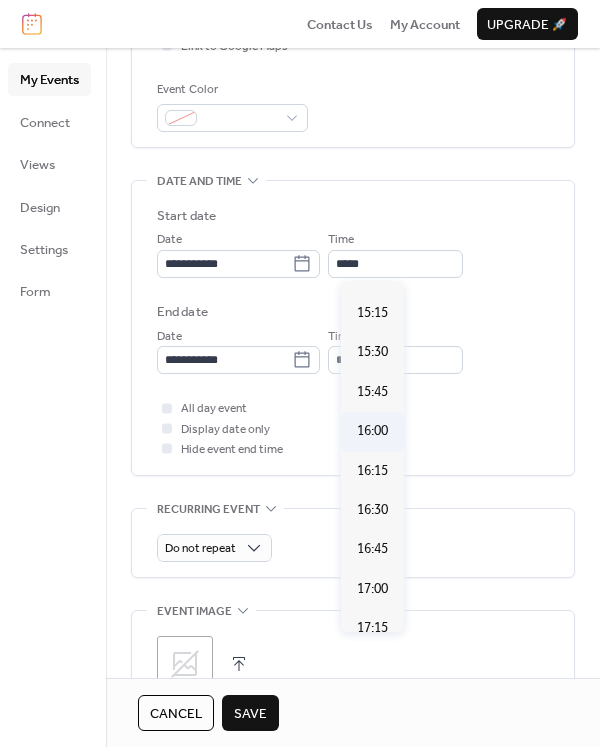 type on "*****" 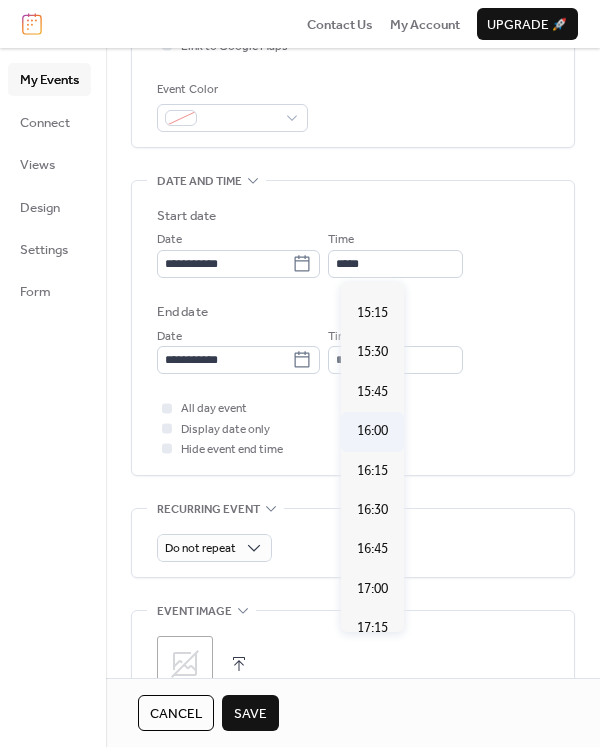 type on "*****" 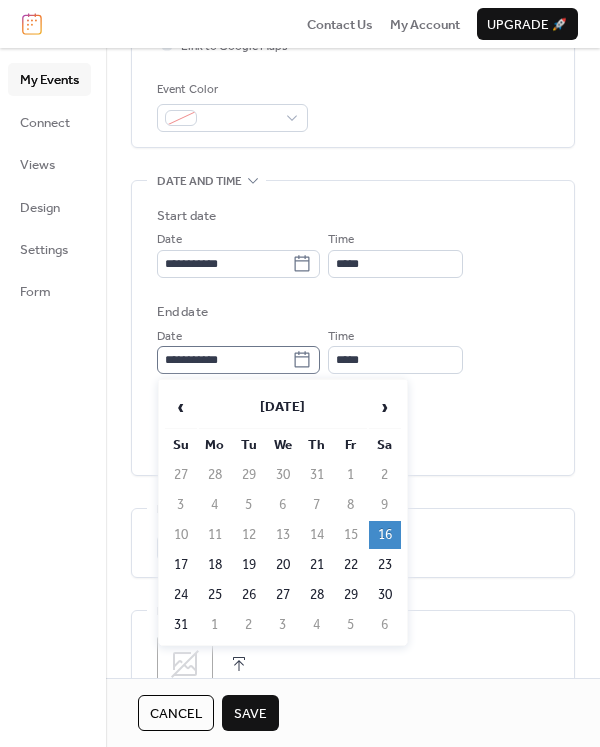 click 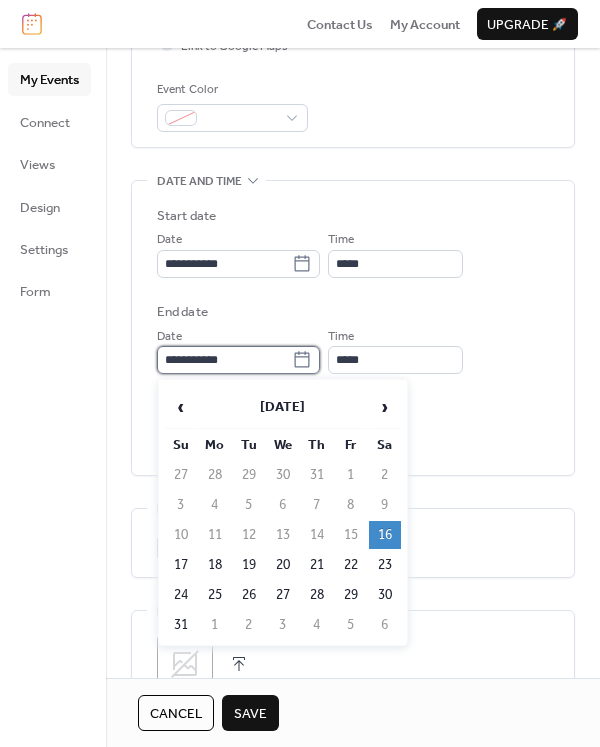 click on "**********" at bounding box center (224, 360) 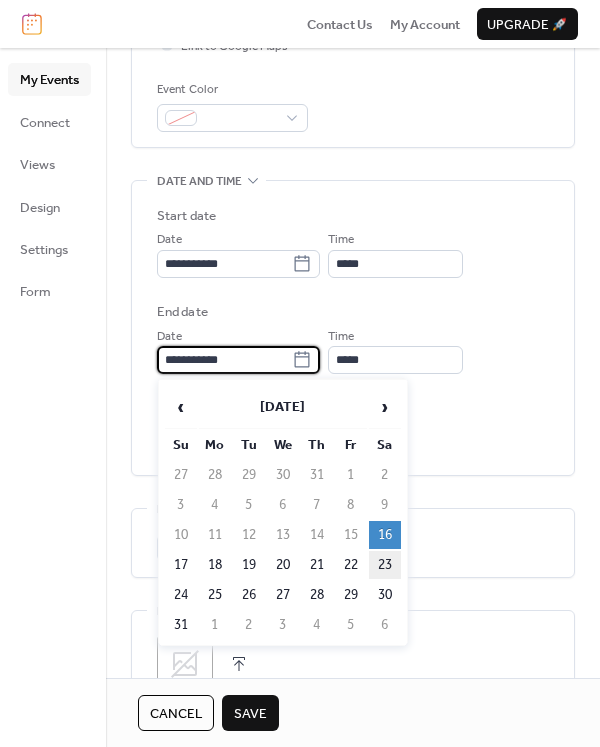 click on "23" at bounding box center [385, 565] 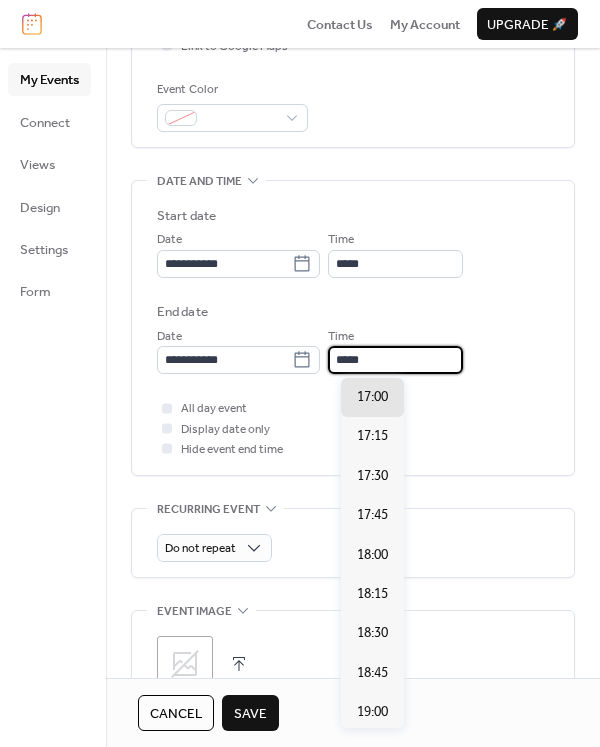 drag, startPoint x: 347, startPoint y: 357, endPoint x: 394, endPoint y: 361, distance: 47.169907 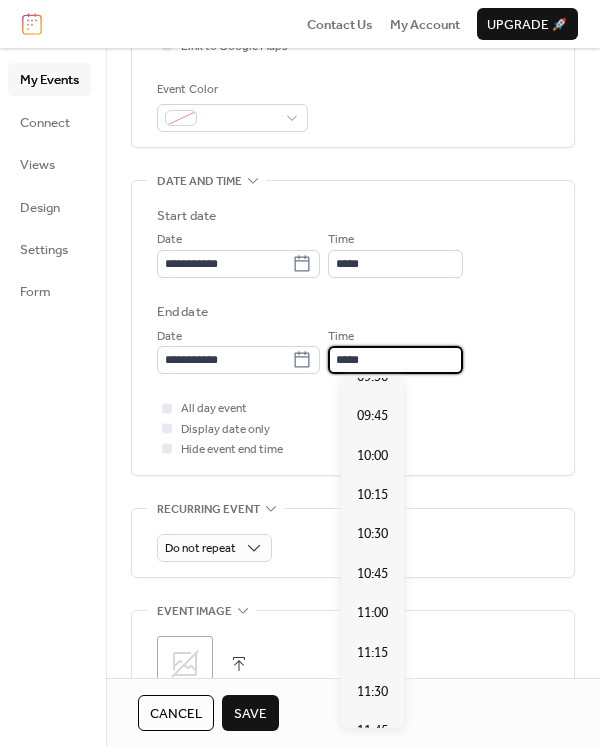 scroll, scrollTop: 1480, scrollLeft: 0, axis: vertical 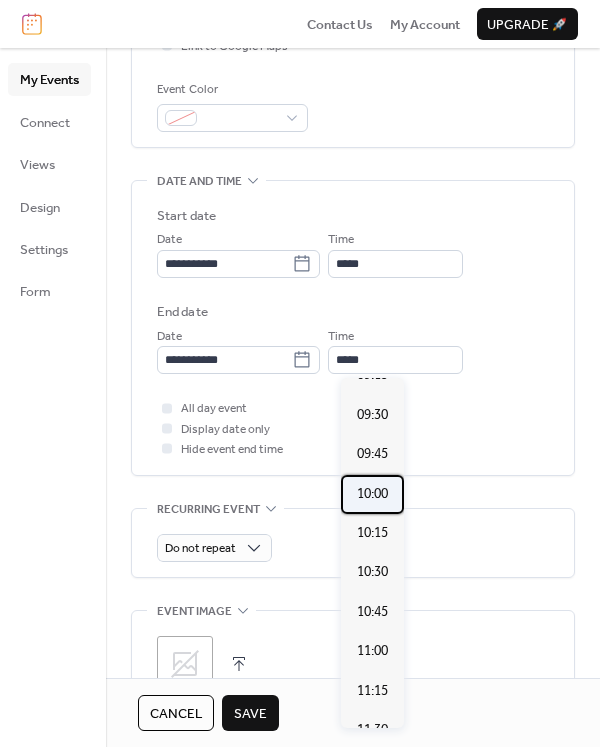 click on "10:00" at bounding box center [372, 494] 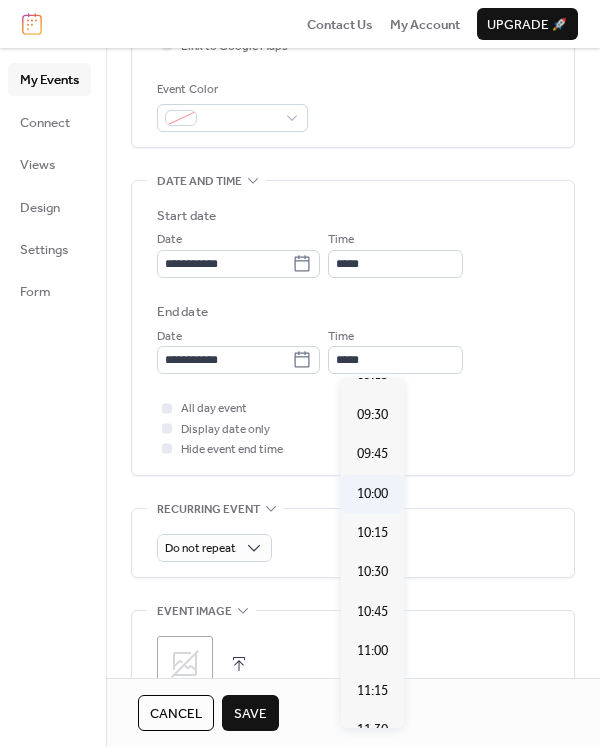 type on "*****" 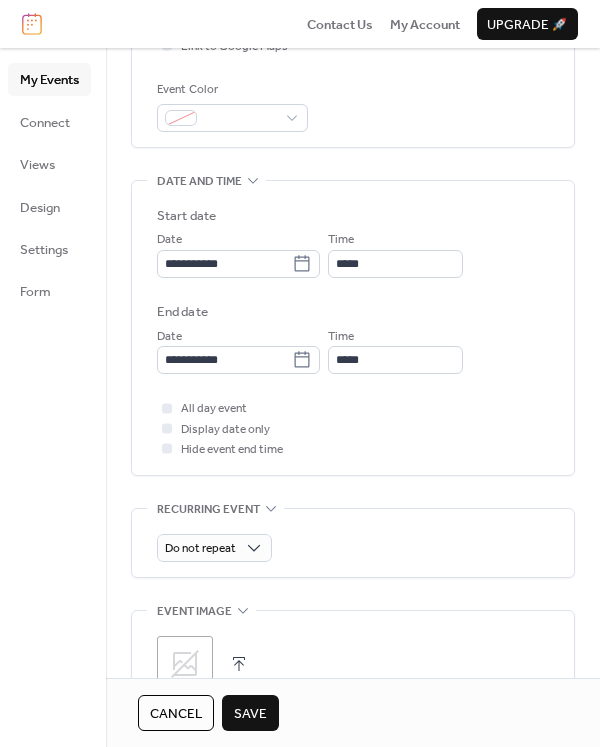 click on "Save" at bounding box center (250, 714) 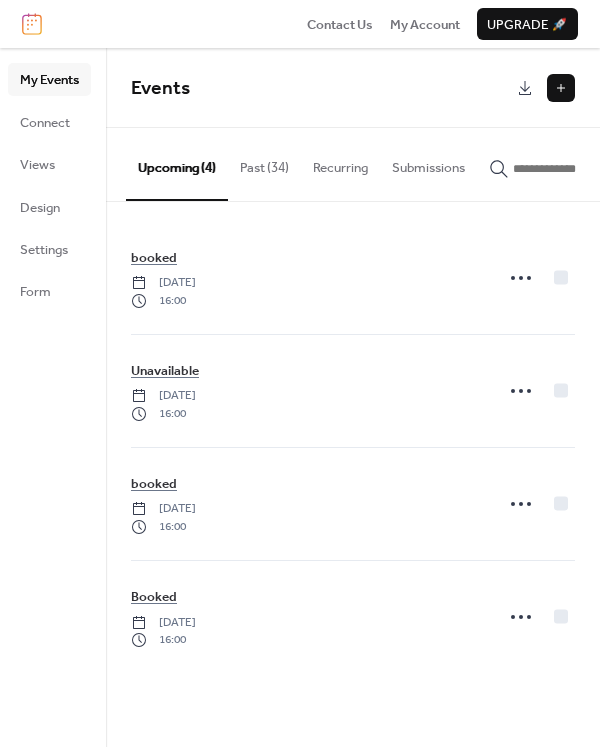 click at bounding box center (561, 88) 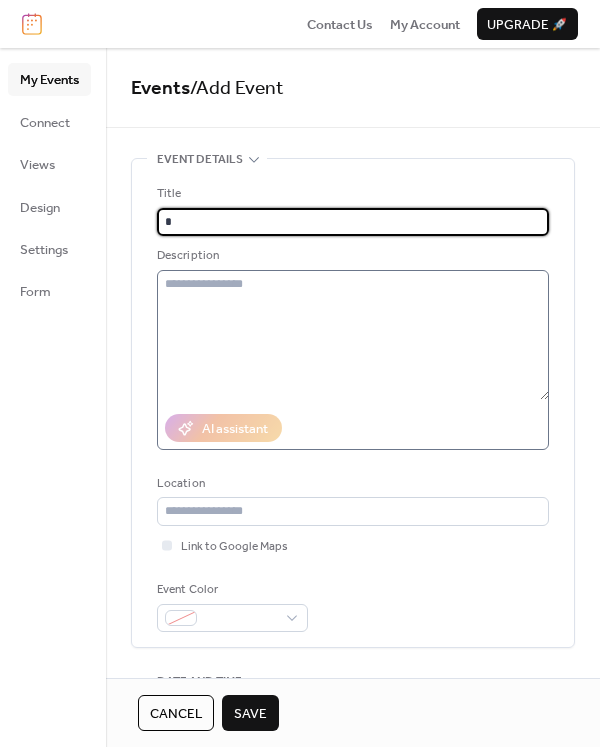 type on "******" 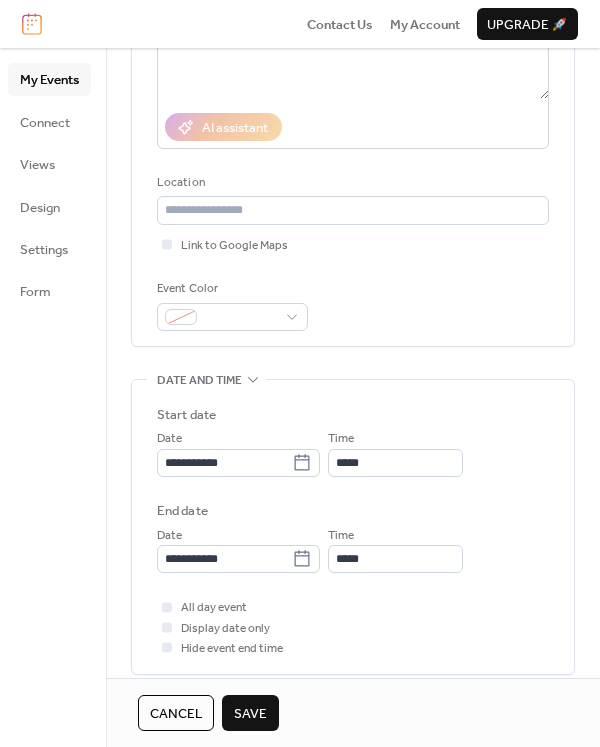 scroll, scrollTop: 300, scrollLeft: 0, axis: vertical 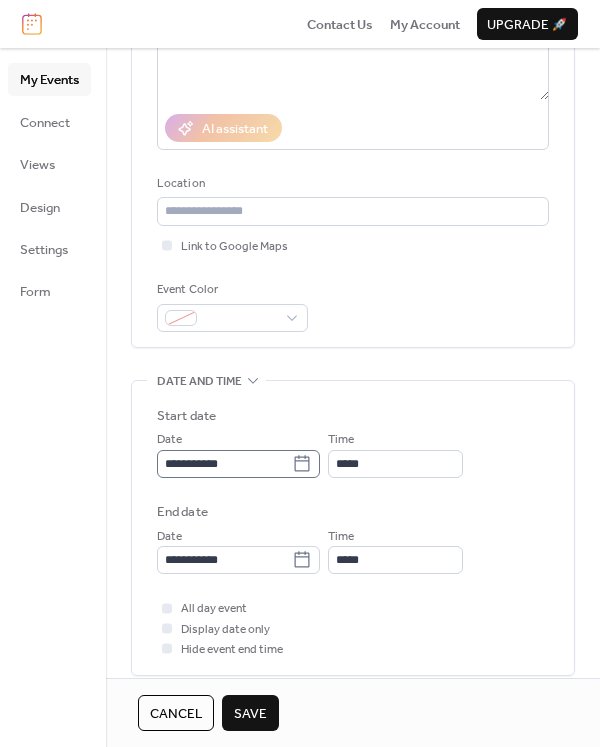 click 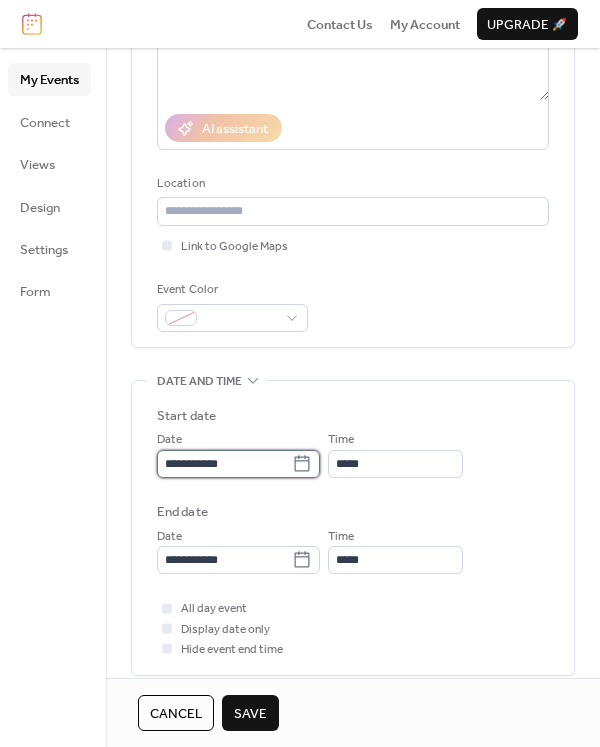 click on "**********" at bounding box center [224, 464] 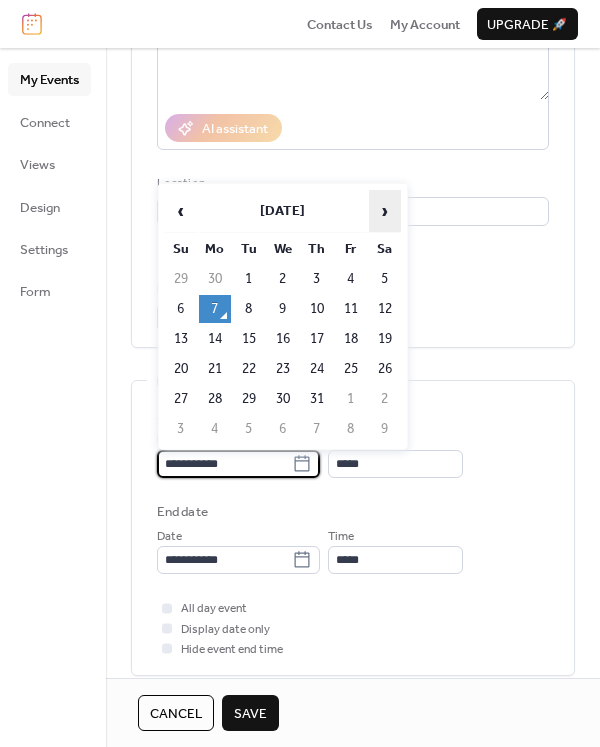 click on "›" at bounding box center (385, 211) 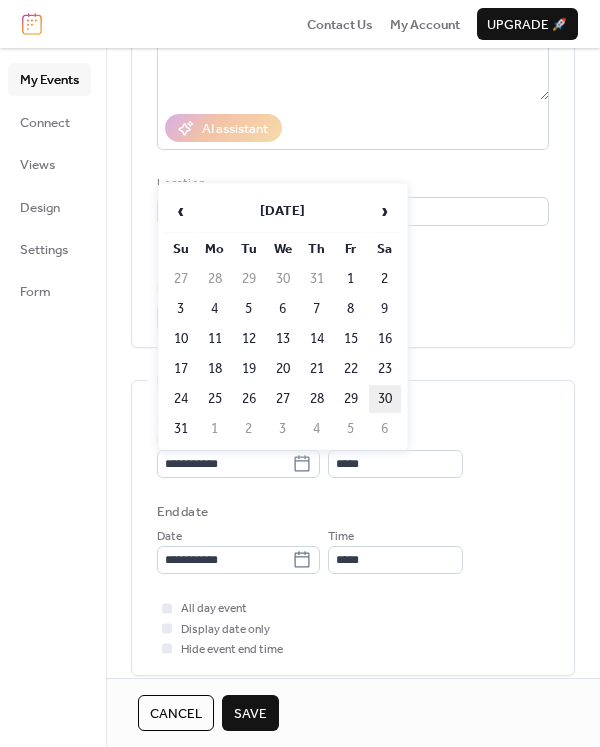 click on "30" at bounding box center [385, 399] 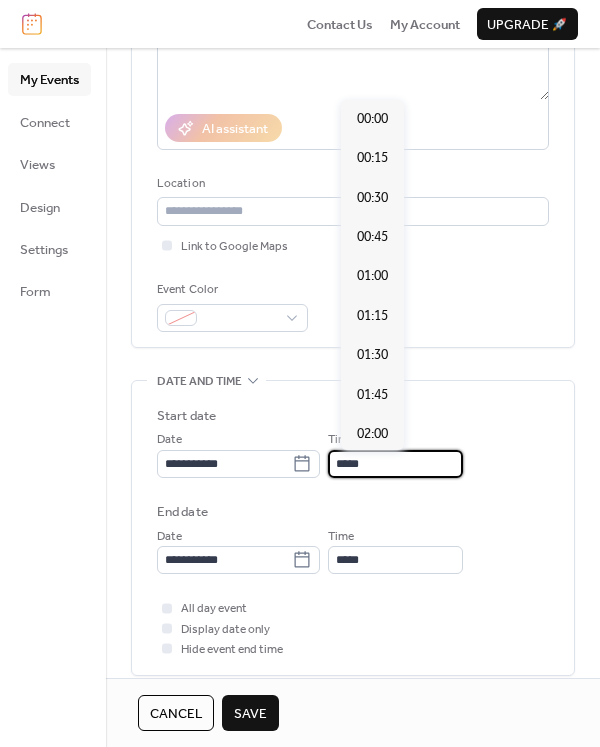 click on "*****" at bounding box center (395, 464) 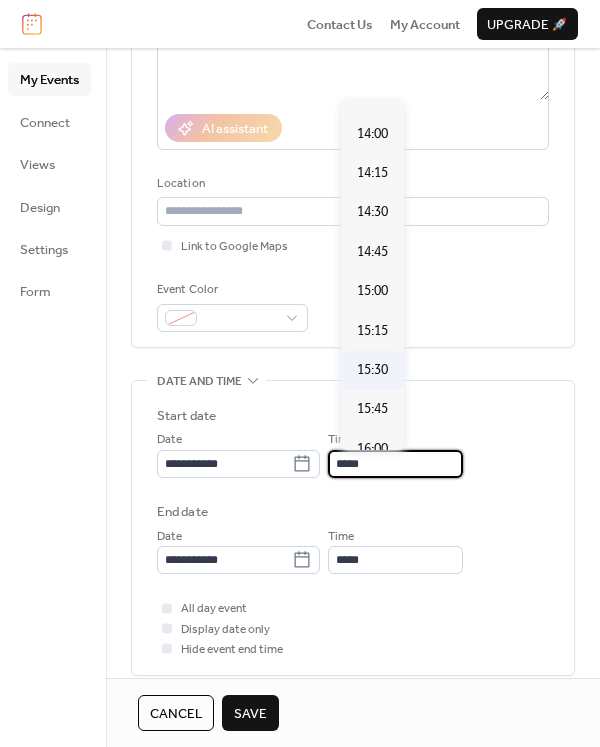 scroll, scrollTop: 2292, scrollLeft: 0, axis: vertical 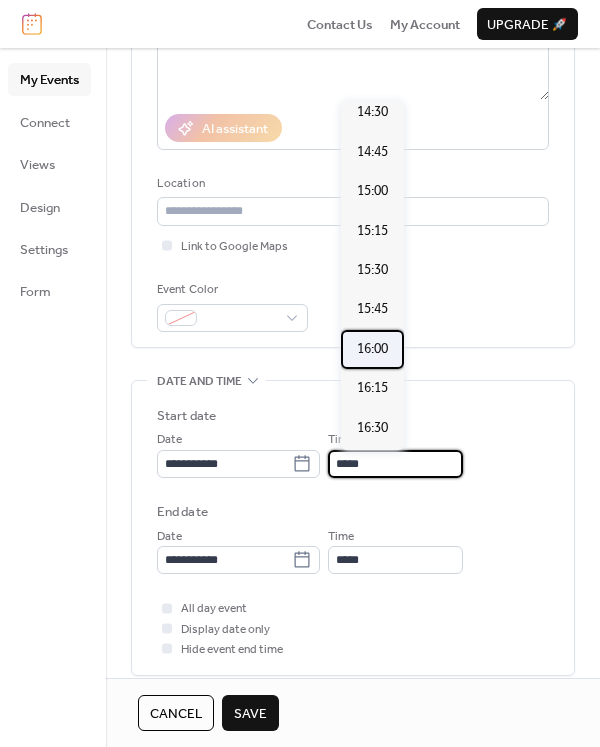 click on "16:00" at bounding box center (372, 349) 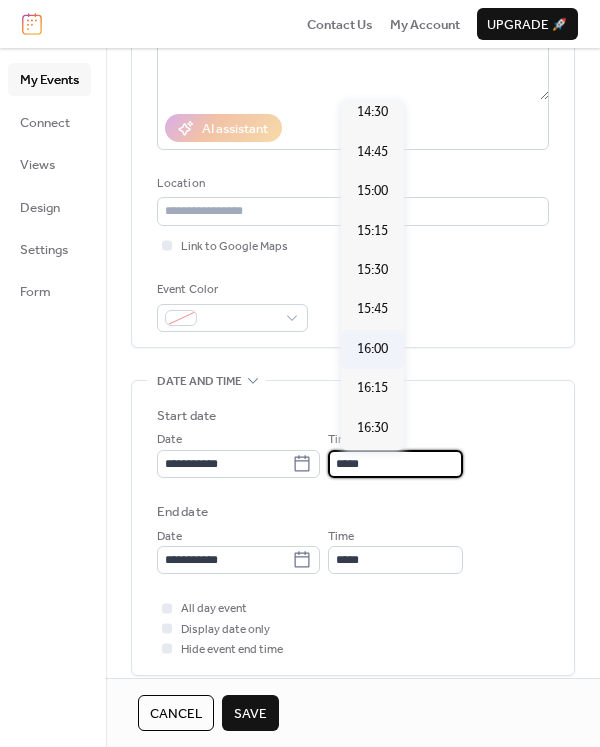 type on "*****" 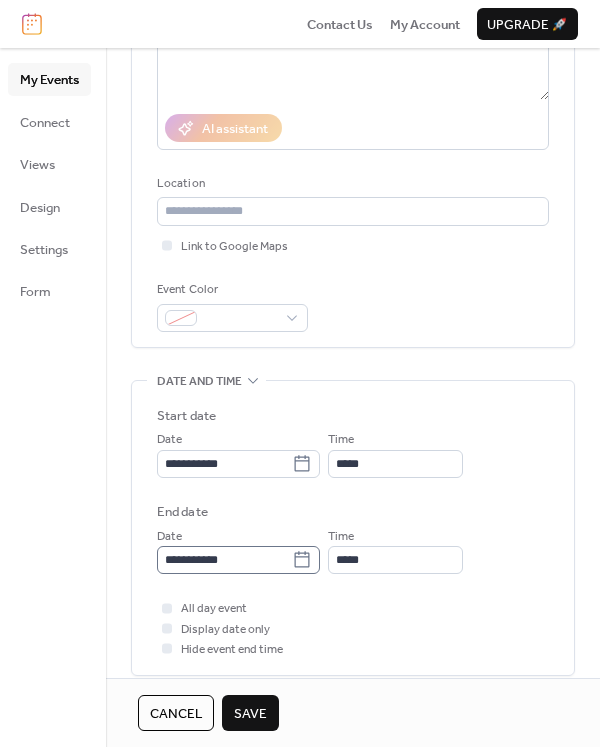 click 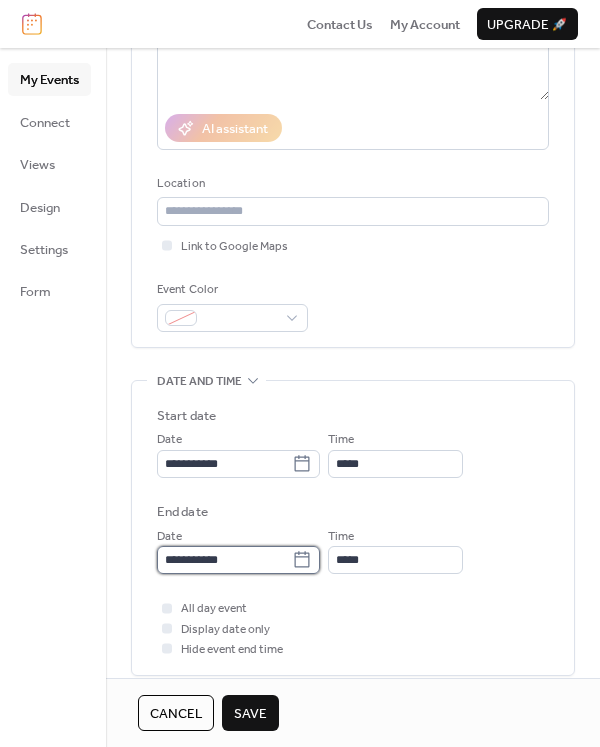 click on "**********" at bounding box center [224, 560] 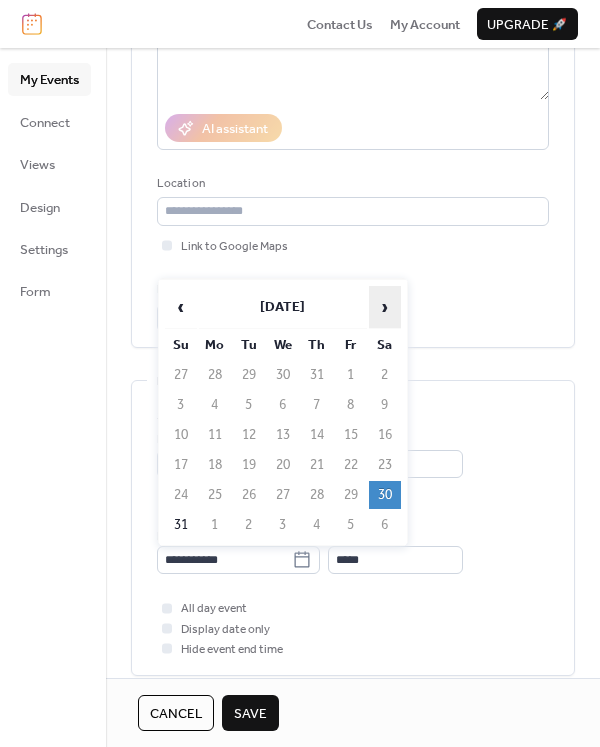 click on "›" at bounding box center [385, 307] 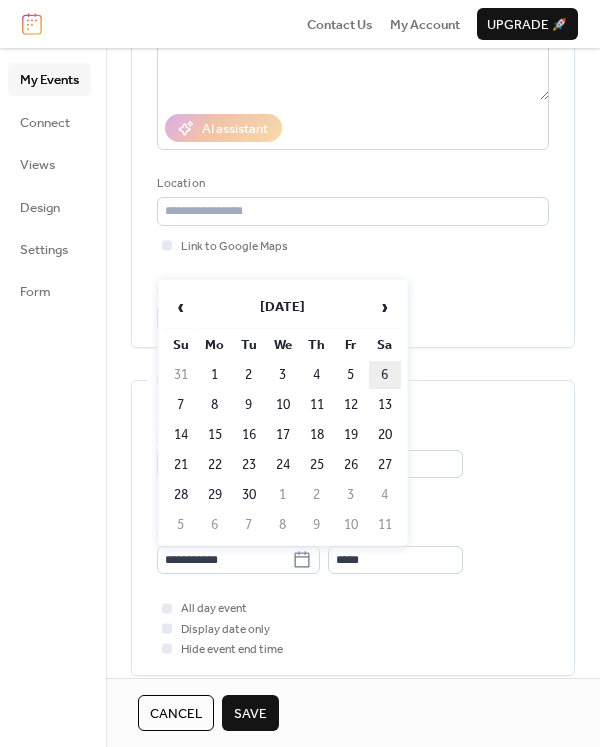 click on "6" at bounding box center (385, 375) 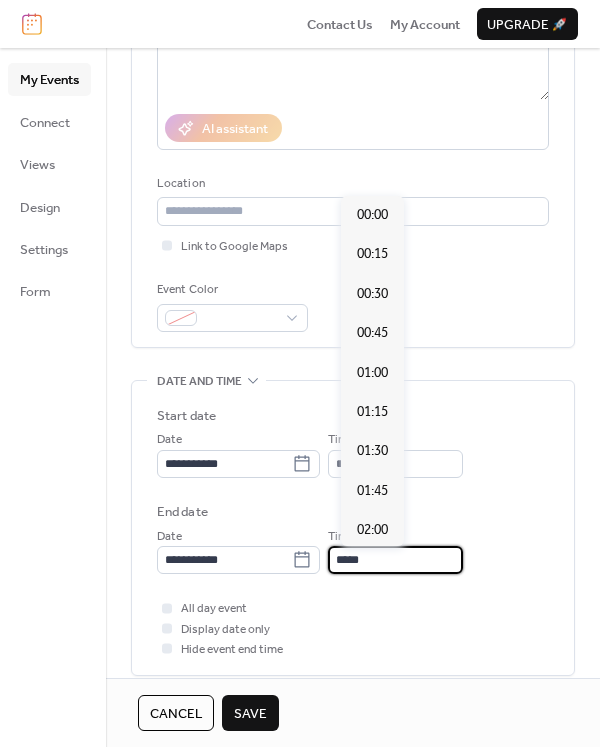click on "*****" at bounding box center (395, 560) 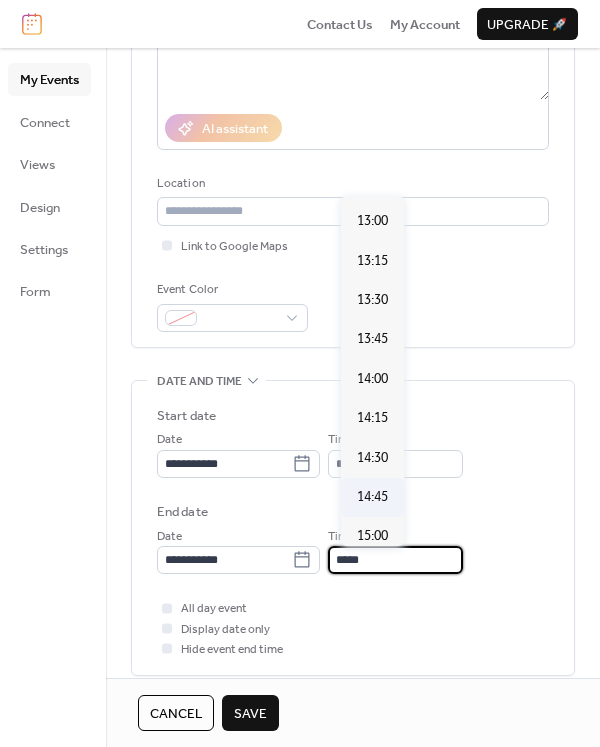 scroll, scrollTop: 1580, scrollLeft: 0, axis: vertical 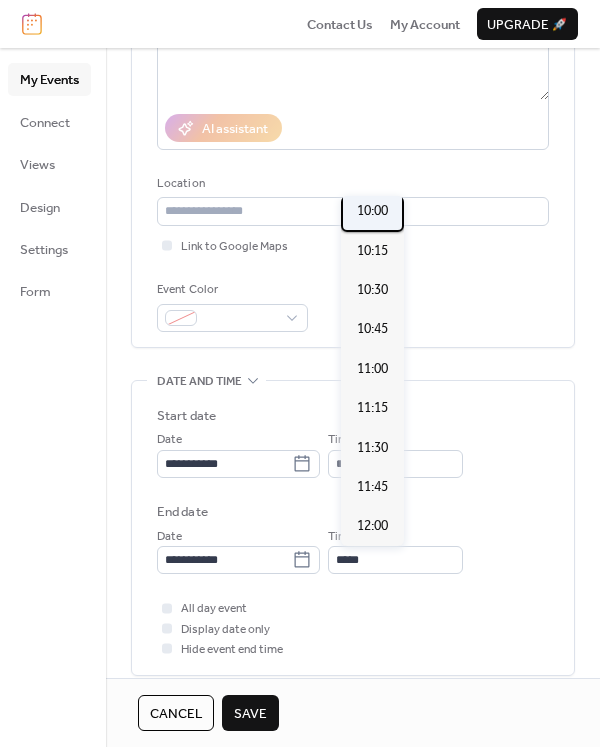 click on "10:00" at bounding box center [372, 211] 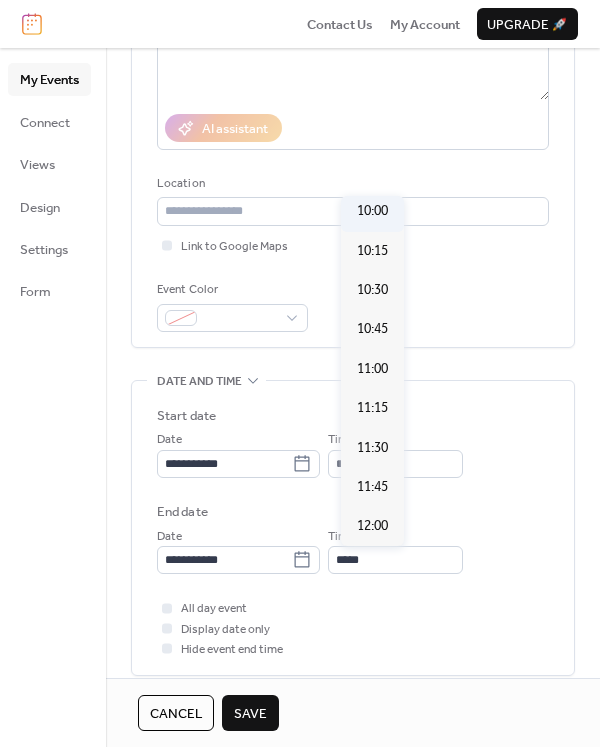 type on "*****" 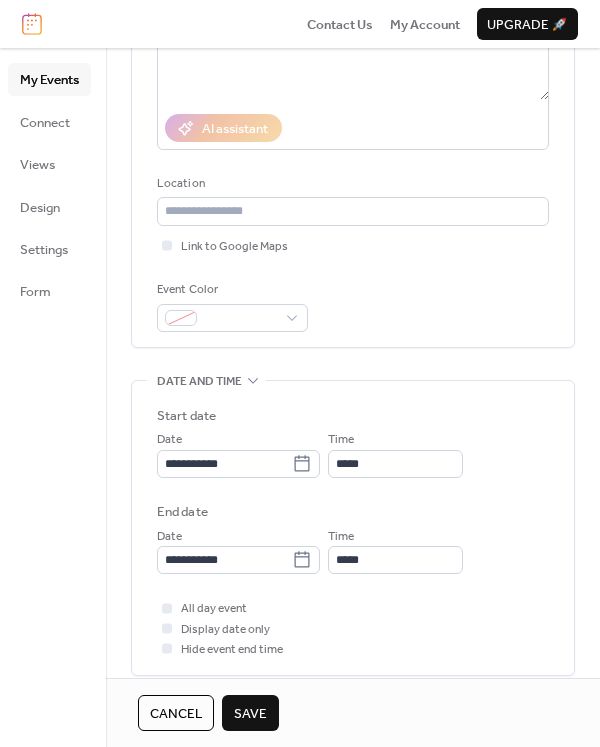 click on "Save" at bounding box center (250, 714) 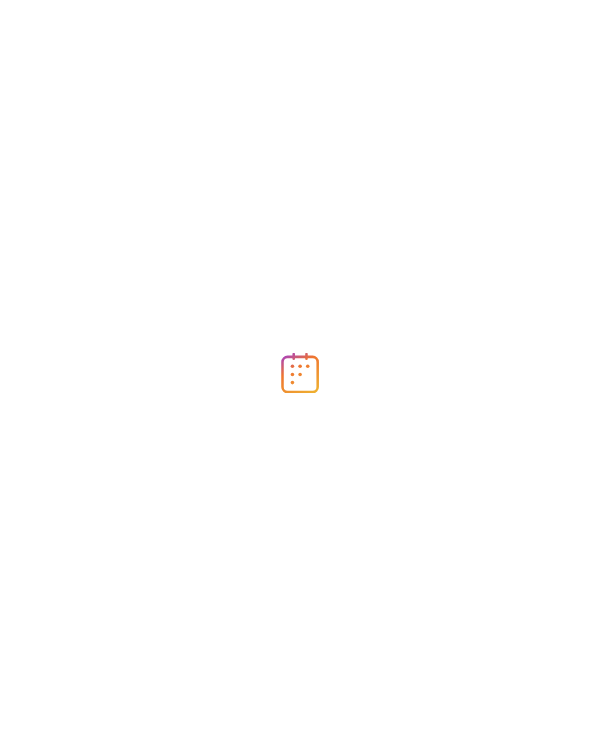 scroll, scrollTop: 0, scrollLeft: 0, axis: both 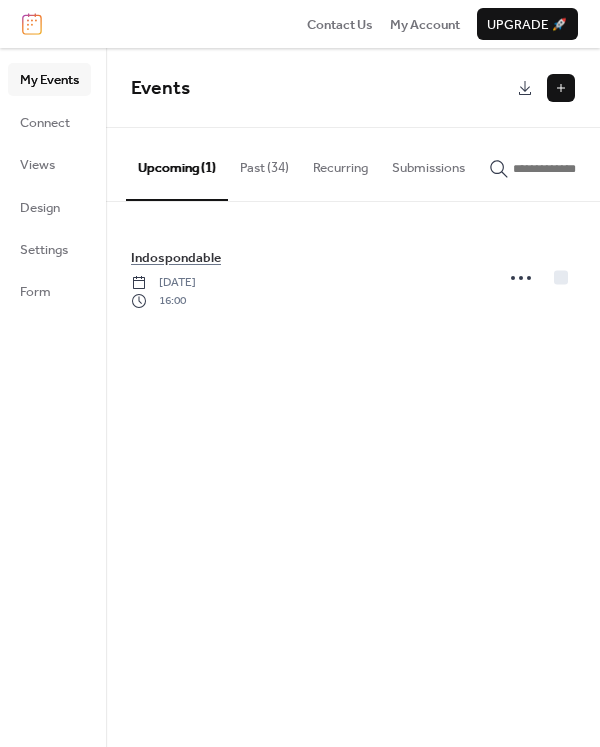 click at bounding box center (561, 88) 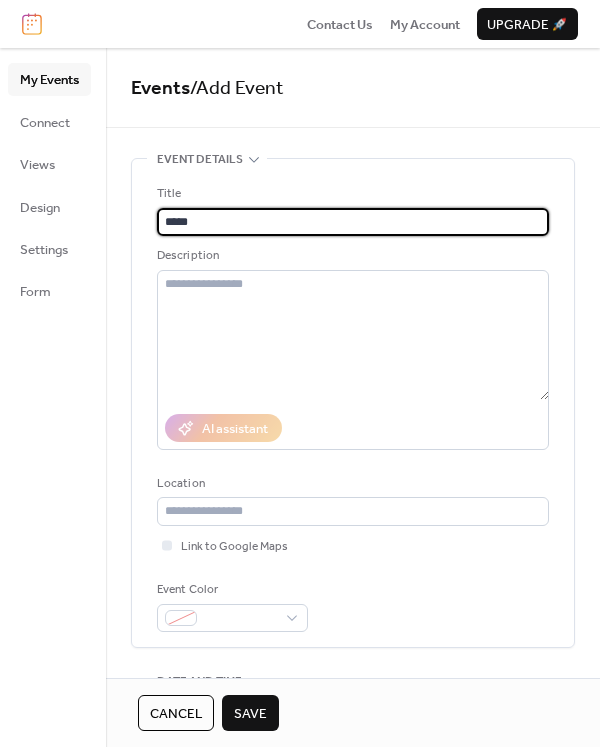 type on "*****" 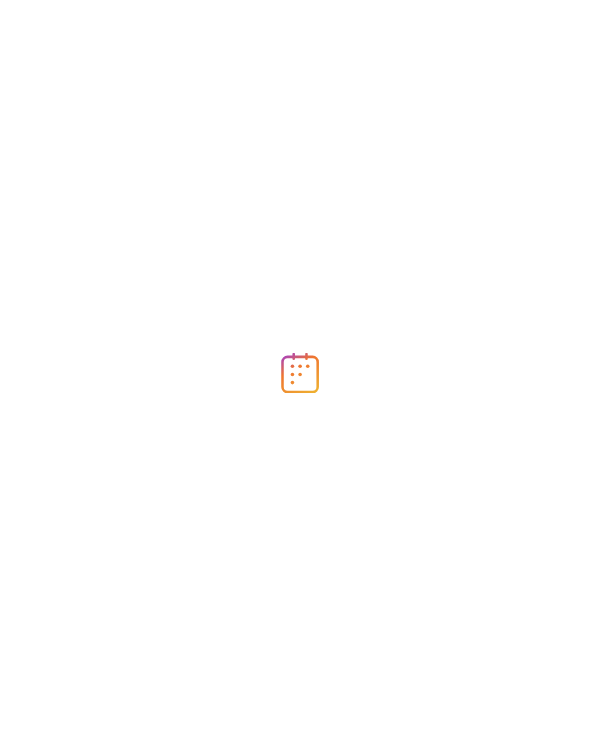 scroll, scrollTop: 0, scrollLeft: 0, axis: both 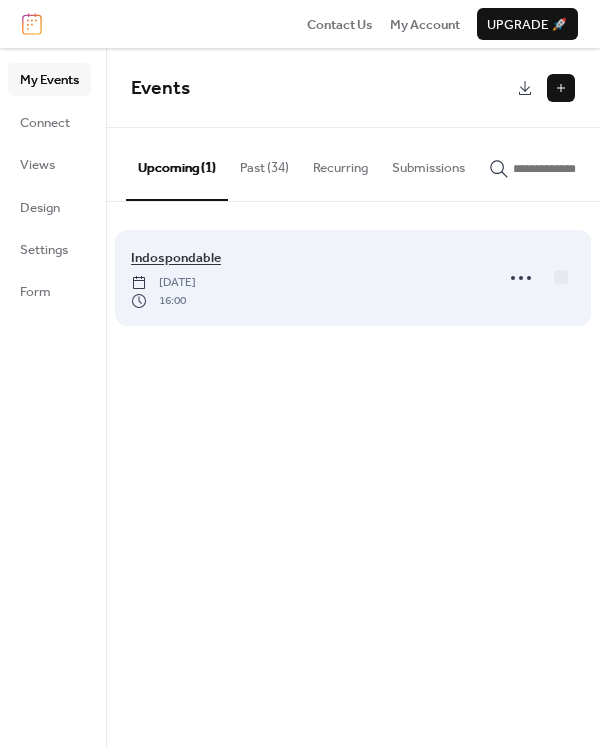 click on "Indospondable" at bounding box center [176, 258] 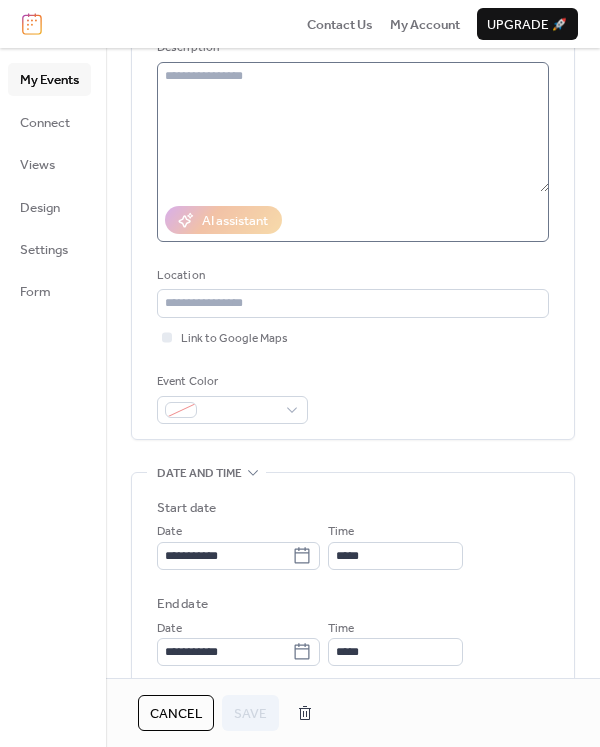 scroll, scrollTop: 500, scrollLeft: 0, axis: vertical 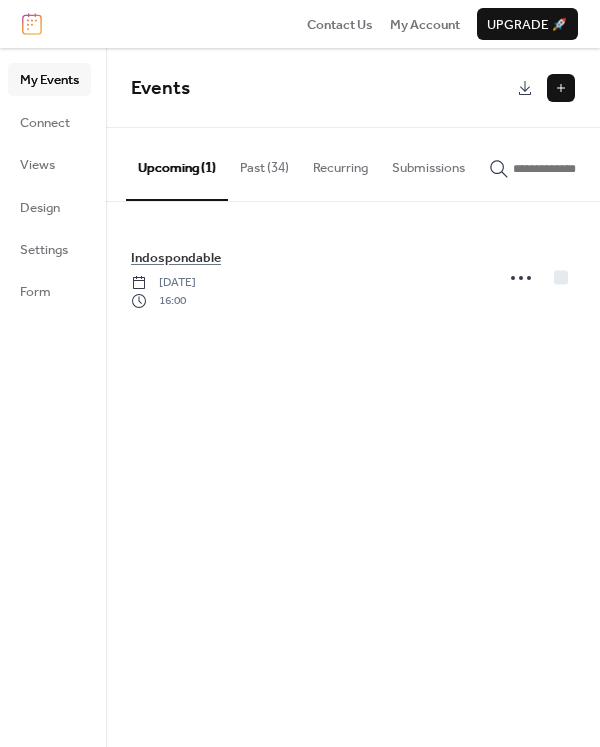 click on "Upcoming  (1)" at bounding box center [177, 164] 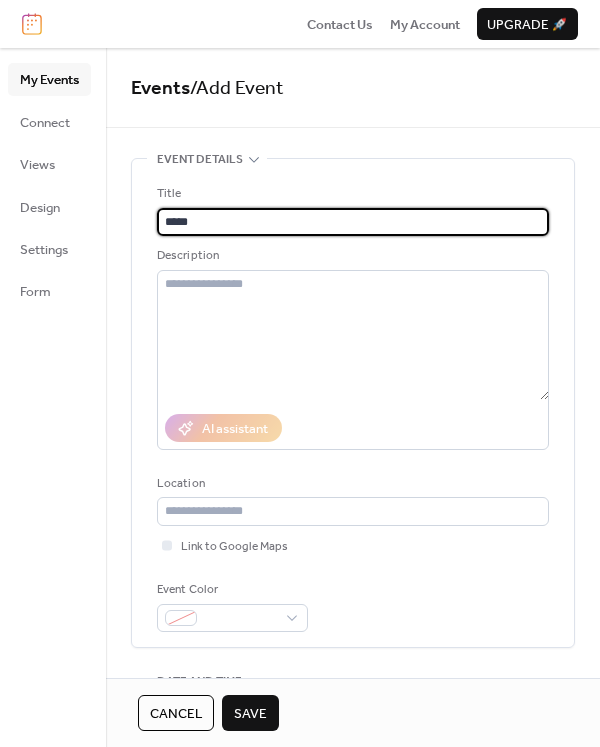 type on "*****" 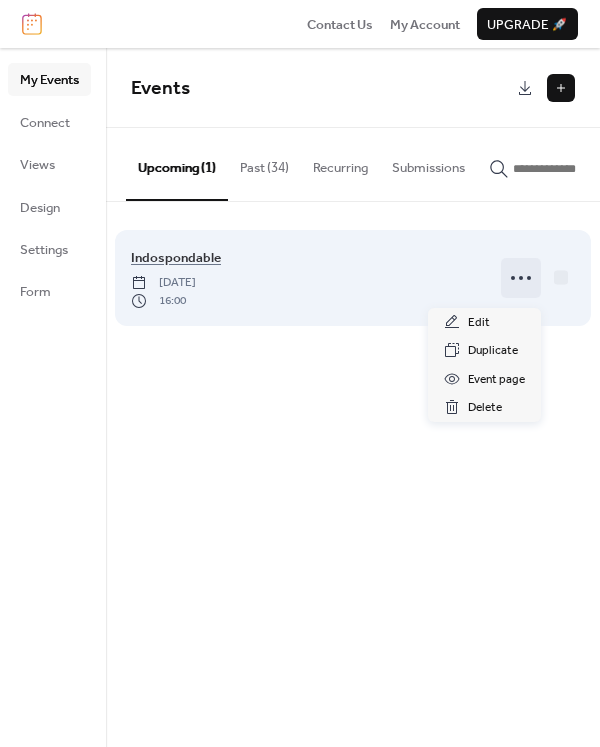 click 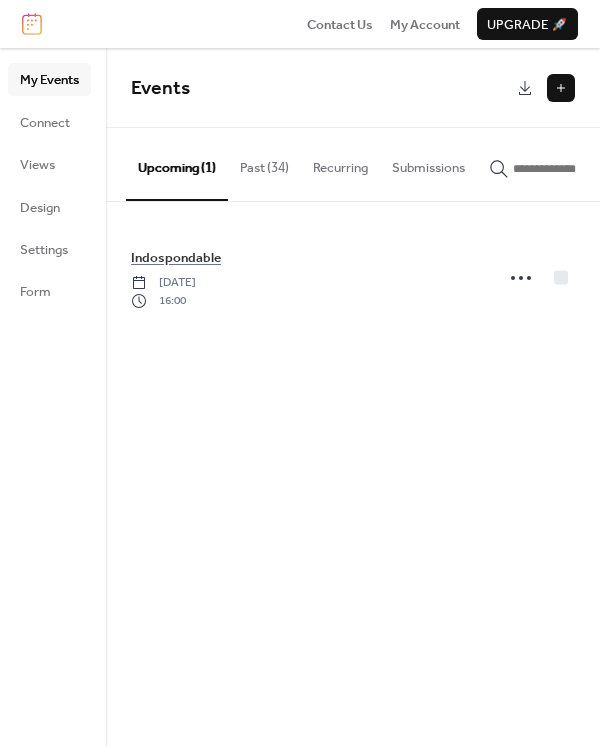 click on "Events Upcoming  (1) Past  (34) Recurring  Submissions  Indospondable Saturday, August 30, 2025 16:00 Cancel" at bounding box center [353, 397] 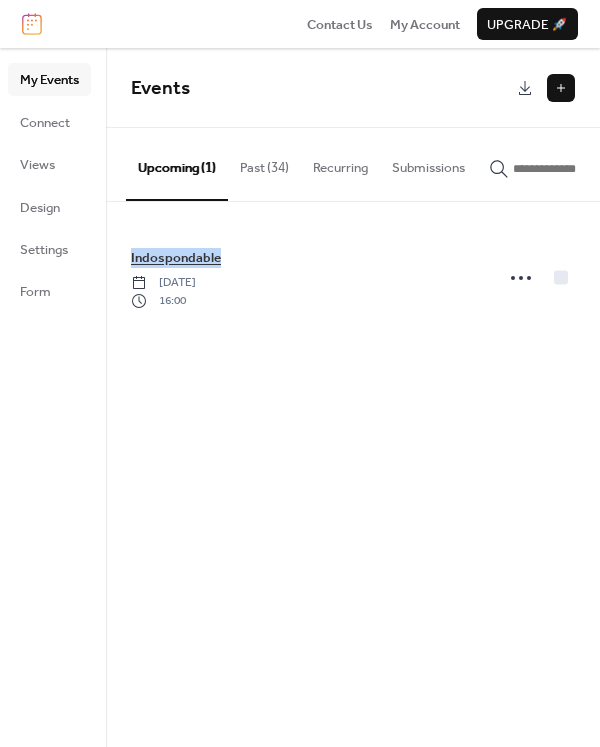 drag, startPoint x: 222, startPoint y: 258, endPoint x: 127, endPoint y: 263, distance: 95.131485 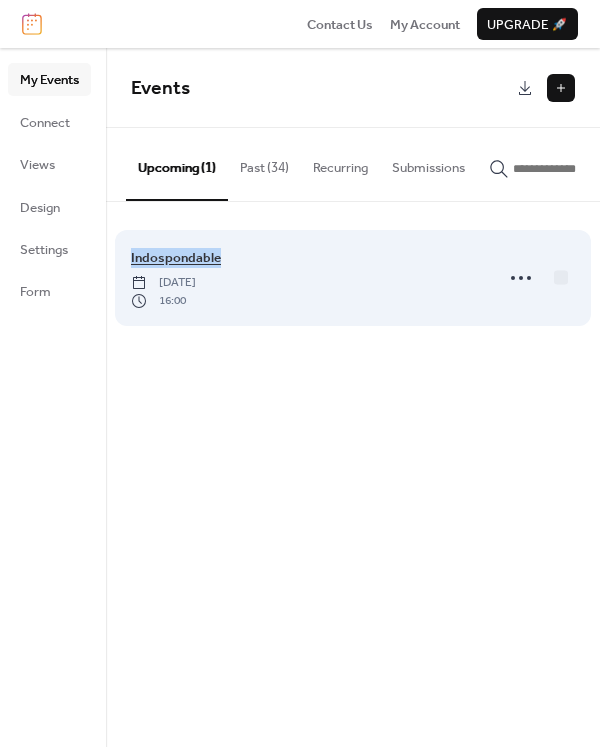 click on "Indospondable" at bounding box center [176, 258] 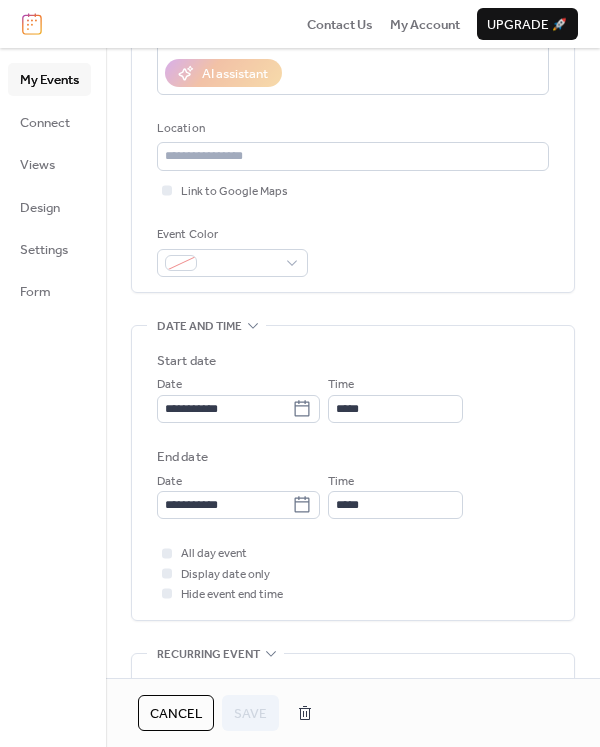 scroll, scrollTop: 0, scrollLeft: 0, axis: both 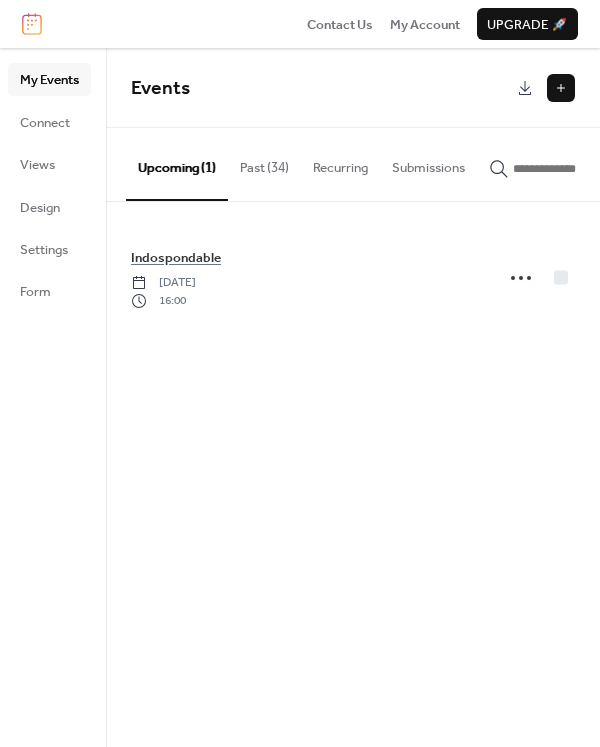 click at bounding box center (561, 88) 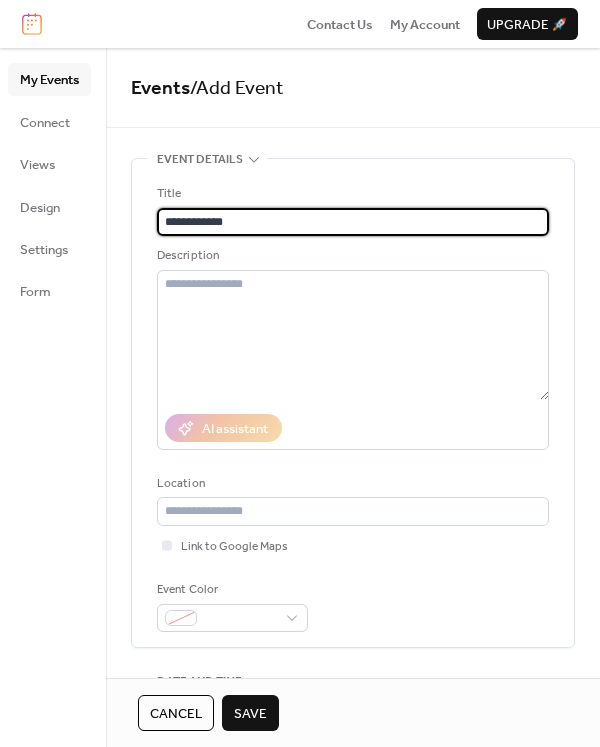 scroll, scrollTop: 1, scrollLeft: 0, axis: vertical 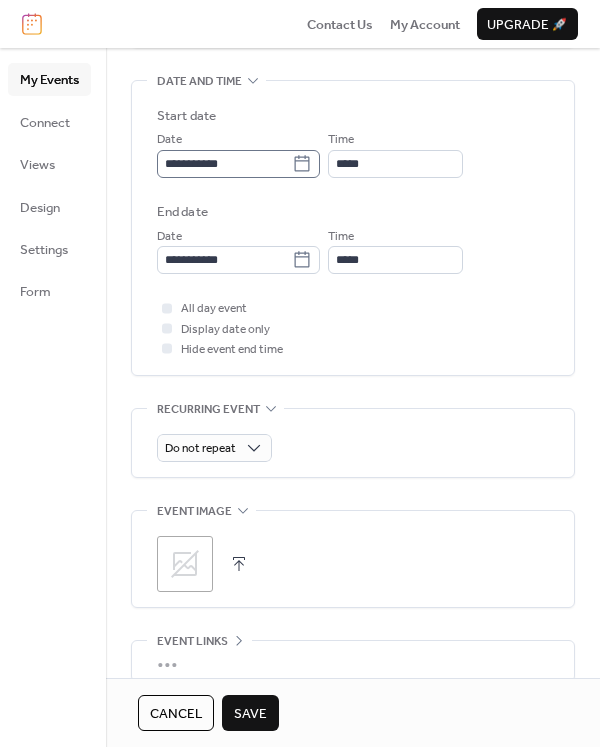 type on "**********" 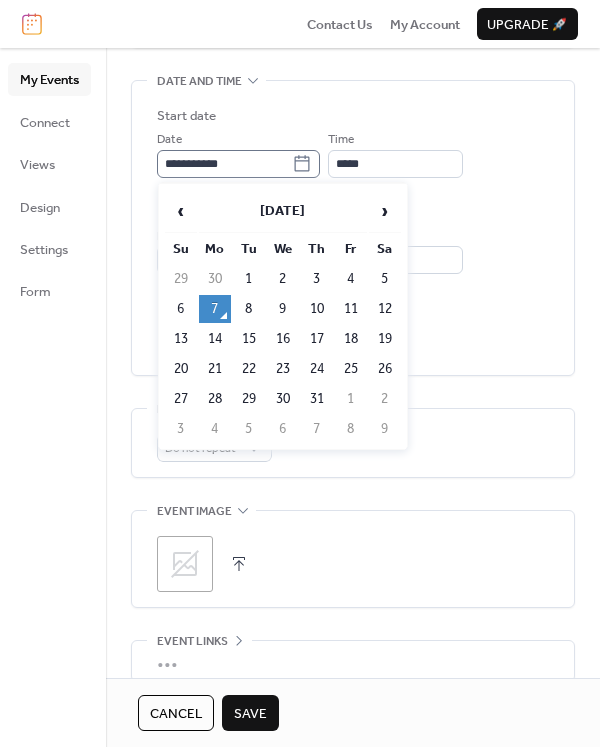 scroll, scrollTop: 0, scrollLeft: 0, axis: both 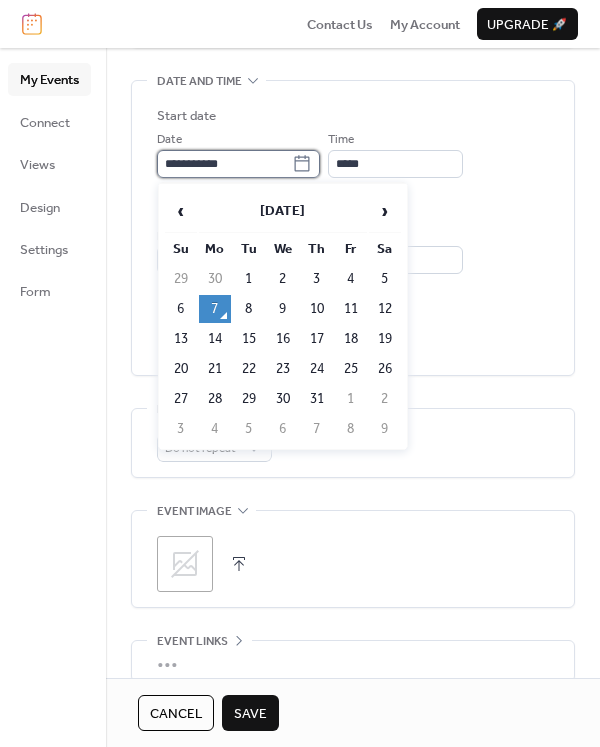 click on "**********" at bounding box center [224, 164] 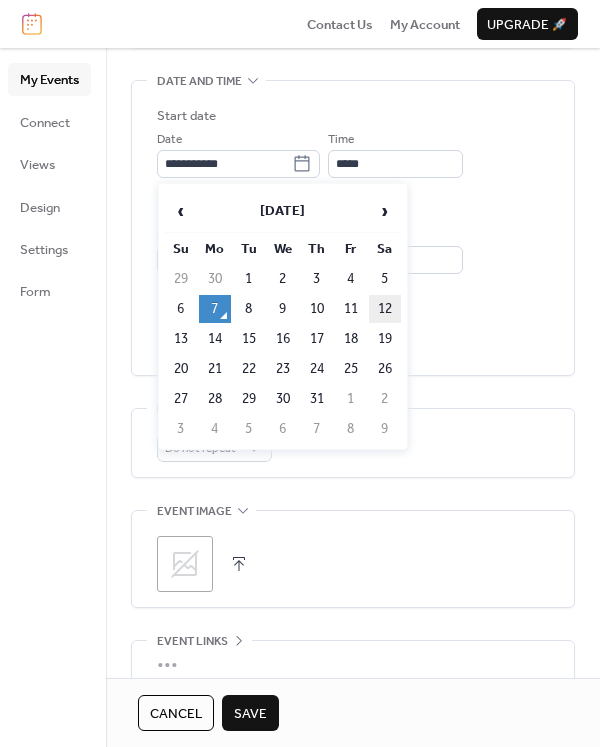 click on "12" at bounding box center (385, 309) 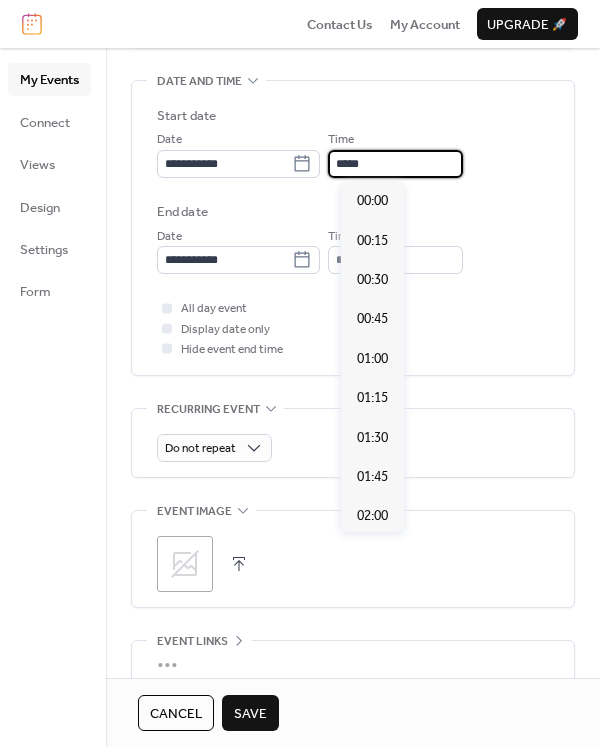 scroll, scrollTop: 1892, scrollLeft: 0, axis: vertical 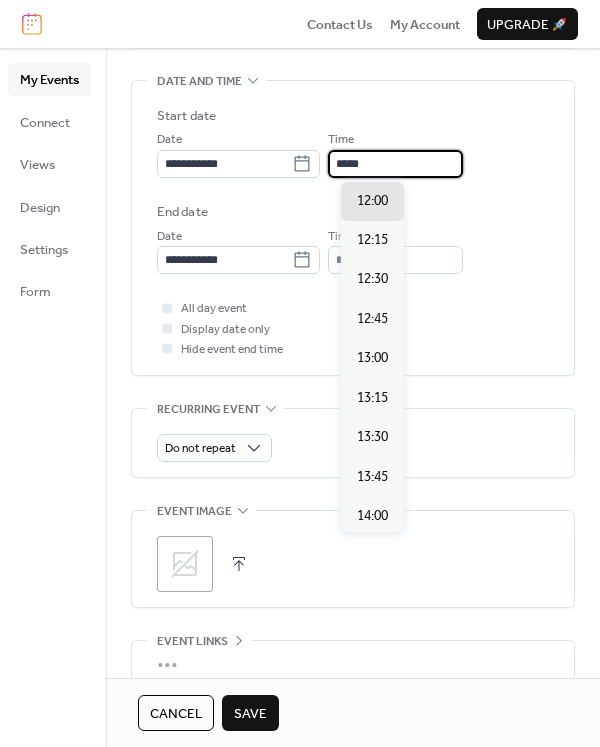 drag, startPoint x: 347, startPoint y: 162, endPoint x: 385, endPoint y: 163, distance: 38.013157 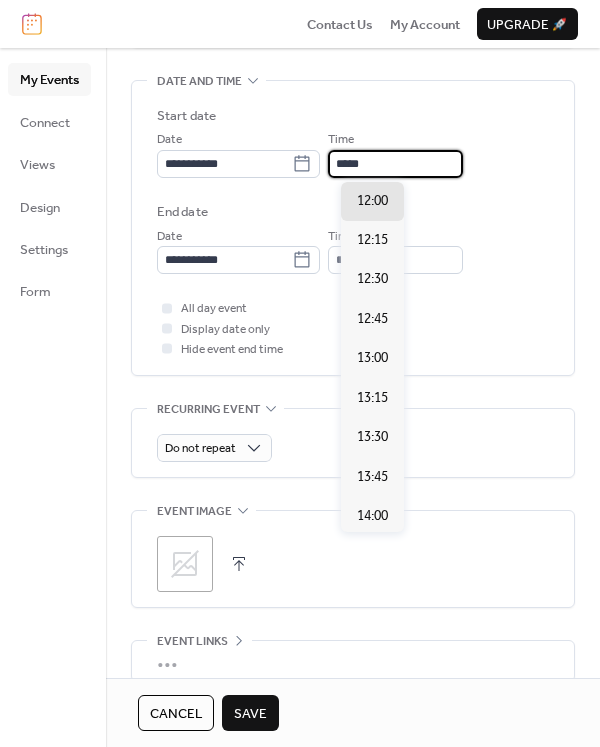 click on "*****" at bounding box center (395, 164) 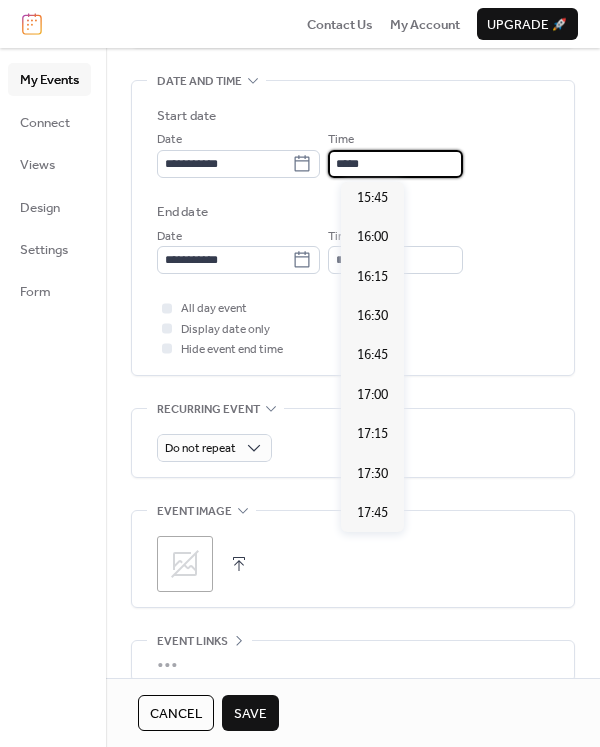 scroll, scrollTop: 2492, scrollLeft: 0, axis: vertical 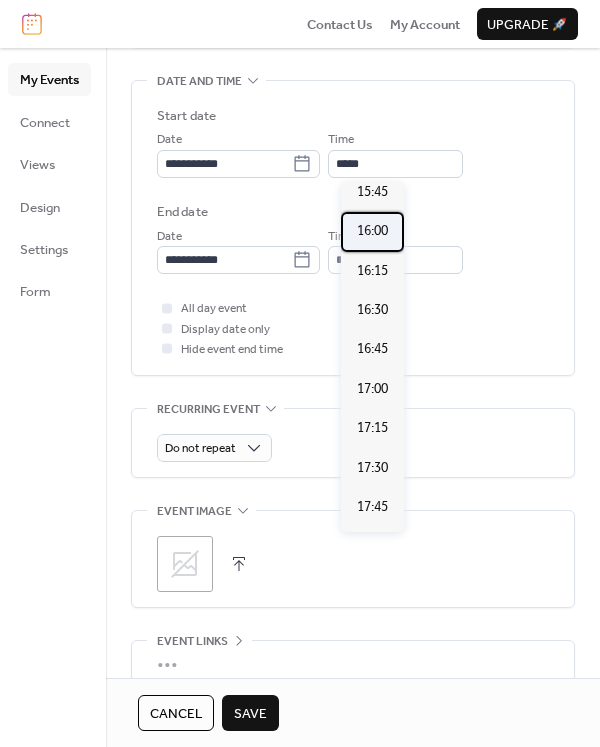 click on "16:00" at bounding box center (372, 231) 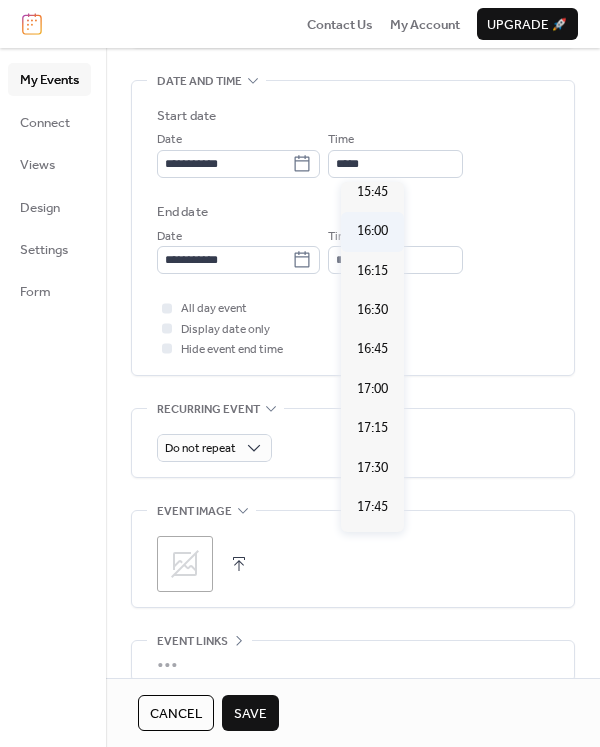 type on "*****" 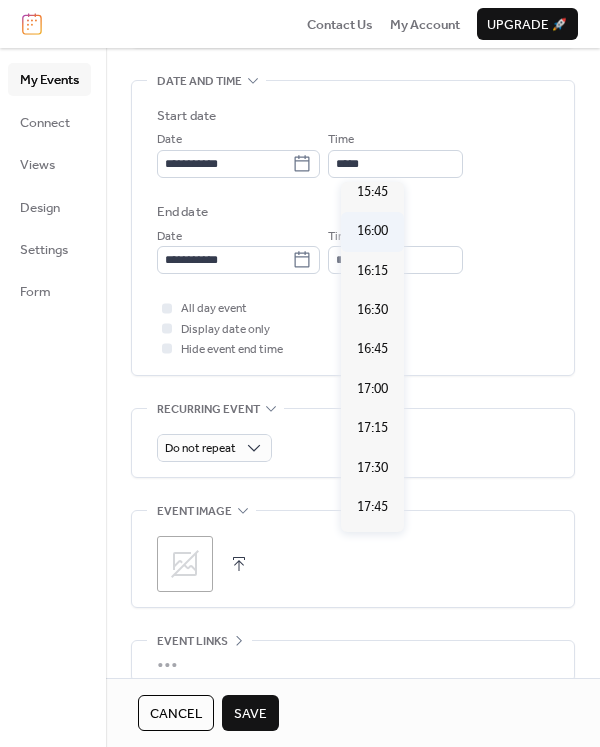 type on "*****" 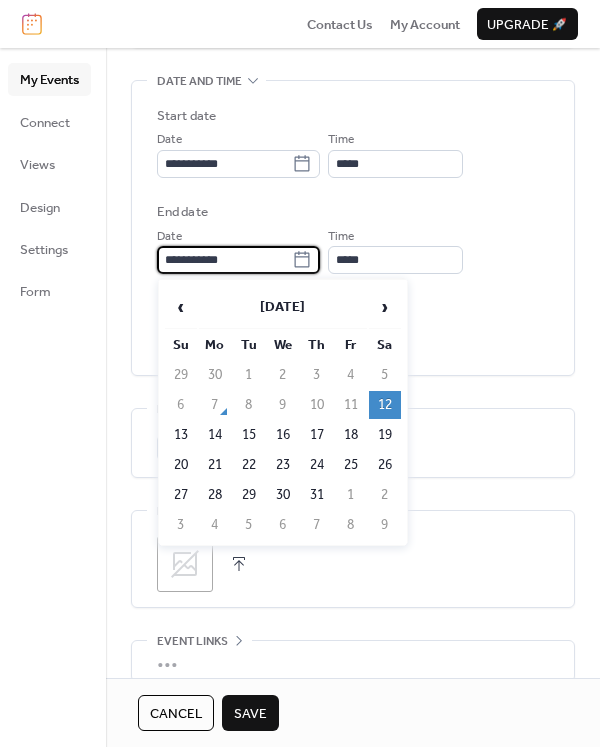 drag, startPoint x: 166, startPoint y: 255, endPoint x: 233, endPoint y: 256, distance: 67.00746 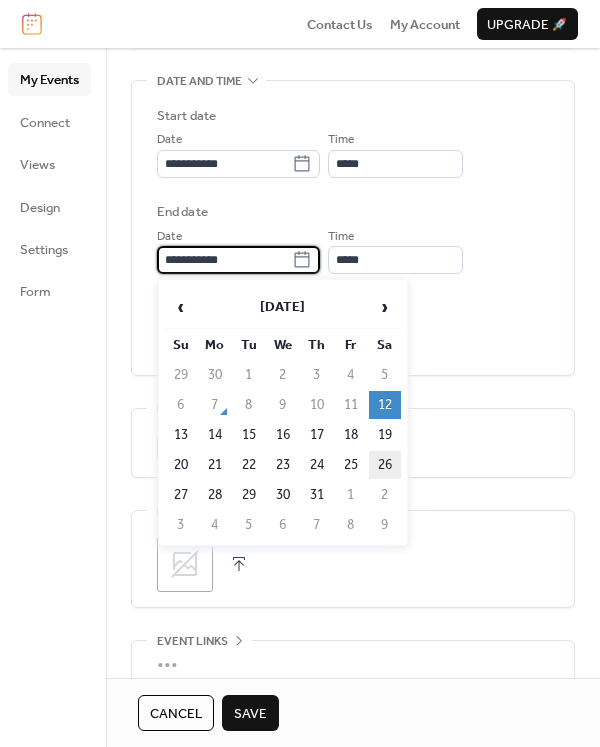 click on "26" at bounding box center [385, 465] 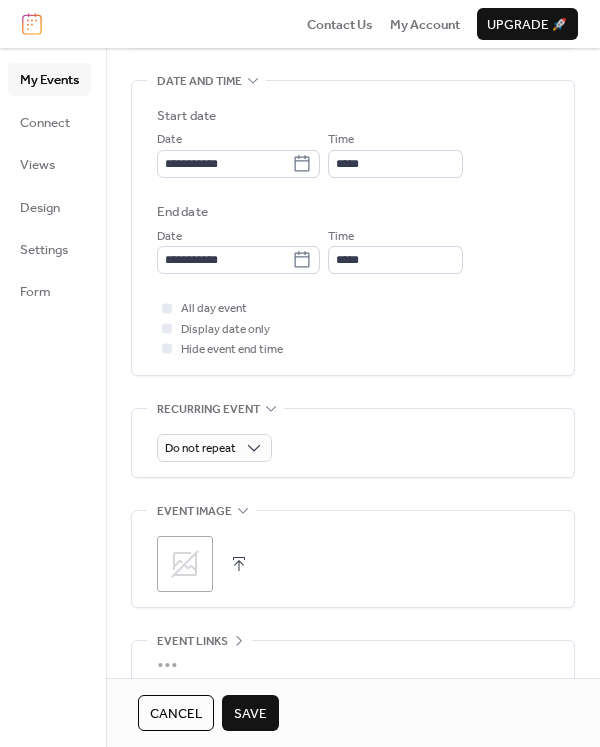 type on "**********" 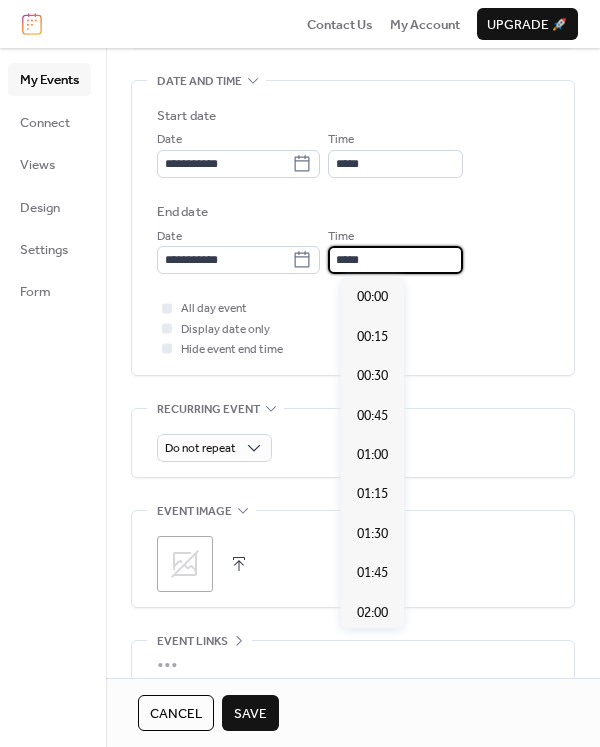 scroll, scrollTop: 2680, scrollLeft: 0, axis: vertical 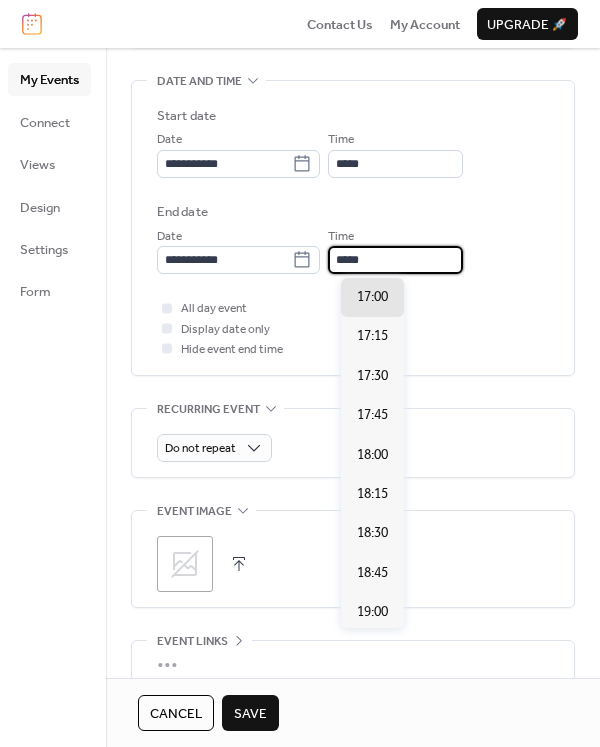 drag, startPoint x: 347, startPoint y: 255, endPoint x: 393, endPoint y: 257, distance: 46.043457 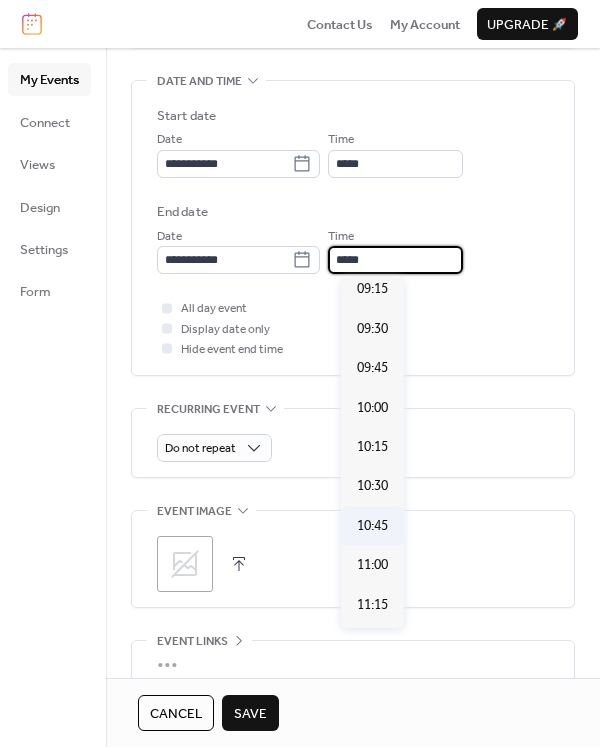 scroll, scrollTop: 1380, scrollLeft: 0, axis: vertical 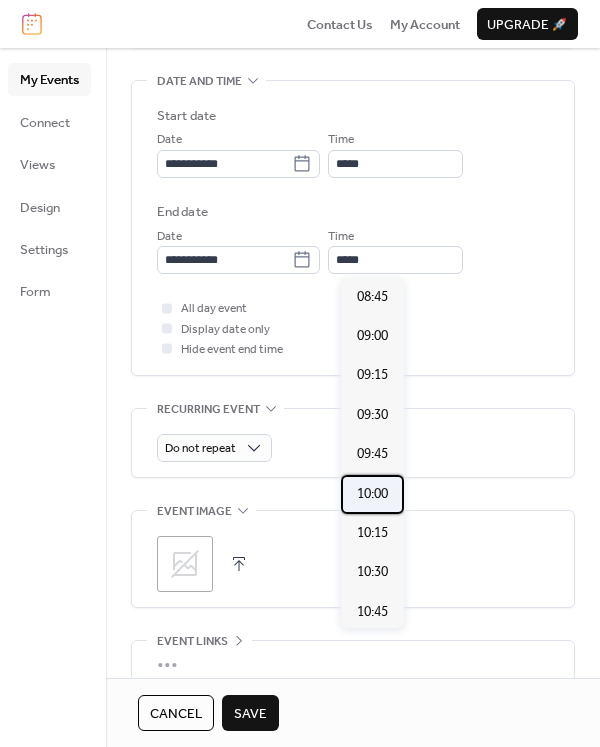 click on "10:00" at bounding box center [372, 494] 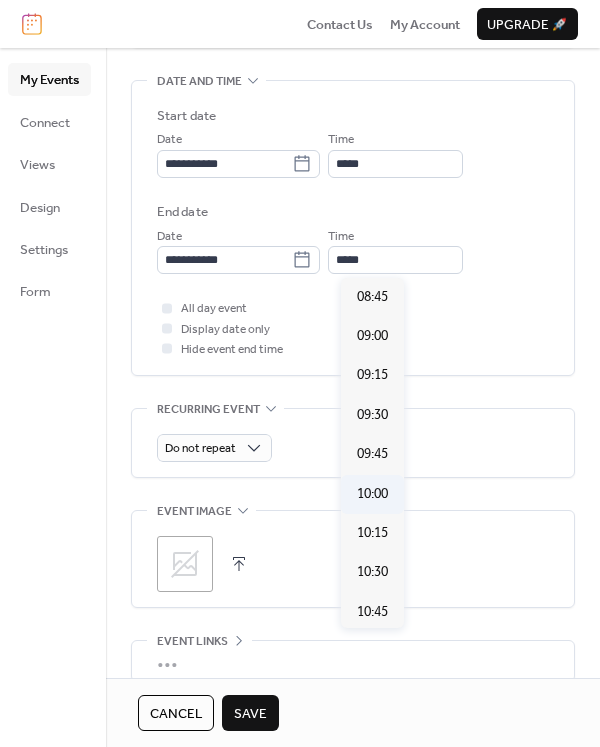 type on "*****" 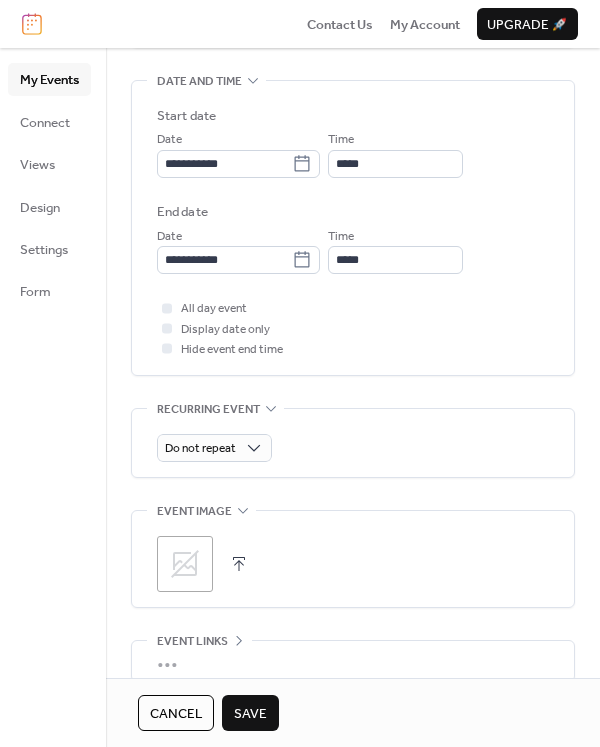 click on "Save" at bounding box center (250, 714) 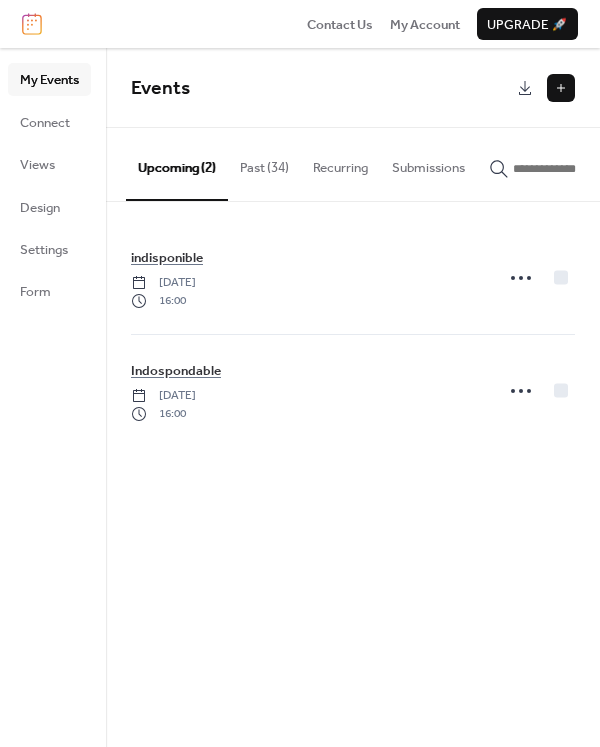 click at bounding box center (561, 88) 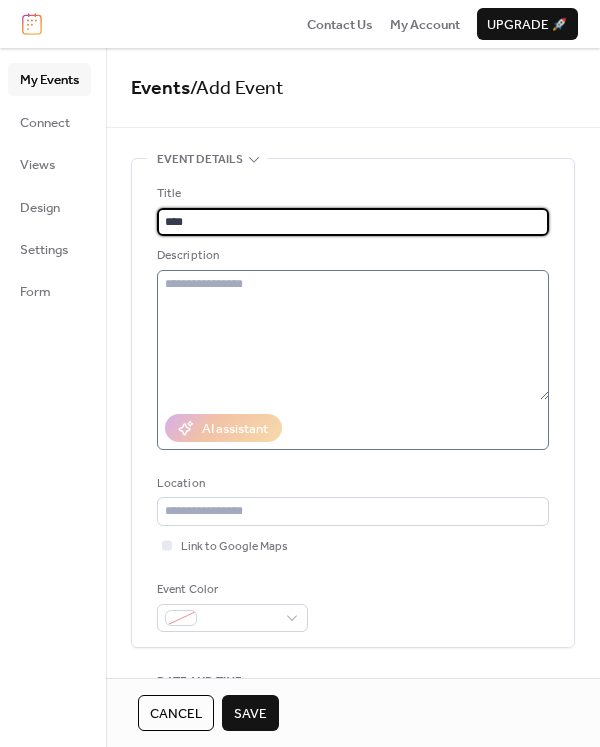 type on "**********" 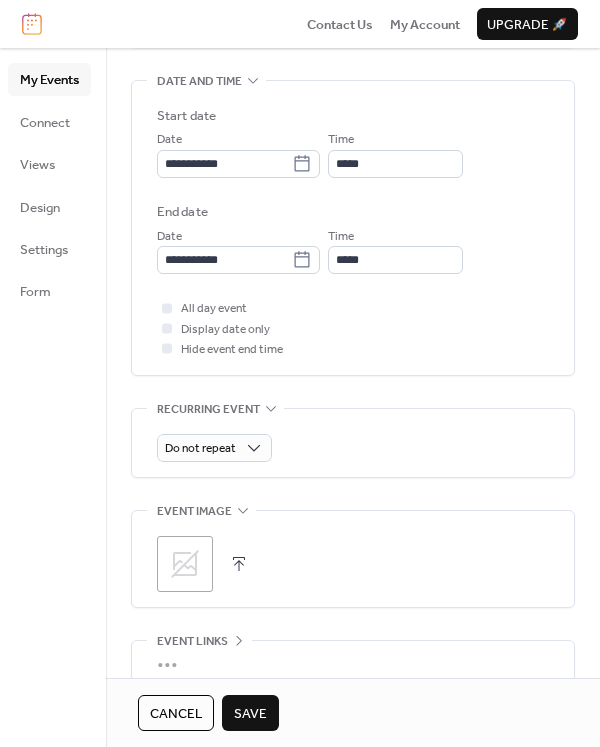 scroll, scrollTop: 500, scrollLeft: 0, axis: vertical 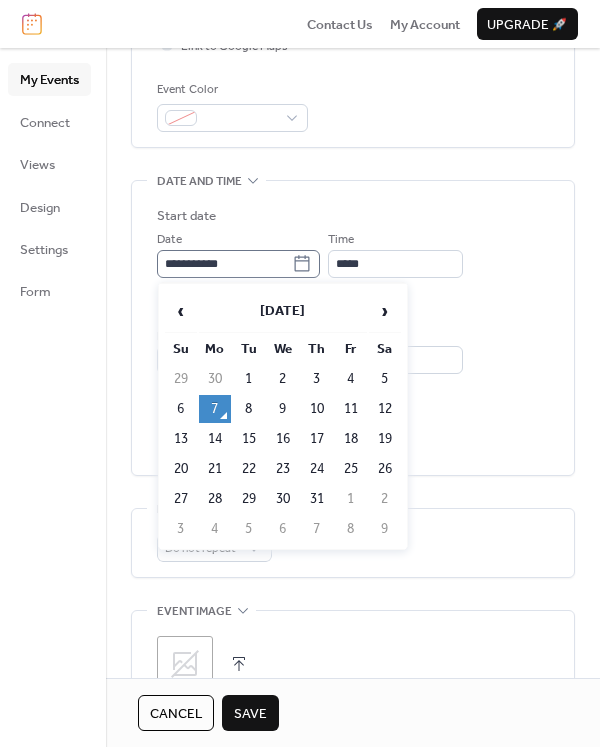 click 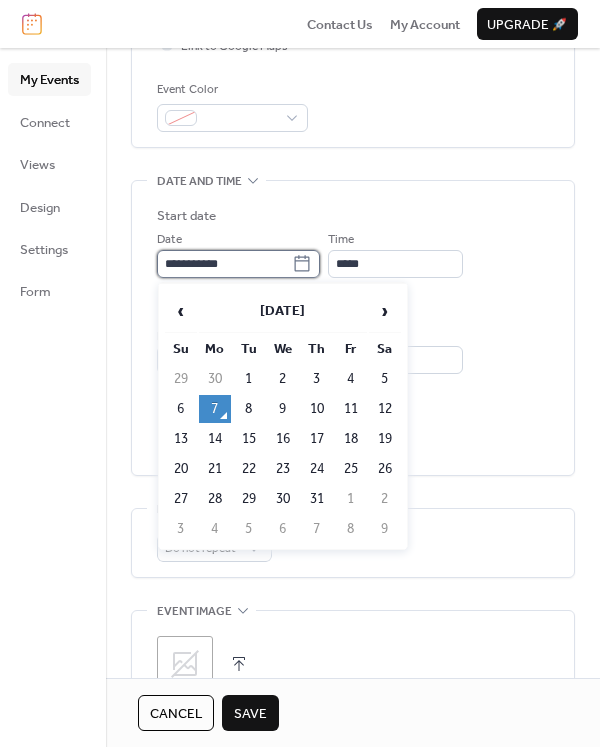 click on "**********" at bounding box center (224, 264) 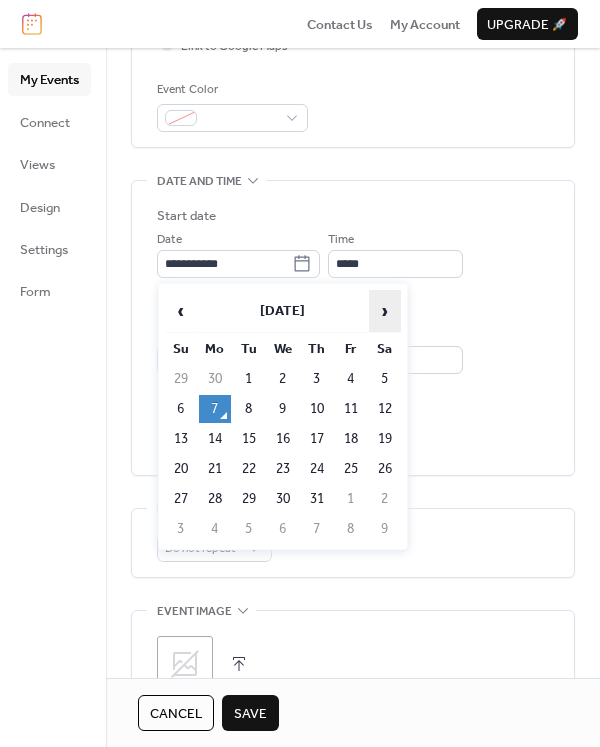 click on "›" at bounding box center [385, 311] 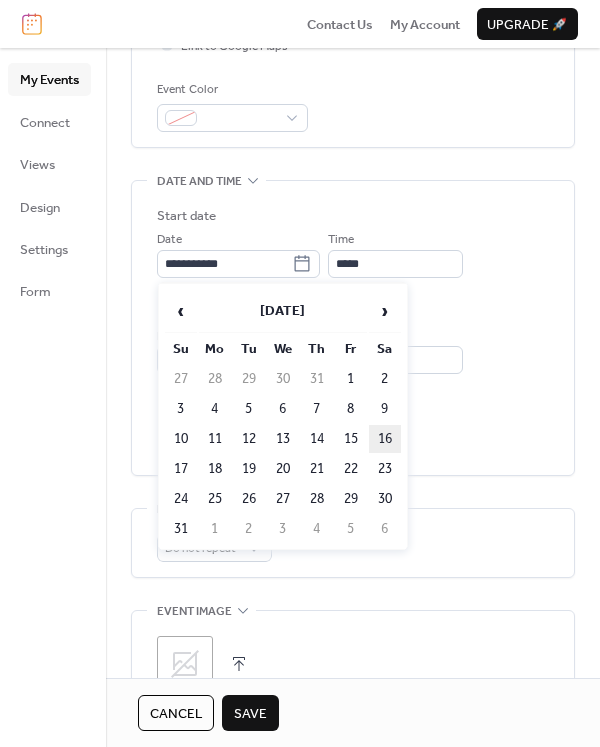 click on "16" at bounding box center [385, 439] 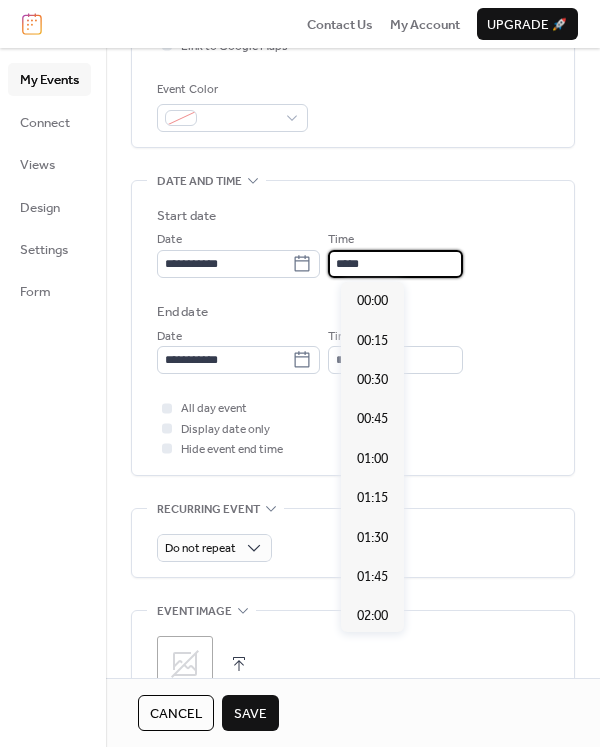 scroll, scrollTop: 1892, scrollLeft: 0, axis: vertical 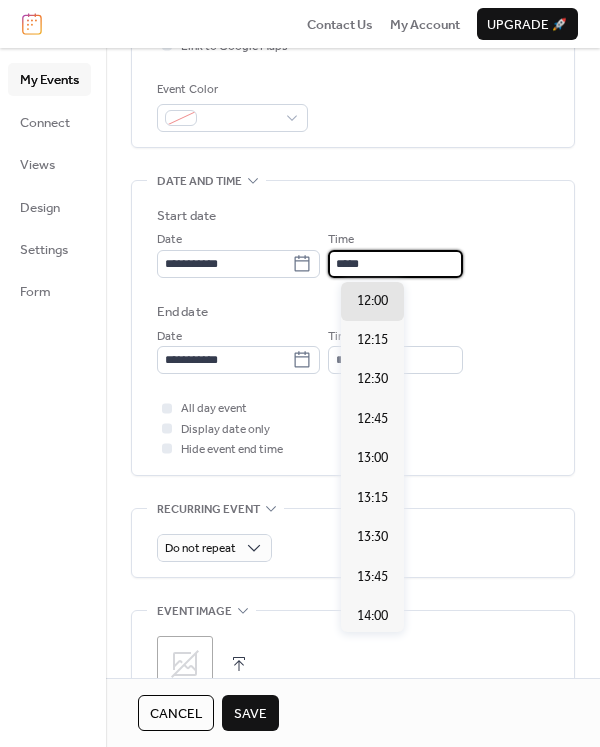 drag, startPoint x: 350, startPoint y: 266, endPoint x: 375, endPoint y: 266, distance: 25 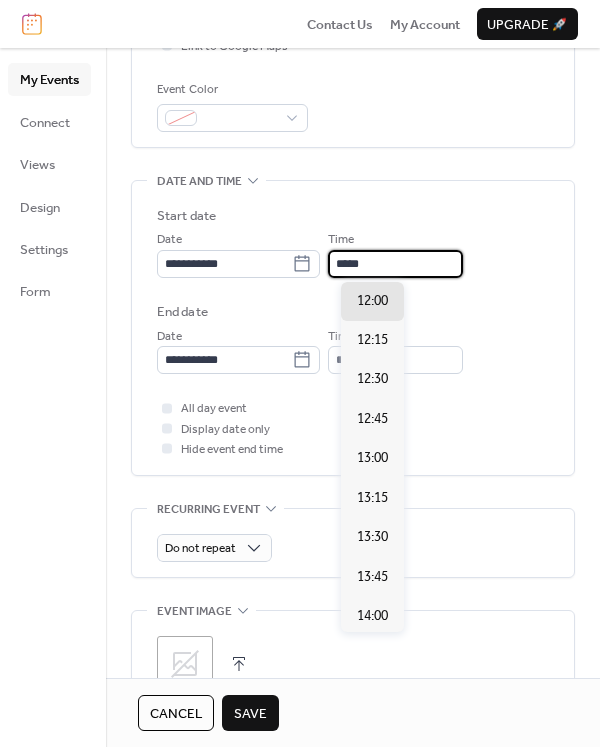 click on "*****" at bounding box center [395, 264] 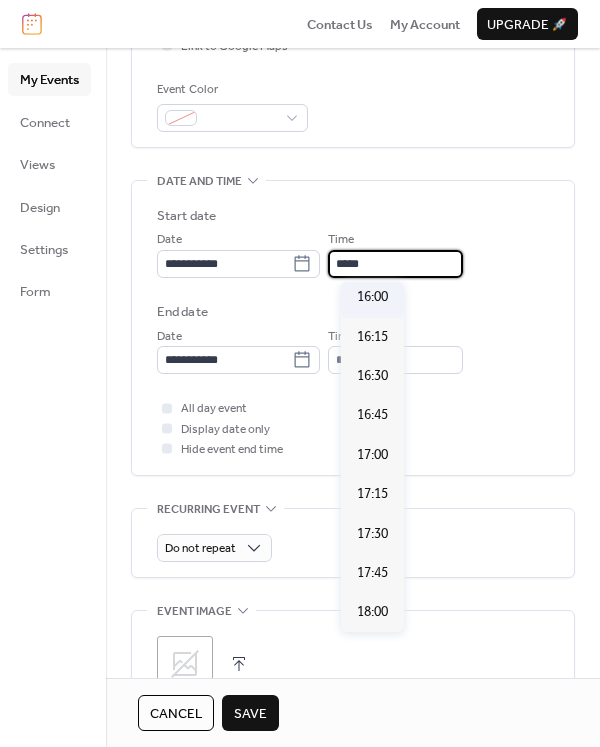 scroll, scrollTop: 2492, scrollLeft: 0, axis: vertical 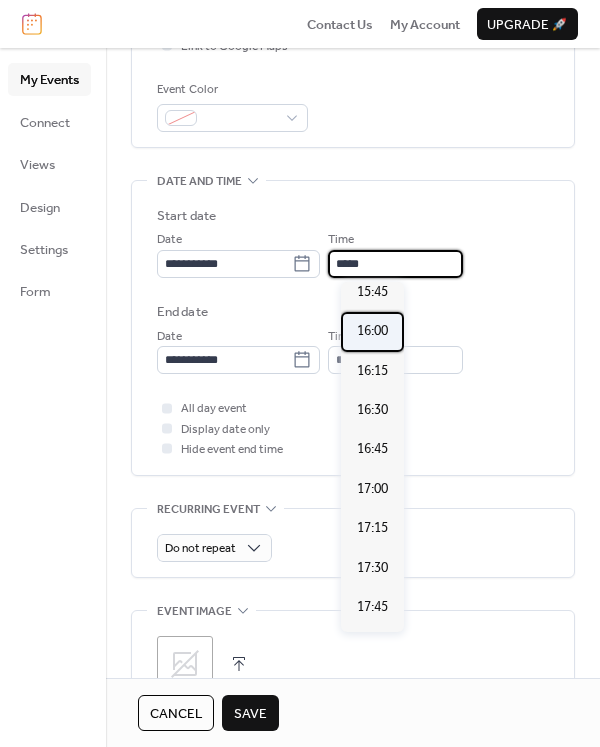 click on "16:00" at bounding box center [372, 331] 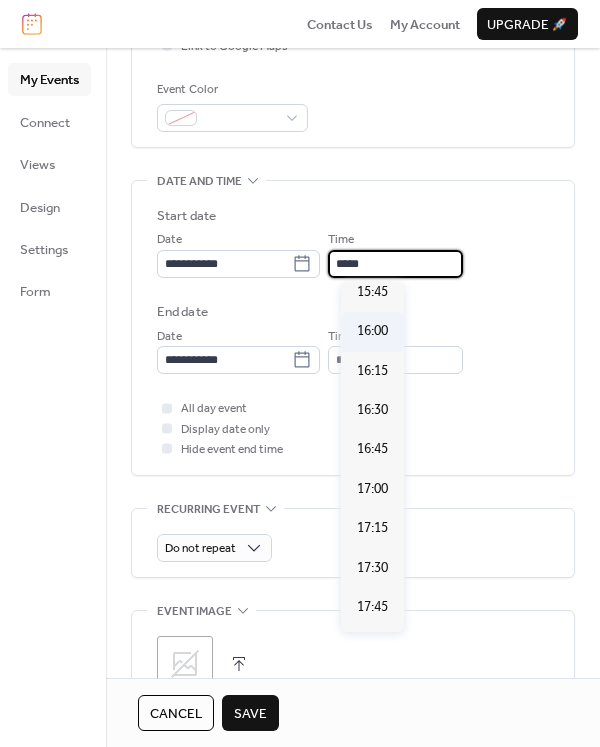 type on "*****" 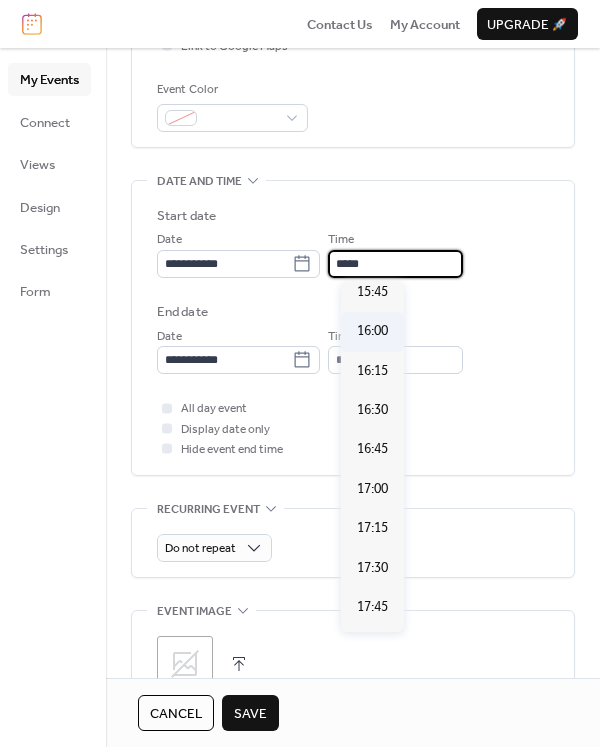 type on "*****" 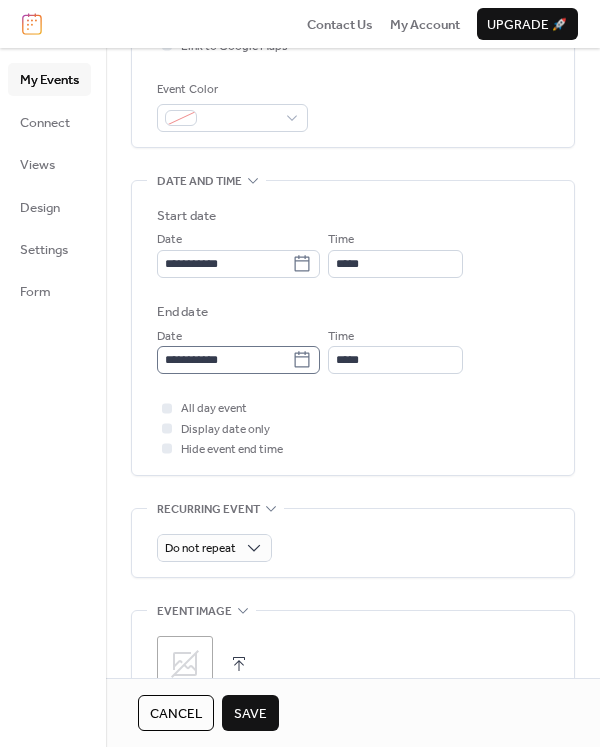 click 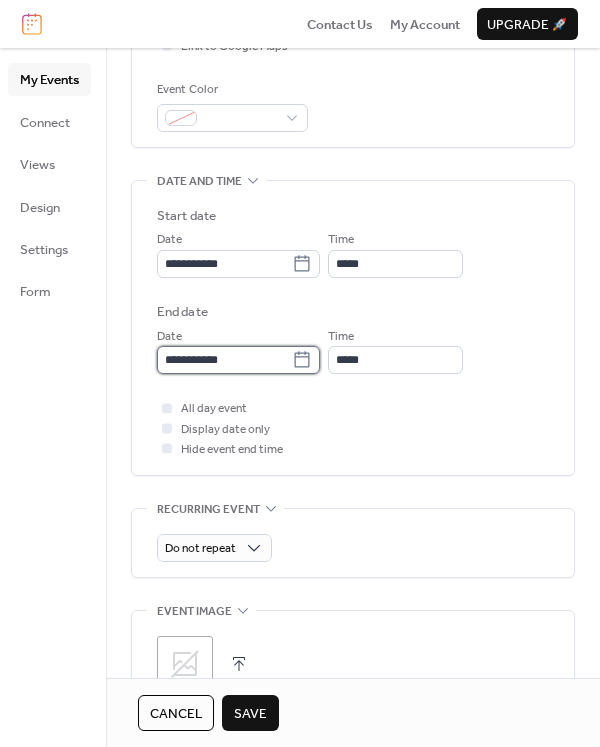 click on "**********" at bounding box center [224, 360] 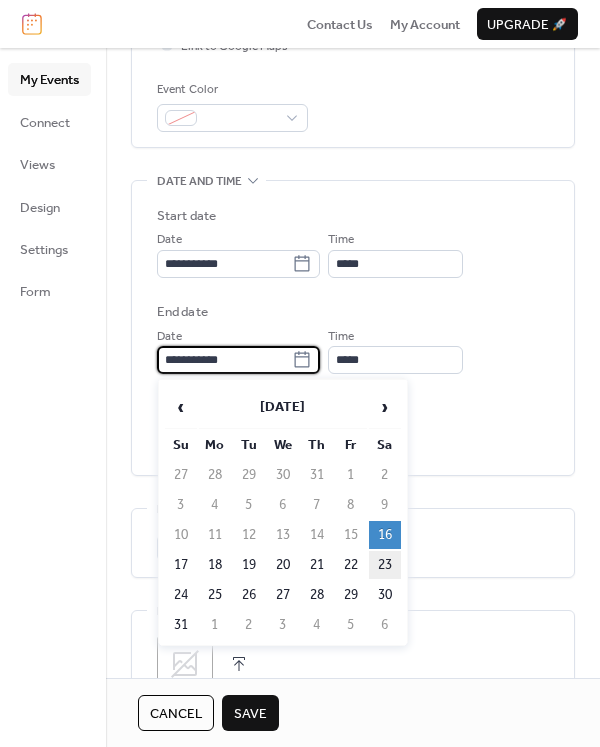 click on "23" at bounding box center (385, 565) 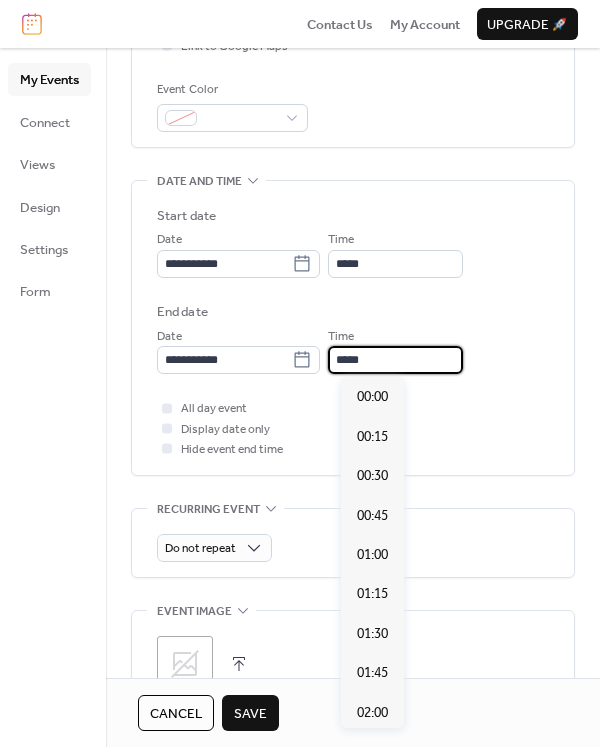 scroll, scrollTop: 2680, scrollLeft: 0, axis: vertical 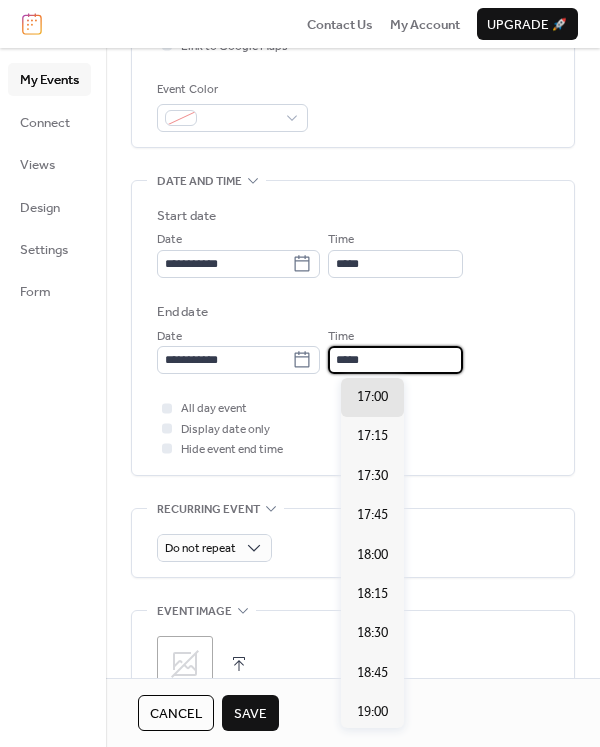 drag, startPoint x: 348, startPoint y: 359, endPoint x: 398, endPoint y: 360, distance: 50.01 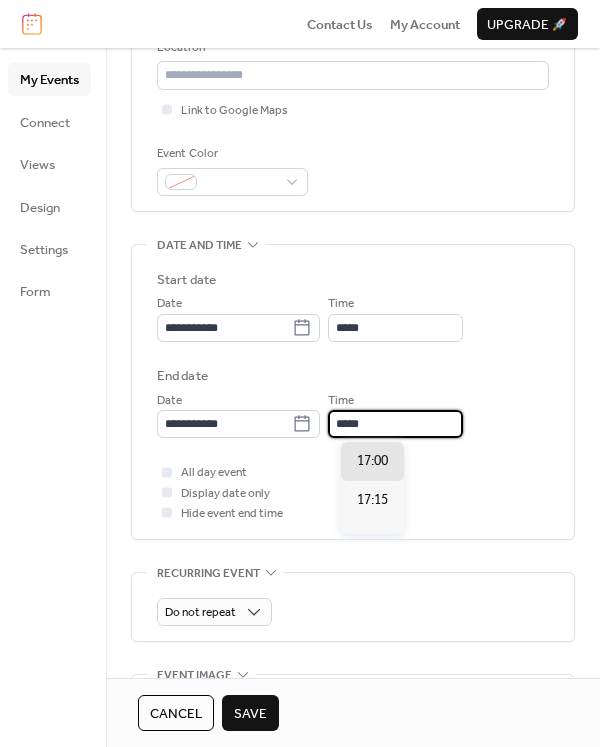 scroll, scrollTop: 500, scrollLeft: 0, axis: vertical 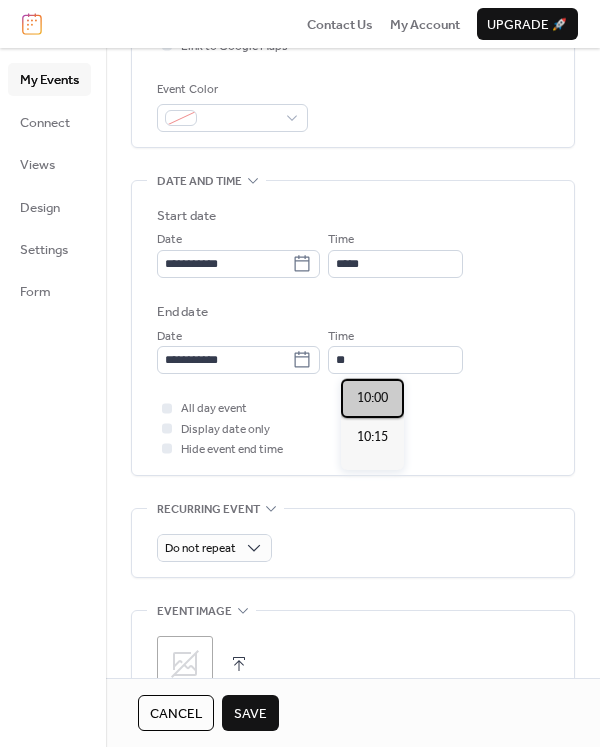 click on "10:00" at bounding box center (372, 398) 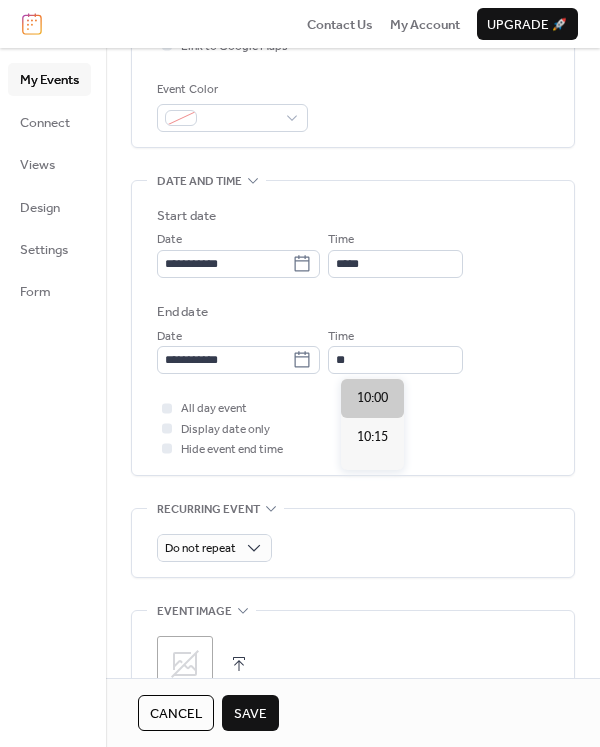 type on "*****" 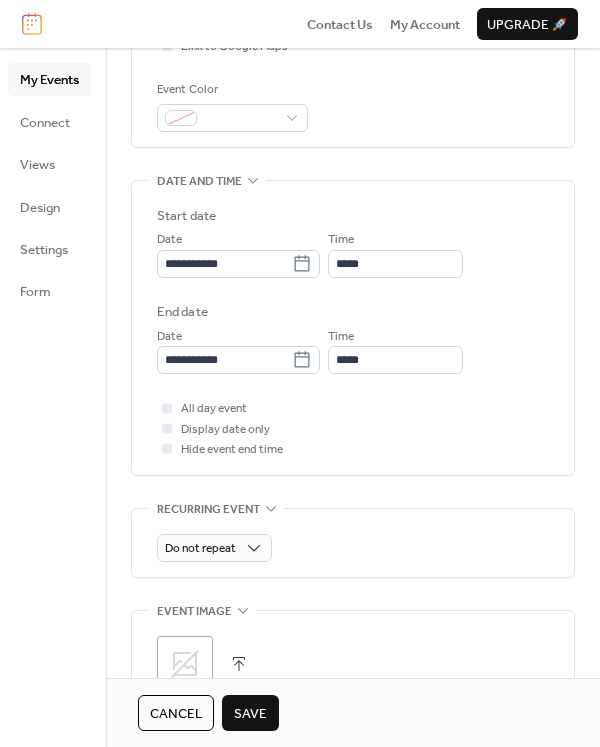 click on "Save" at bounding box center [250, 714] 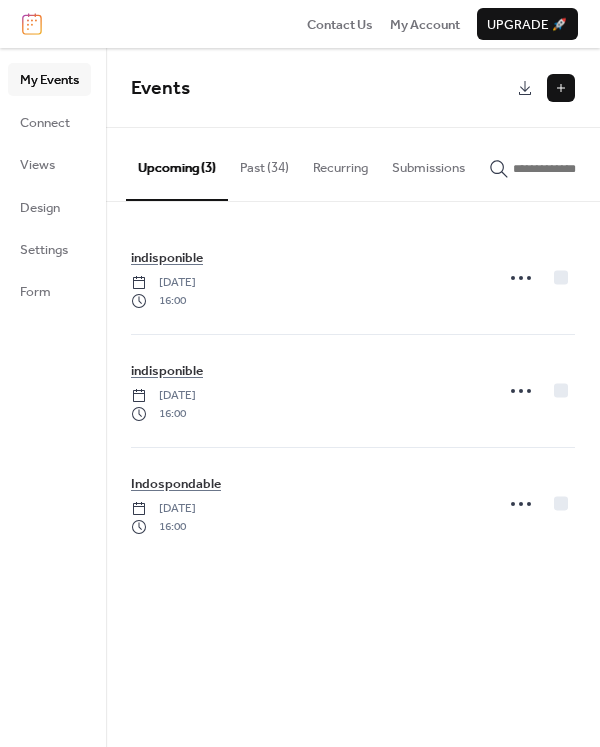 click at bounding box center (561, 88) 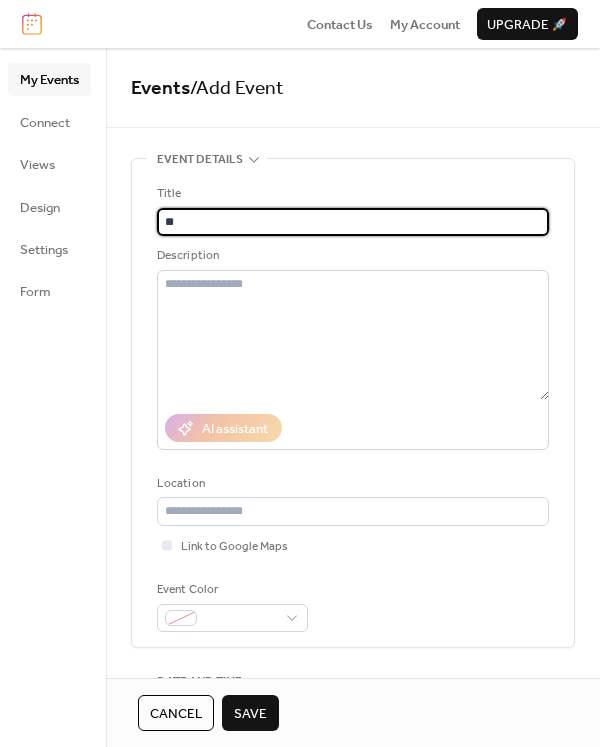 type on "**********" 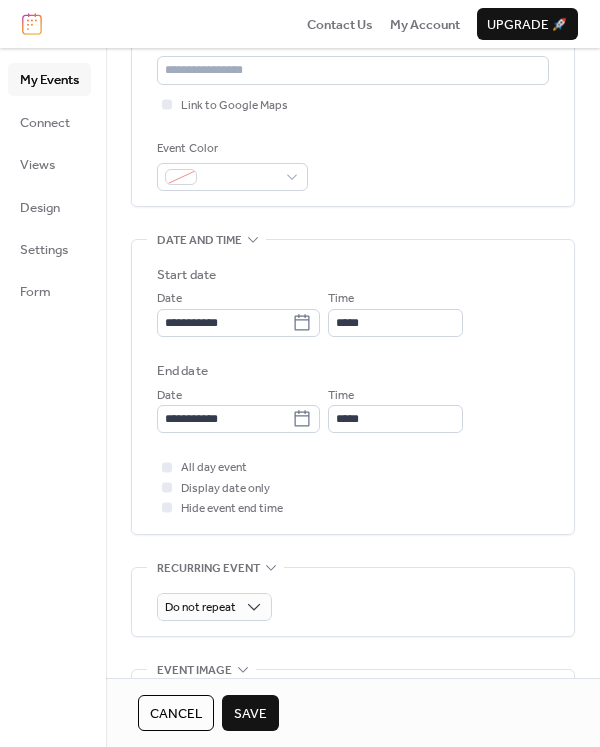 scroll, scrollTop: 500, scrollLeft: 0, axis: vertical 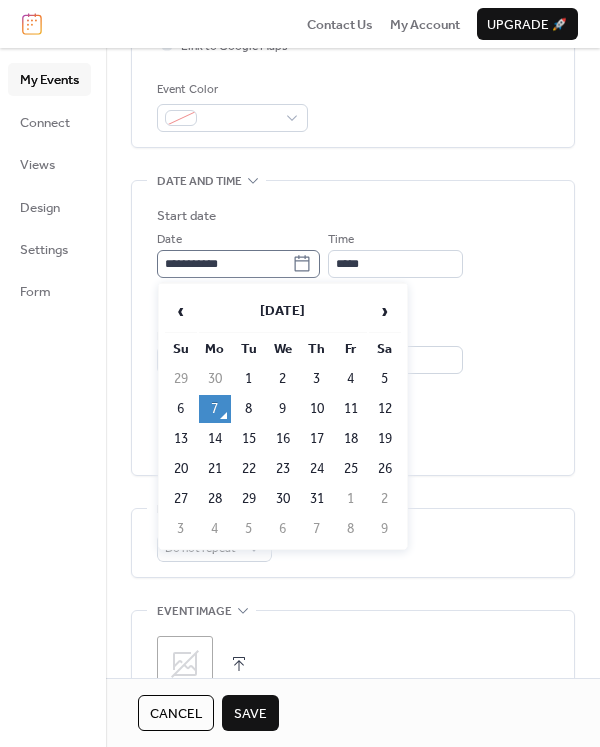 click 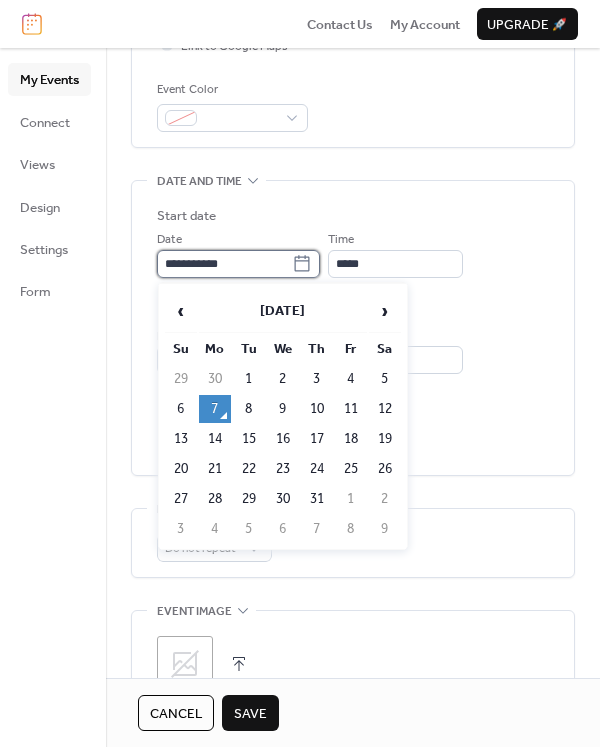 click on "**********" at bounding box center [224, 264] 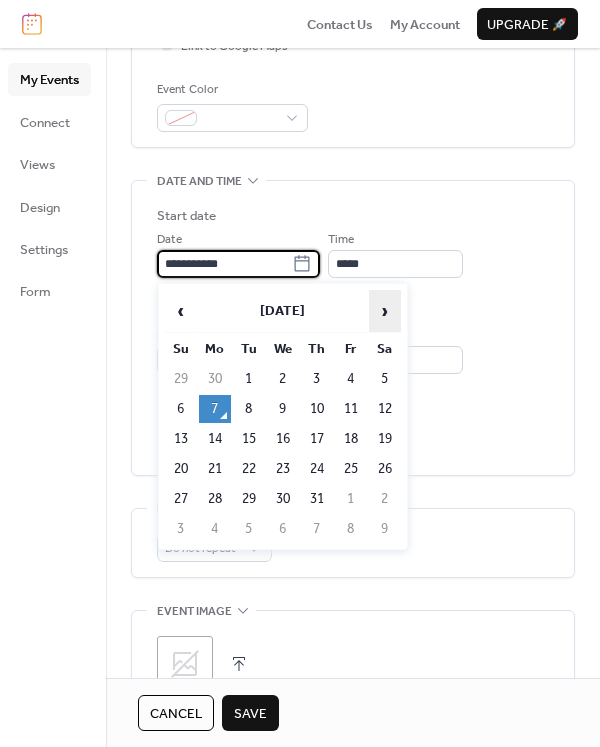 click on "›" at bounding box center [385, 311] 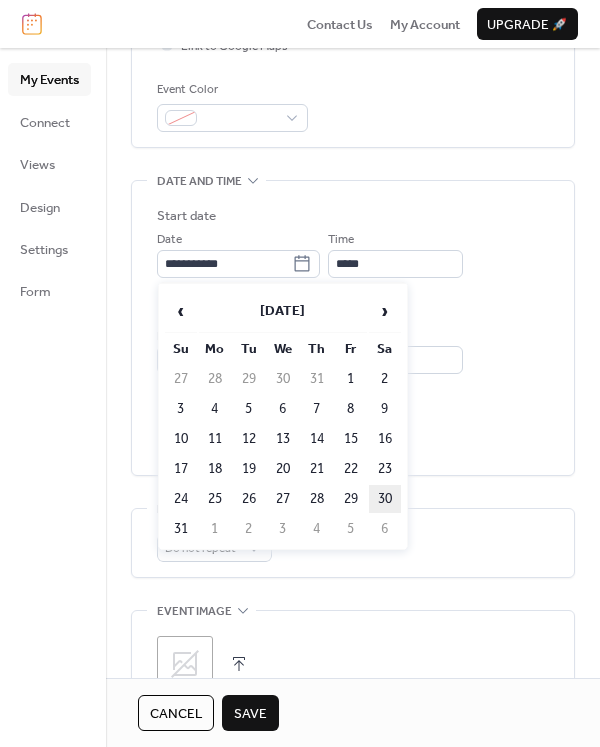 click on "30" at bounding box center [385, 499] 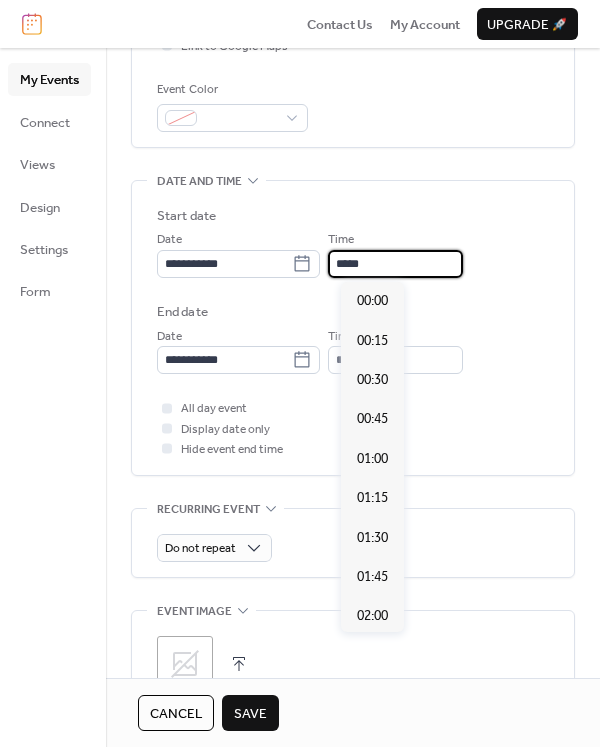click on "*****" at bounding box center [395, 264] 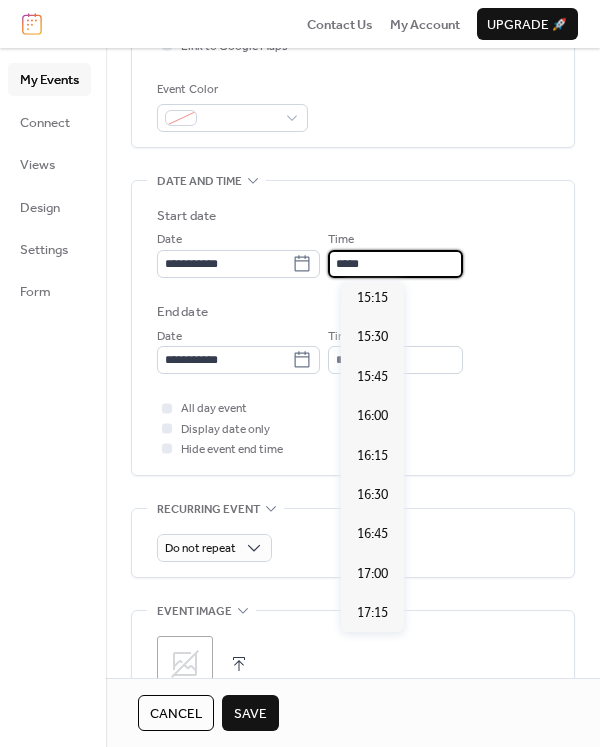 scroll, scrollTop: 2492, scrollLeft: 0, axis: vertical 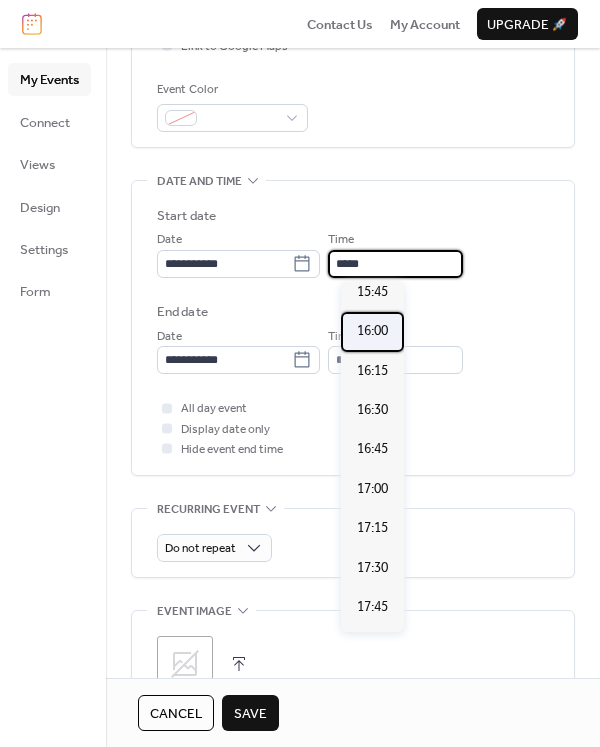click on "16:00" at bounding box center [372, 331] 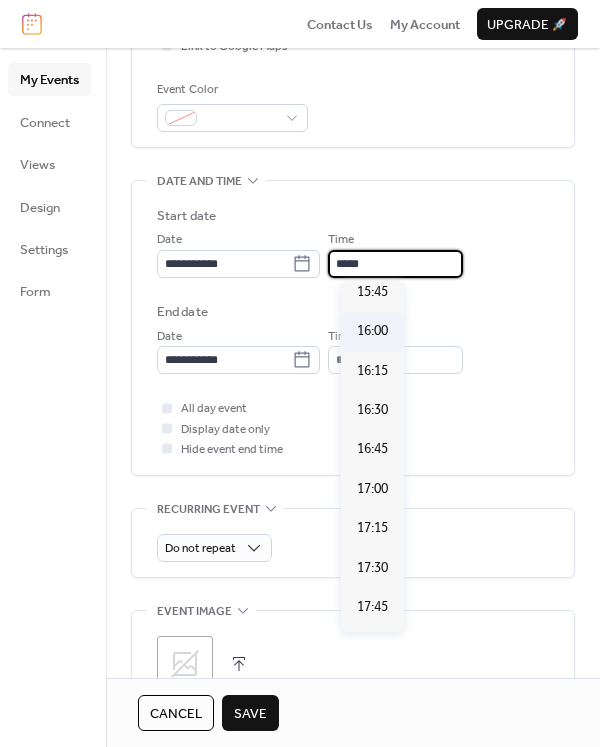 type on "*****" 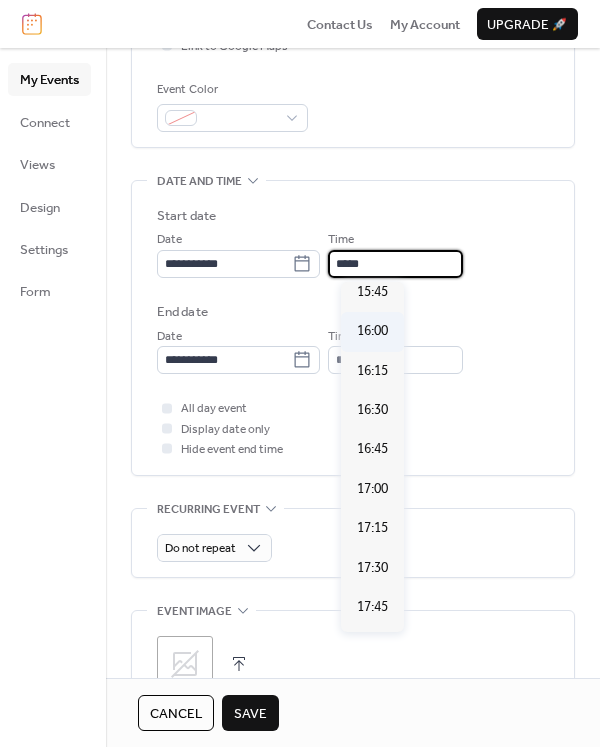 type on "*****" 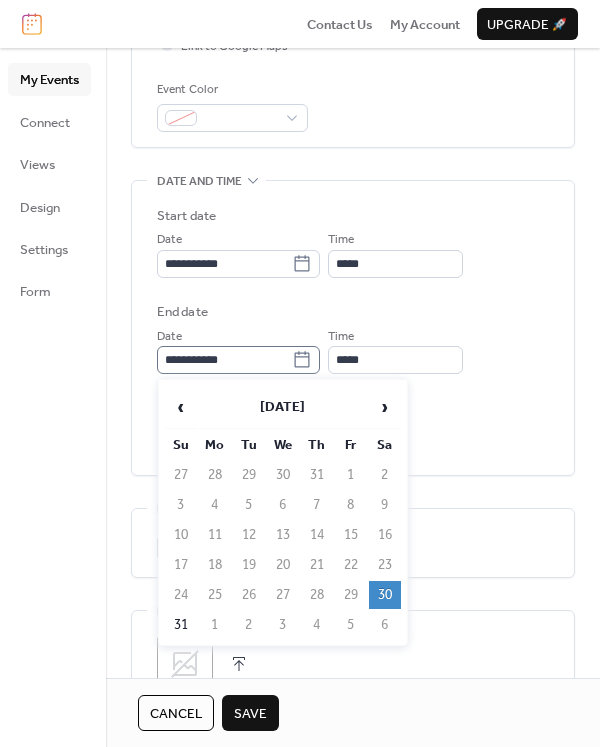 click 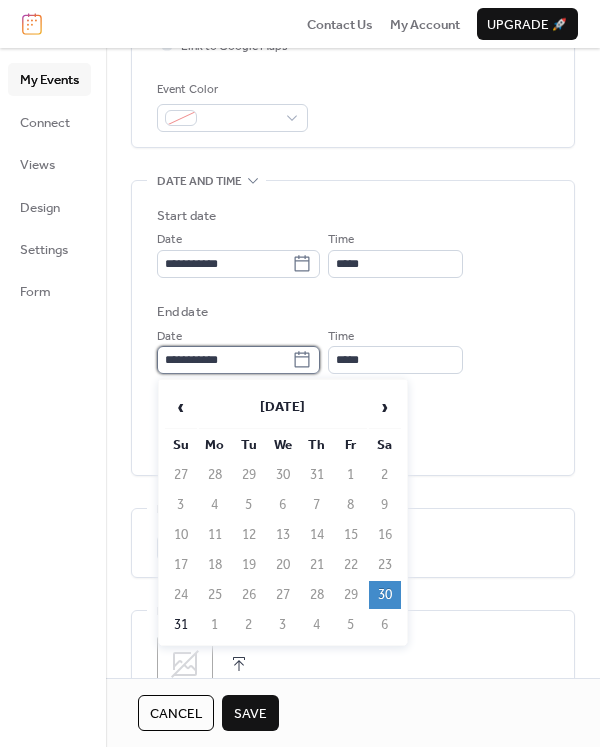 click on "**********" at bounding box center (224, 360) 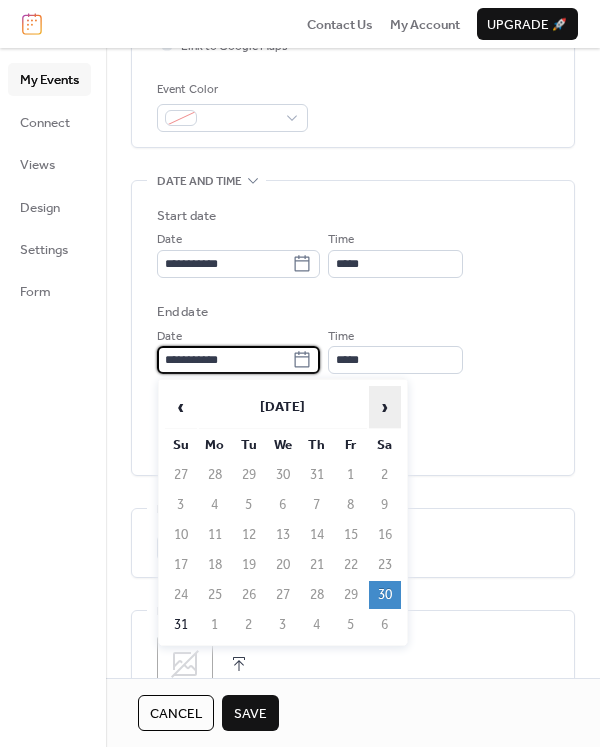 click on "›" at bounding box center [385, 407] 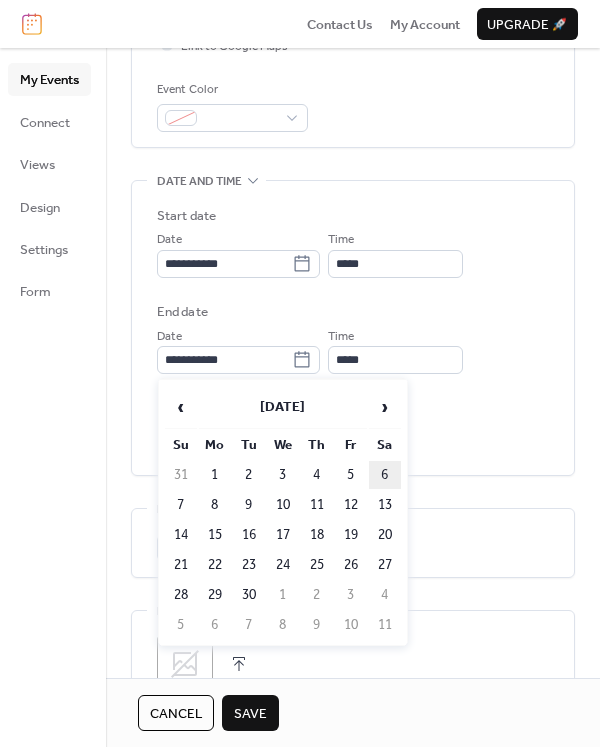 click on "6" at bounding box center (385, 475) 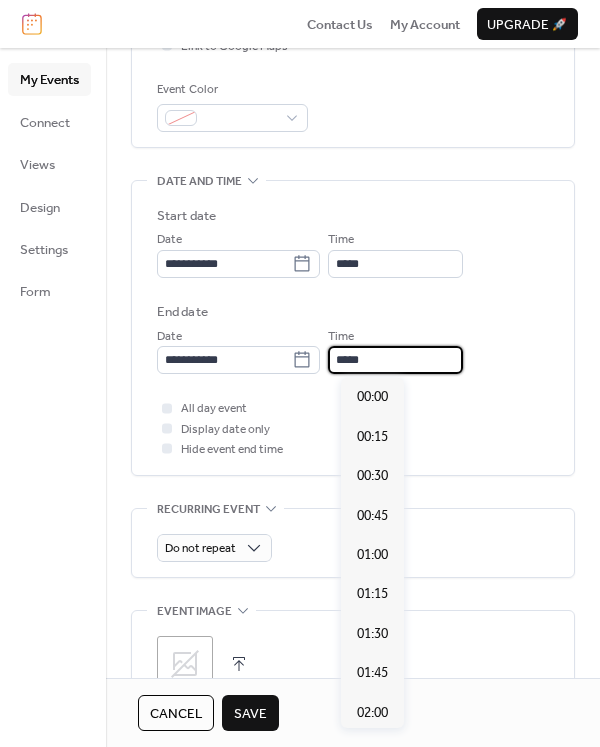 scroll, scrollTop: 2680, scrollLeft: 0, axis: vertical 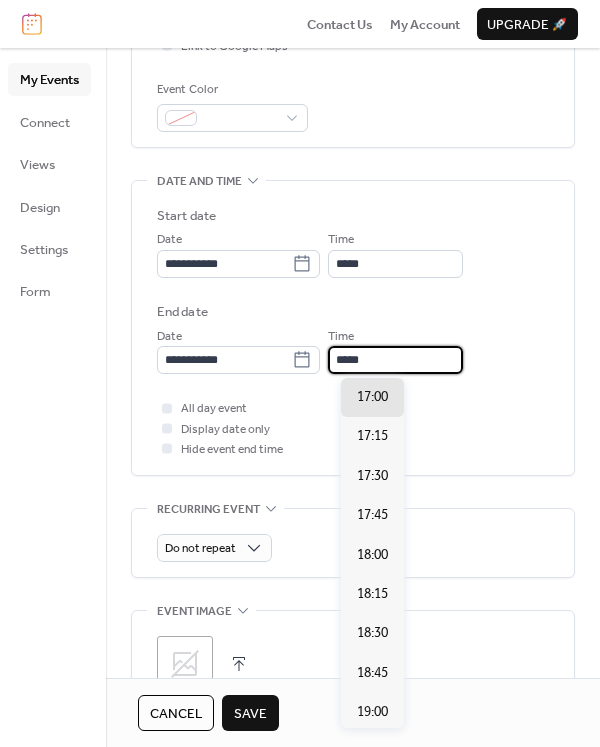 click on "*****" at bounding box center [395, 360] 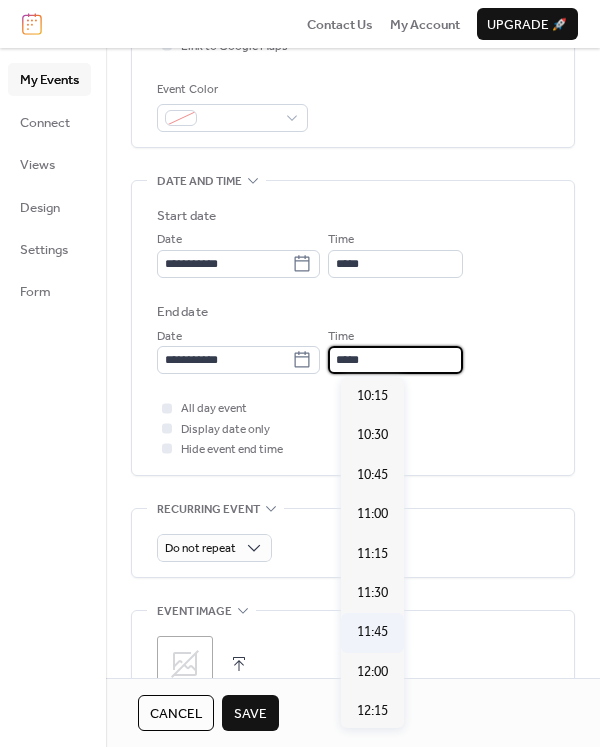 scroll, scrollTop: 1480, scrollLeft: 0, axis: vertical 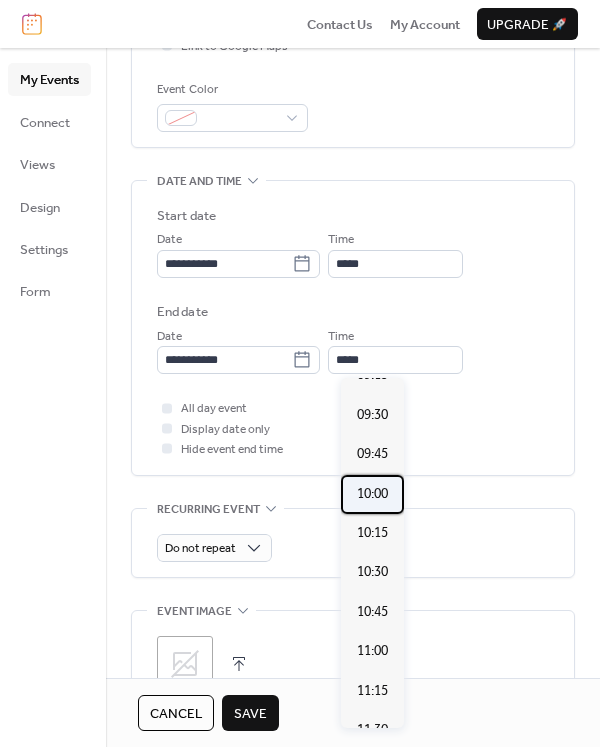 click on "10:00" at bounding box center [372, 494] 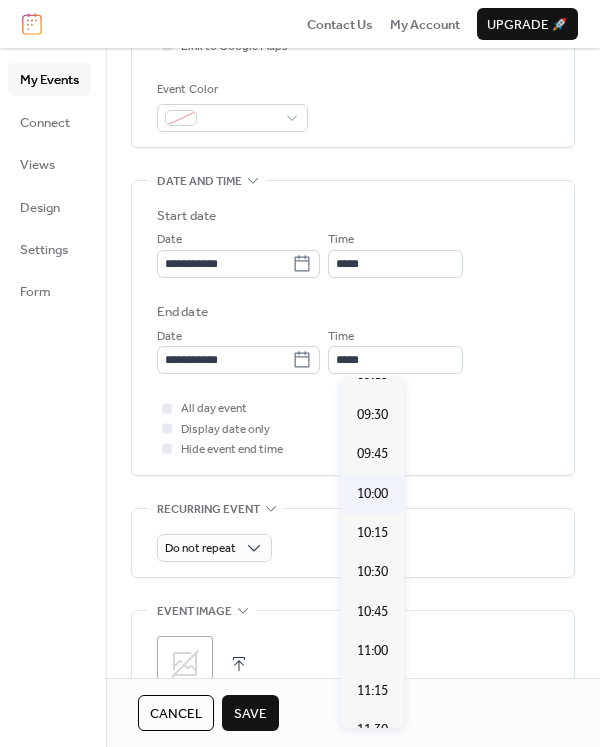 type on "*****" 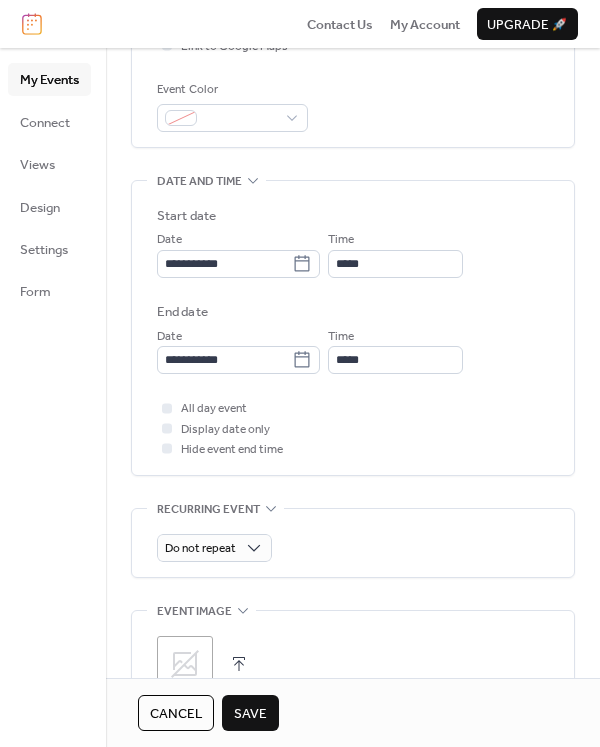 click on "Save" at bounding box center (250, 714) 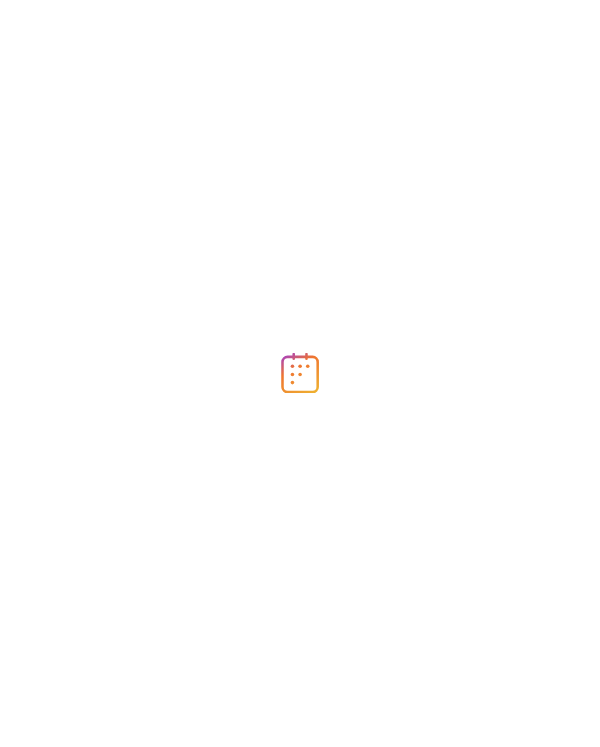 scroll, scrollTop: 0, scrollLeft: 0, axis: both 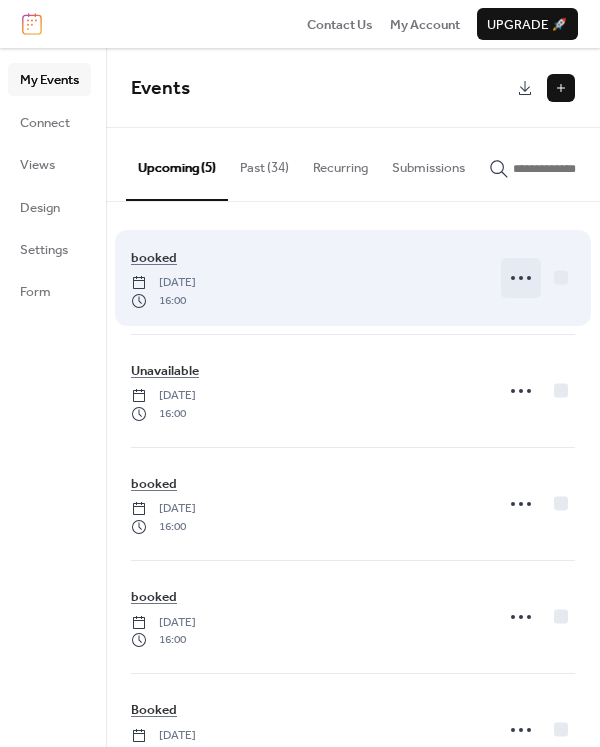 click 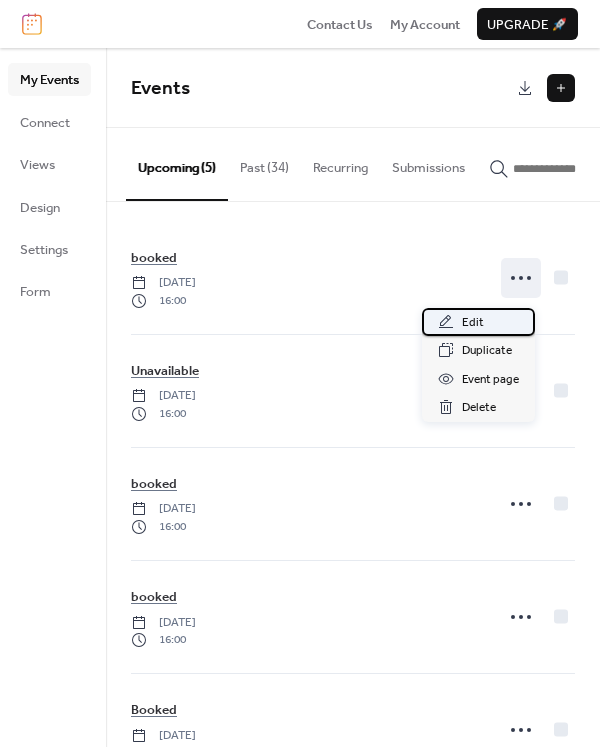 click on "Edit" at bounding box center [473, 323] 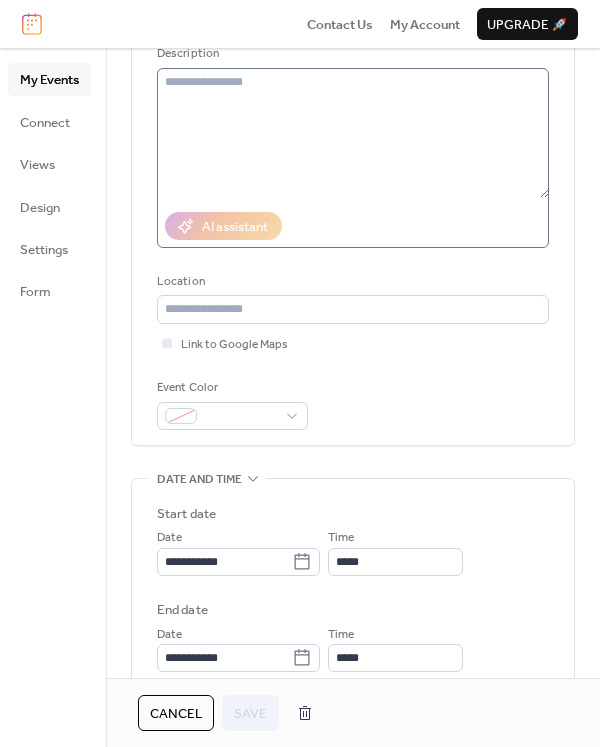 scroll, scrollTop: 400, scrollLeft: 0, axis: vertical 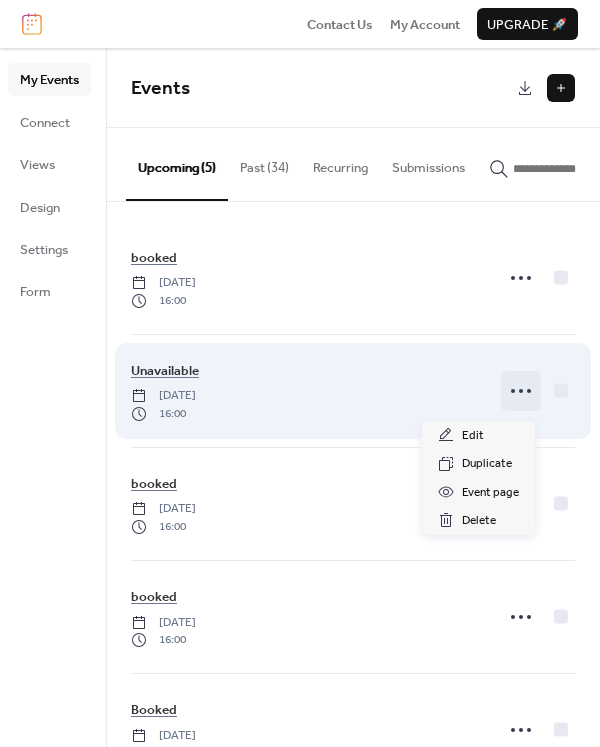 click 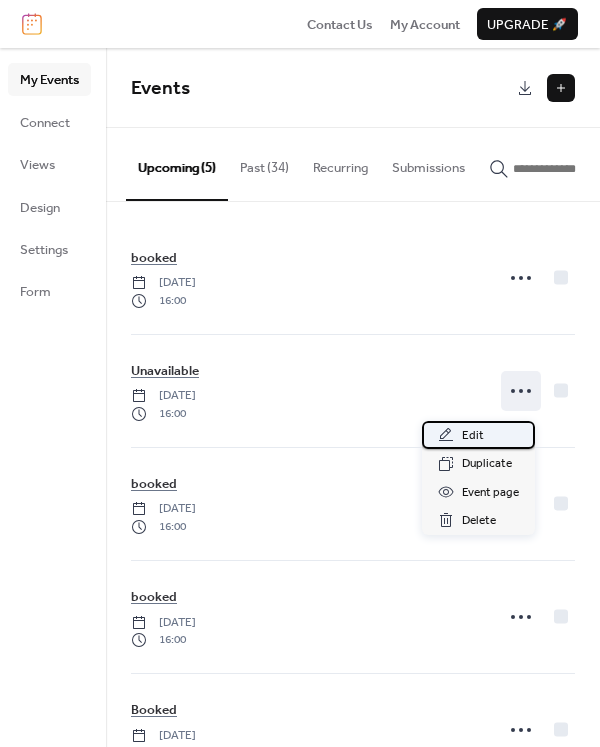 click on "Edit" at bounding box center [473, 436] 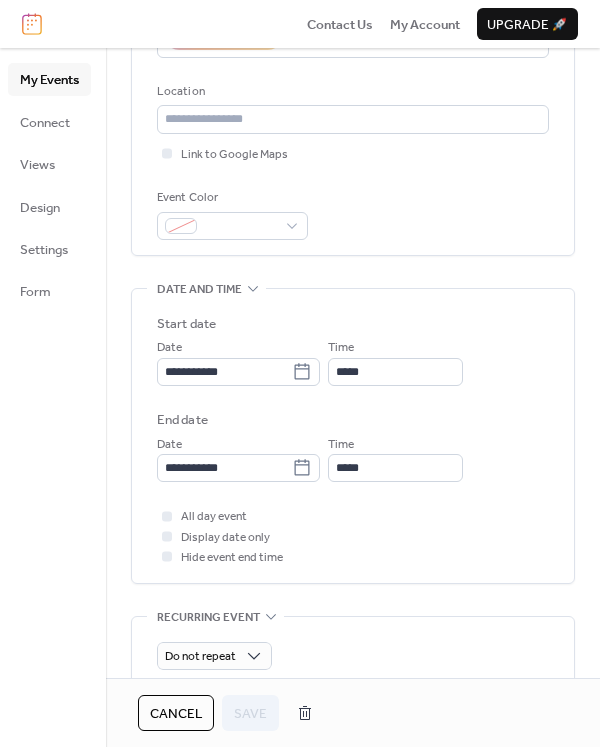 scroll, scrollTop: 400, scrollLeft: 0, axis: vertical 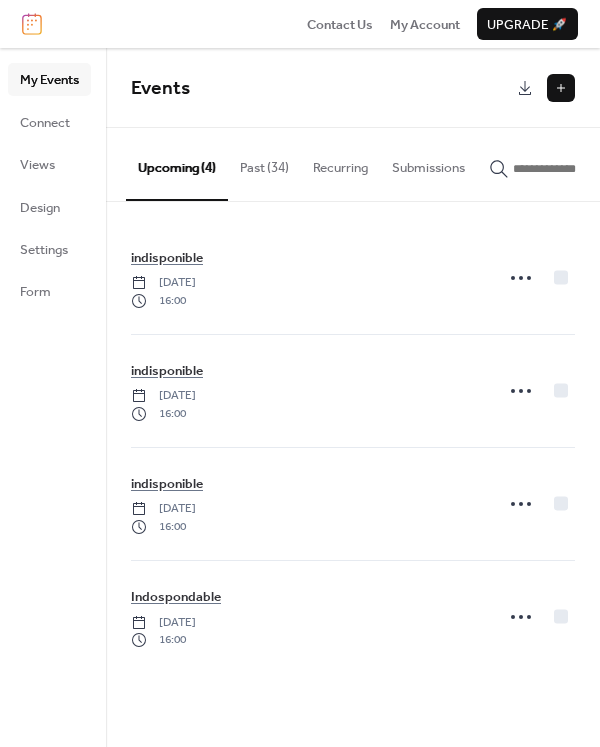 click at bounding box center [561, 88] 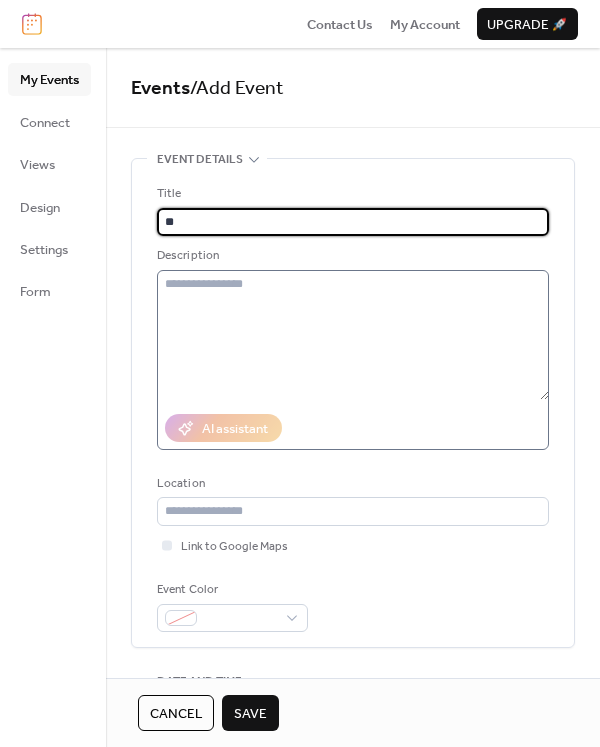 type on "**********" 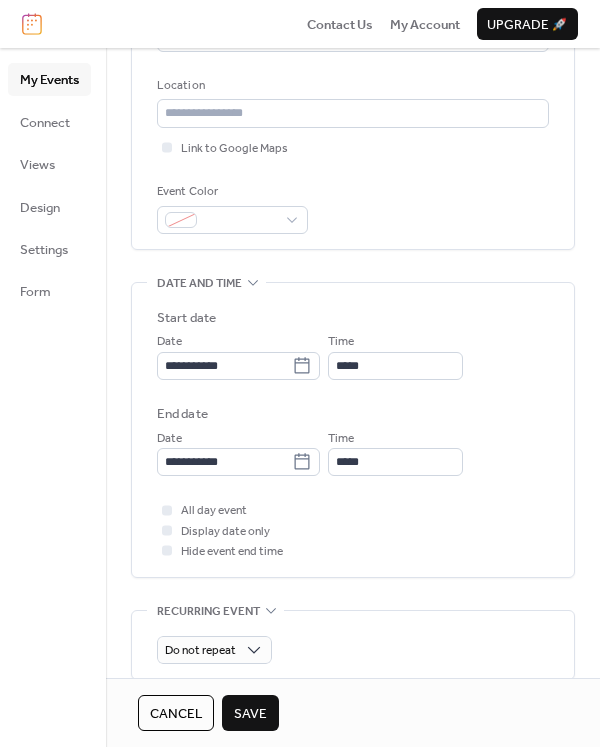 scroll, scrollTop: 400, scrollLeft: 0, axis: vertical 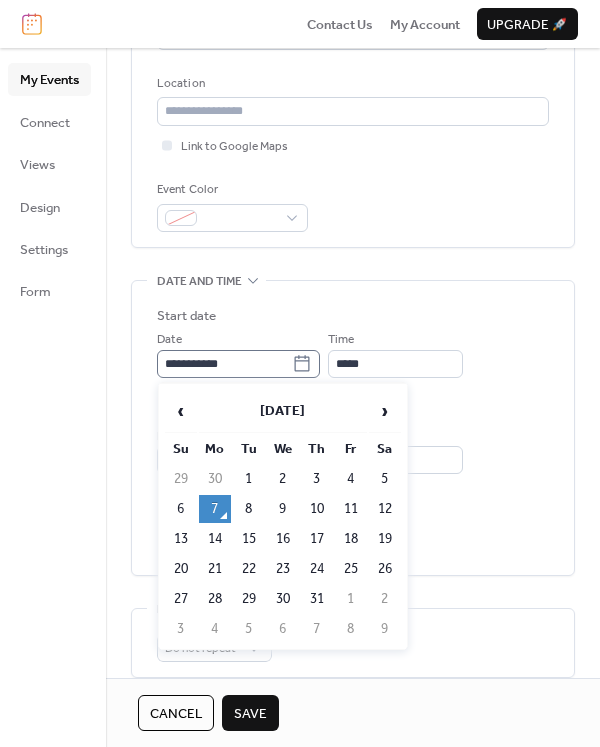 click 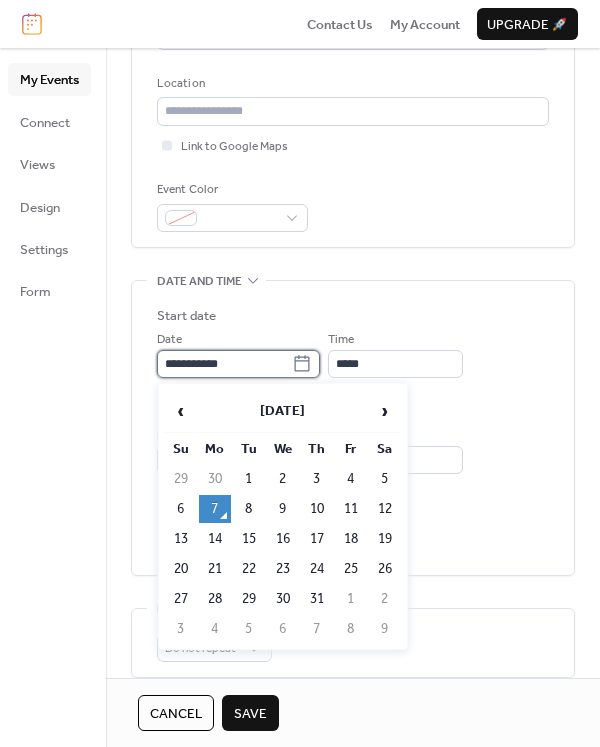 click on "**********" at bounding box center (224, 364) 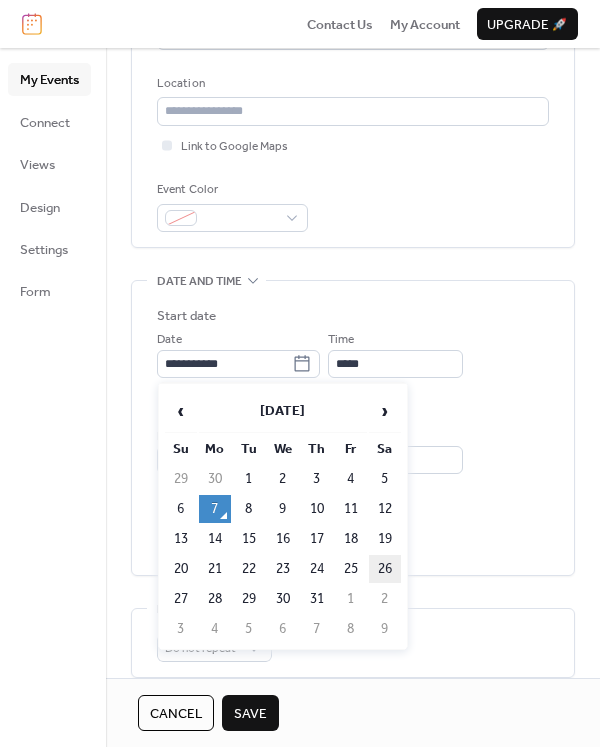 click on "26" at bounding box center [385, 569] 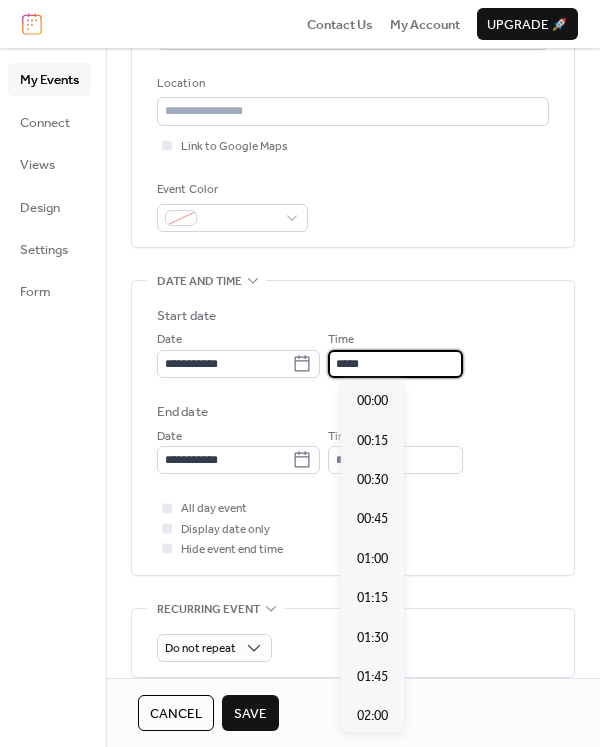scroll, scrollTop: 1892, scrollLeft: 0, axis: vertical 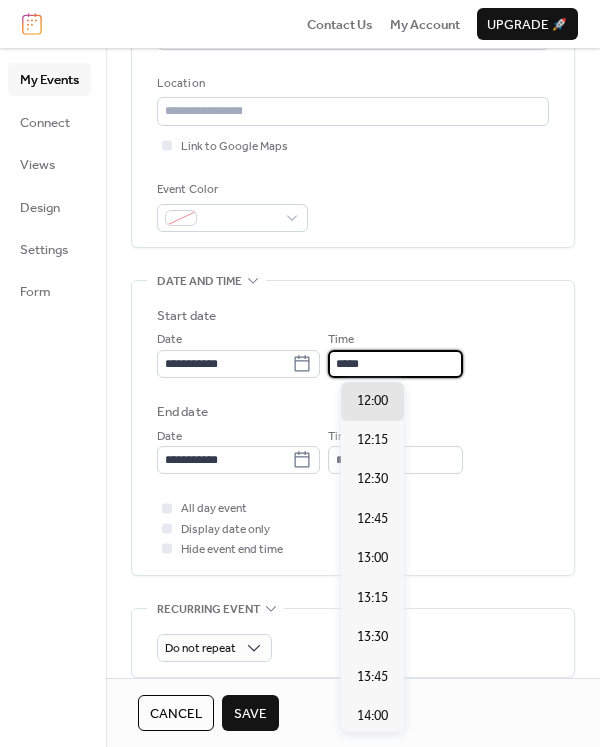 drag, startPoint x: 348, startPoint y: 361, endPoint x: 379, endPoint y: 362, distance: 31.016125 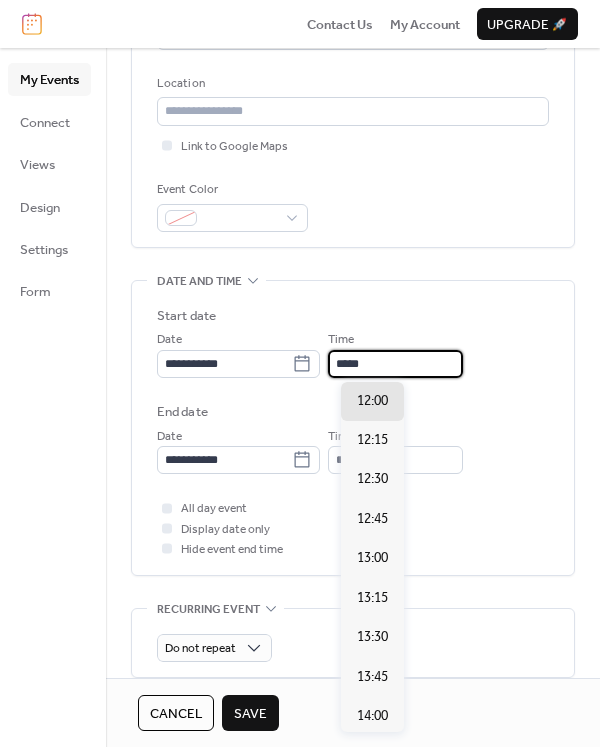 click on "*****" at bounding box center (395, 364) 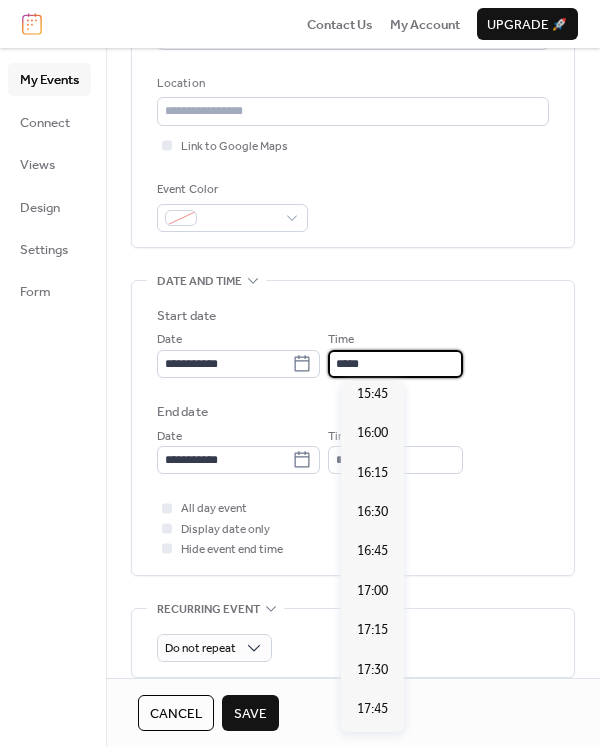 scroll, scrollTop: 2492, scrollLeft: 0, axis: vertical 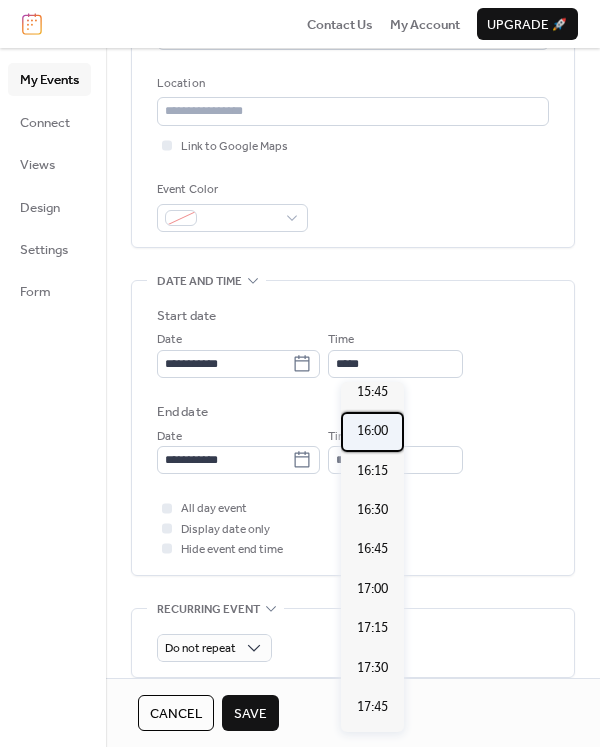 click on "16:00" at bounding box center (372, 431) 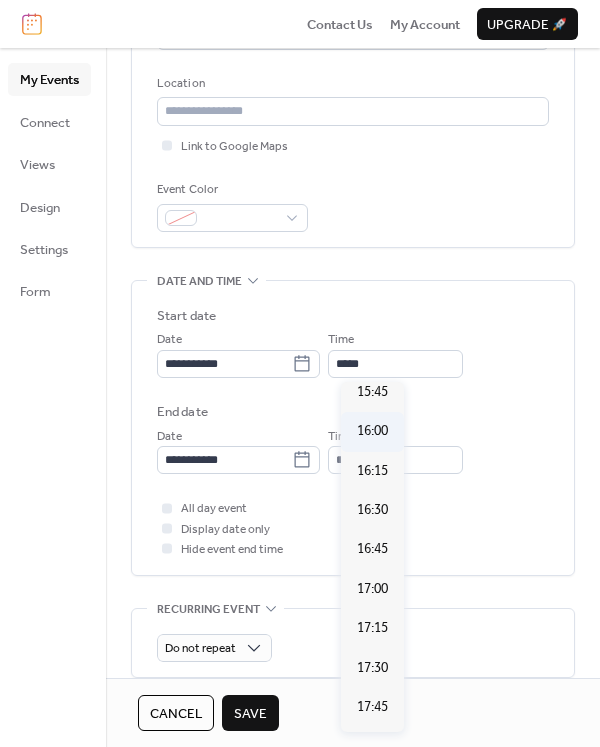 type on "*****" 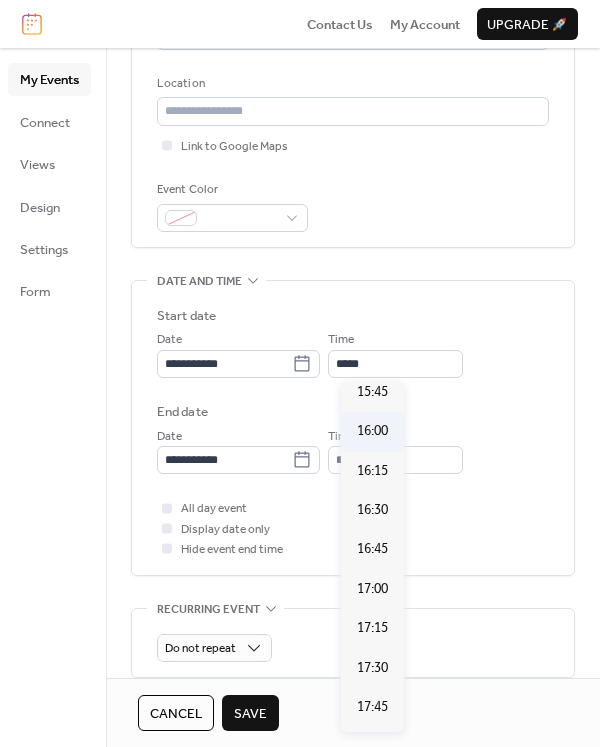 type on "*****" 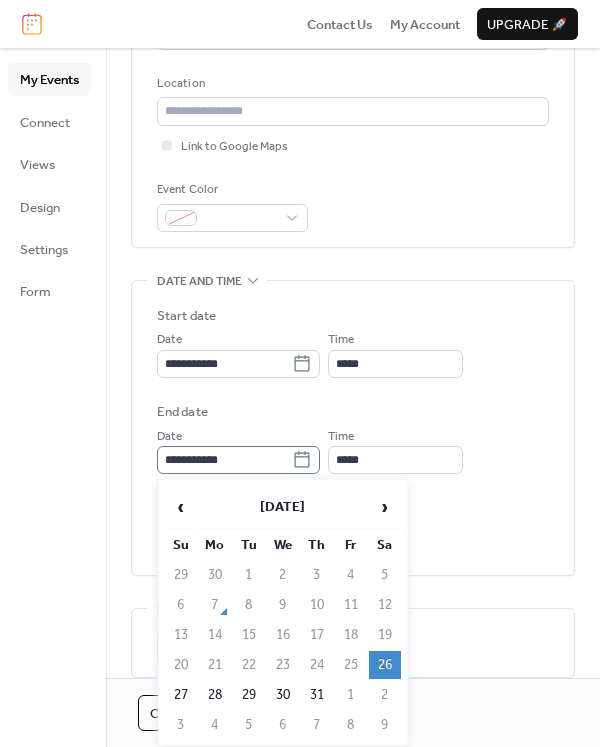 click 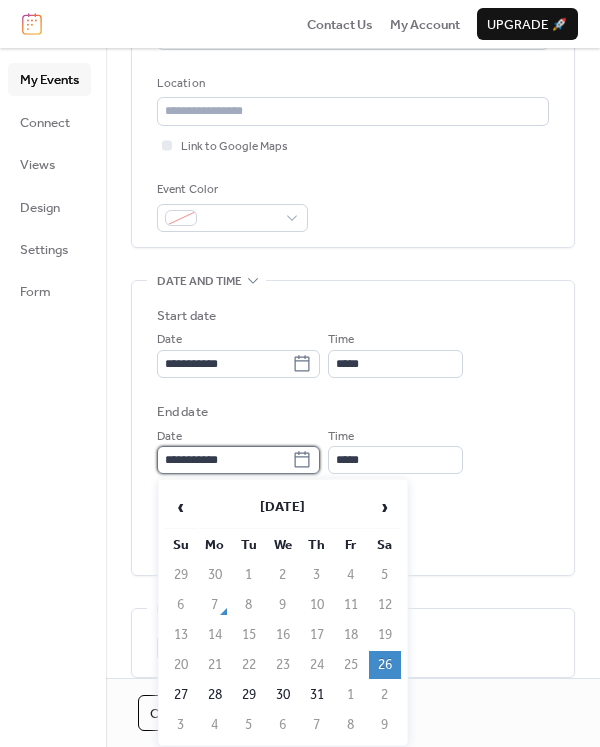 click on "**********" at bounding box center (224, 460) 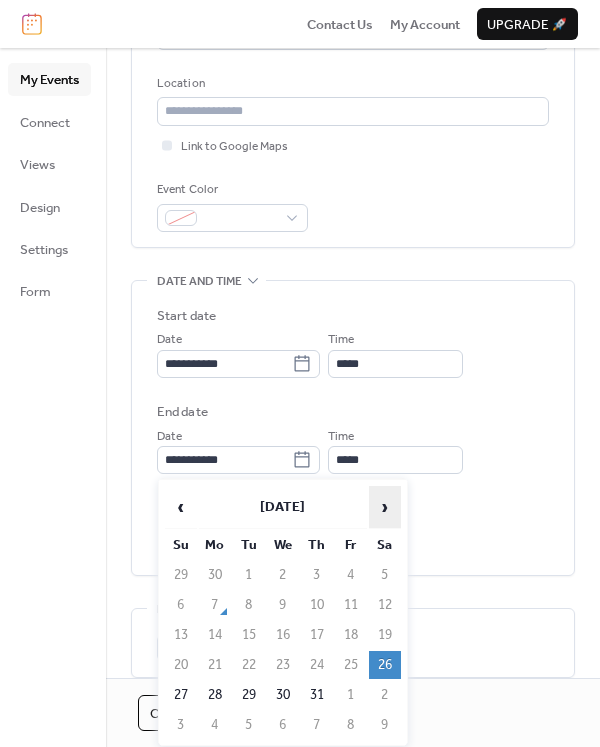 click on "›" at bounding box center (385, 507) 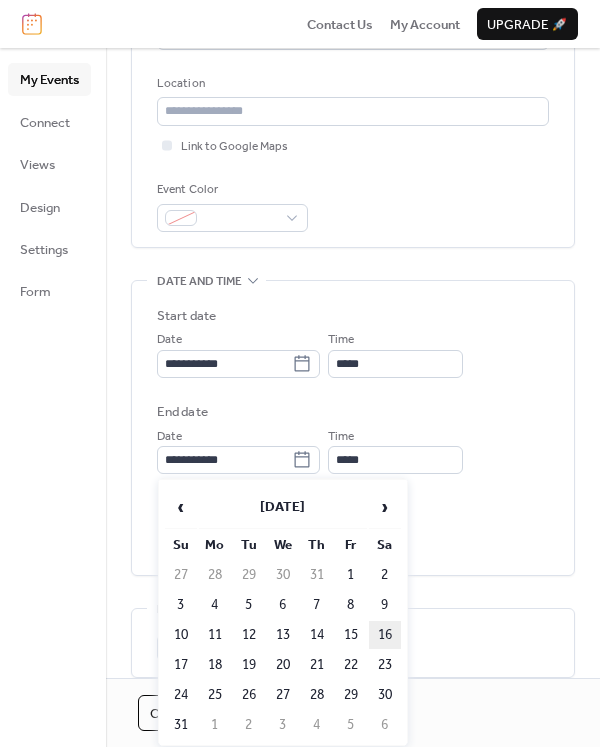 click on "16" at bounding box center (385, 635) 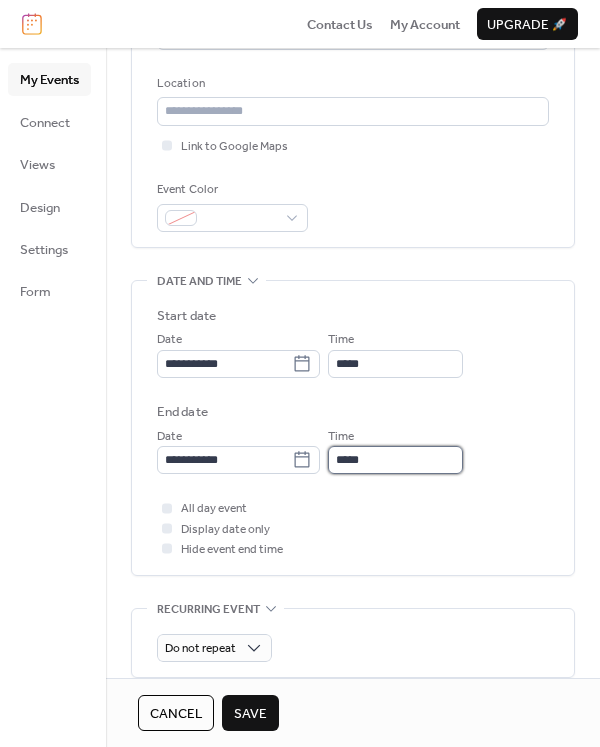 click on "*****" at bounding box center (395, 460) 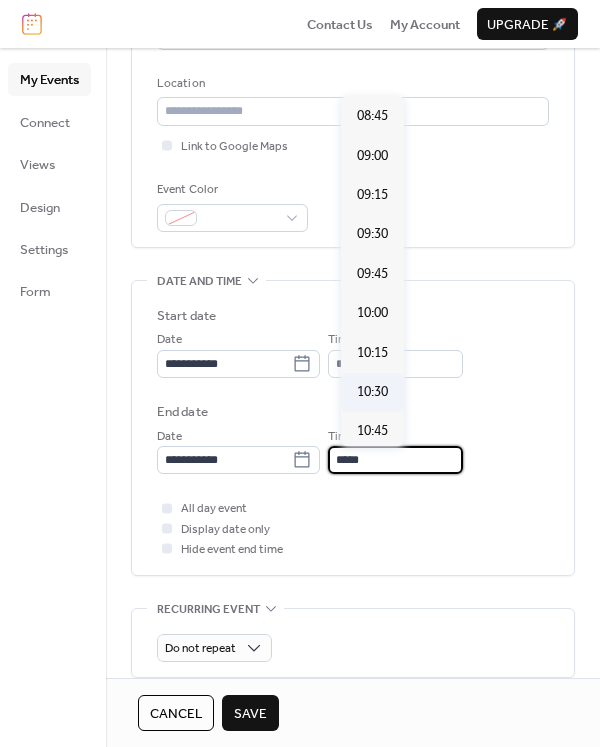 scroll, scrollTop: 1380, scrollLeft: 0, axis: vertical 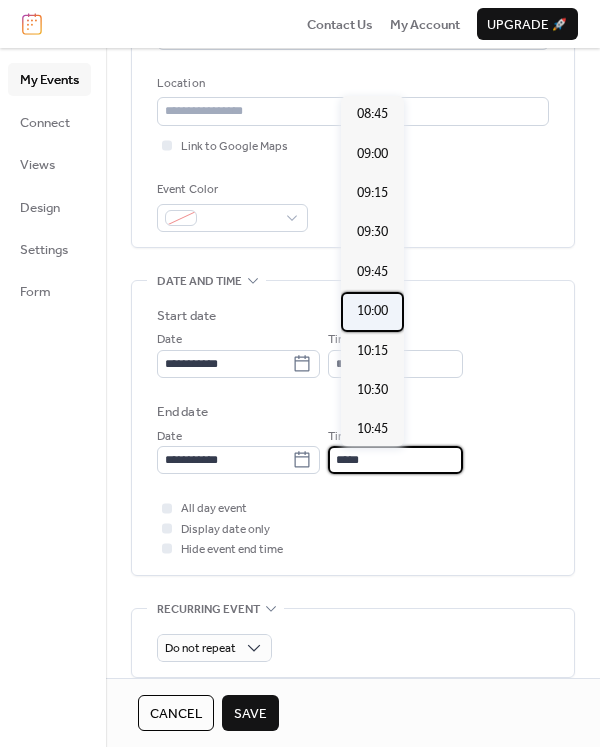 click on "10:00" at bounding box center (372, 311) 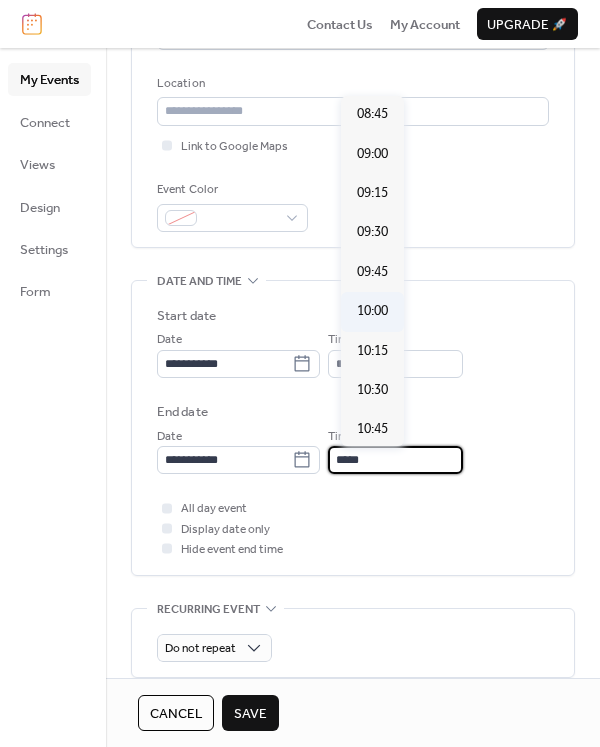 type on "*****" 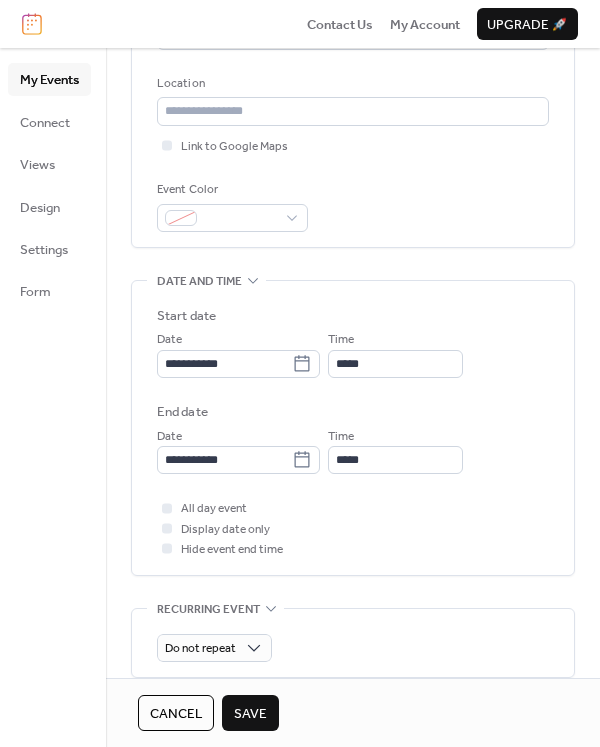click on "Save" at bounding box center [250, 714] 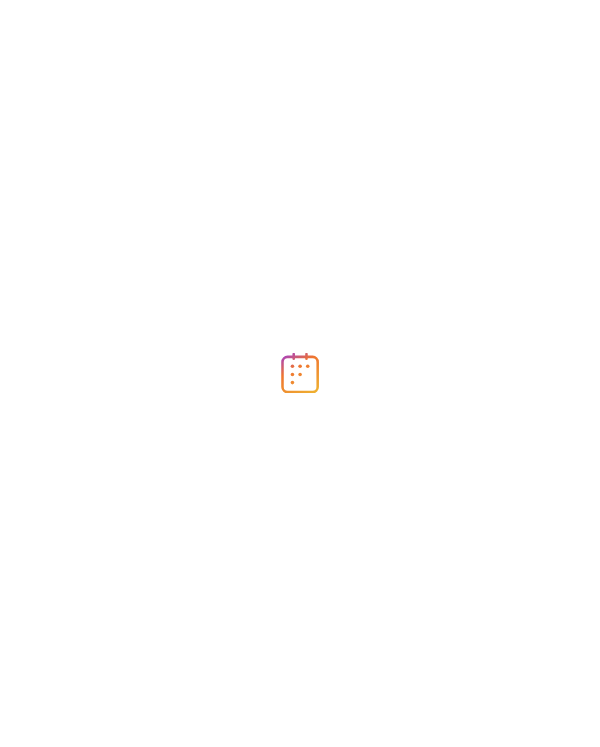 scroll, scrollTop: 0, scrollLeft: 0, axis: both 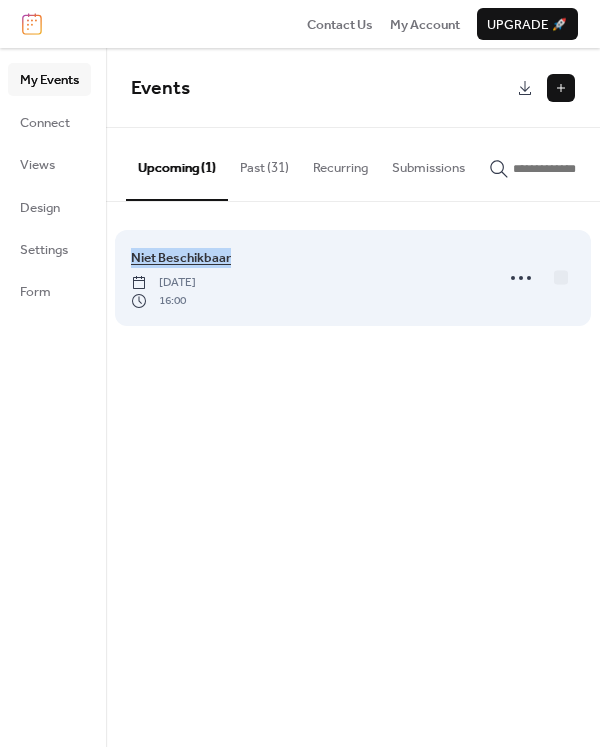 drag, startPoint x: 235, startPoint y: 263, endPoint x: 135, endPoint y: 264, distance: 100.005 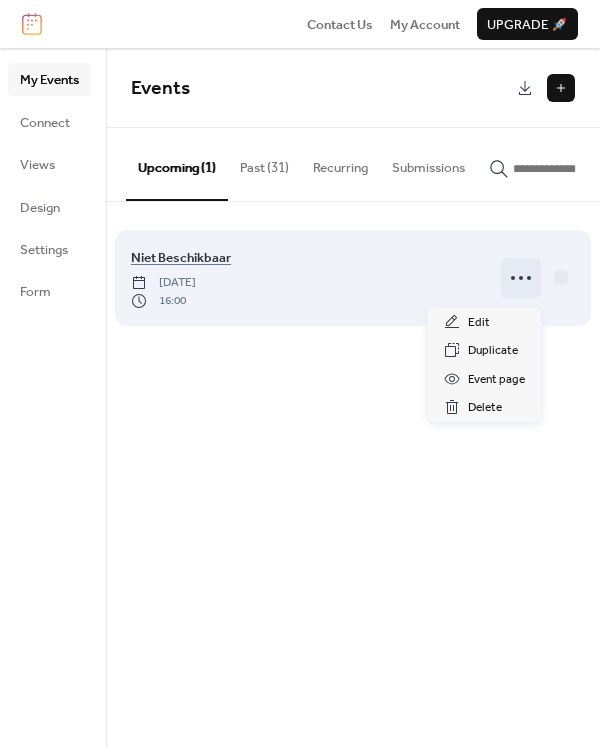 click 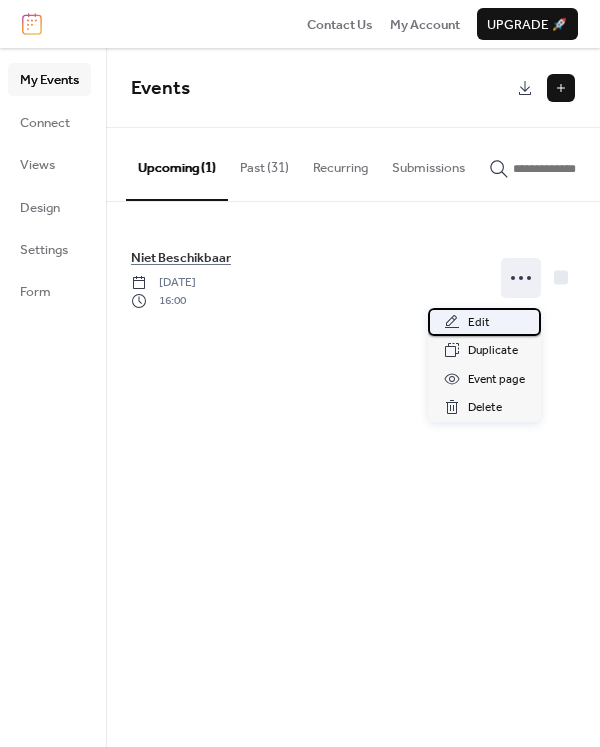 click on "Edit" at bounding box center (479, 323) 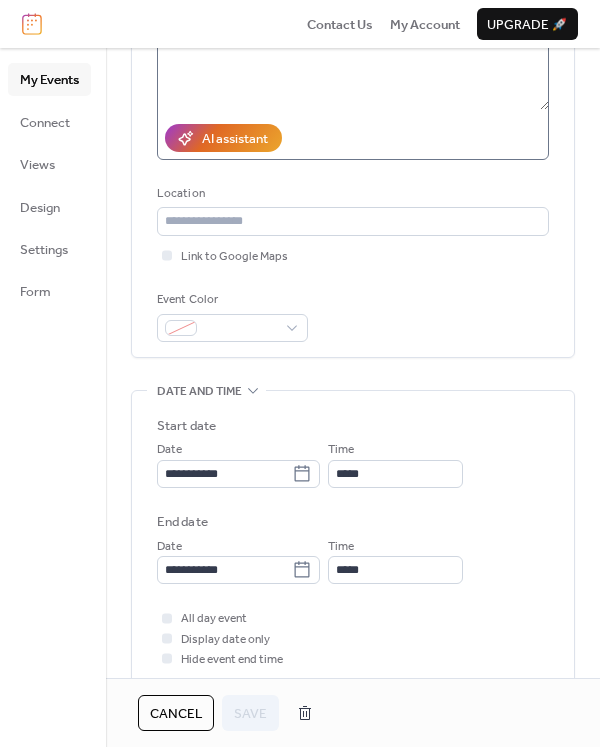 scroll, scrollTop: 500, scrollLeft: 0, axis: vertical 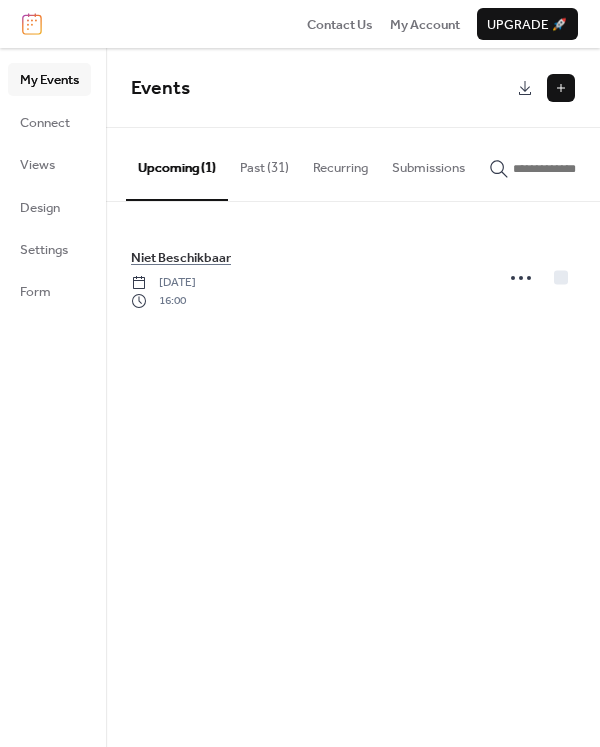 click at bounding box center [561, 88] 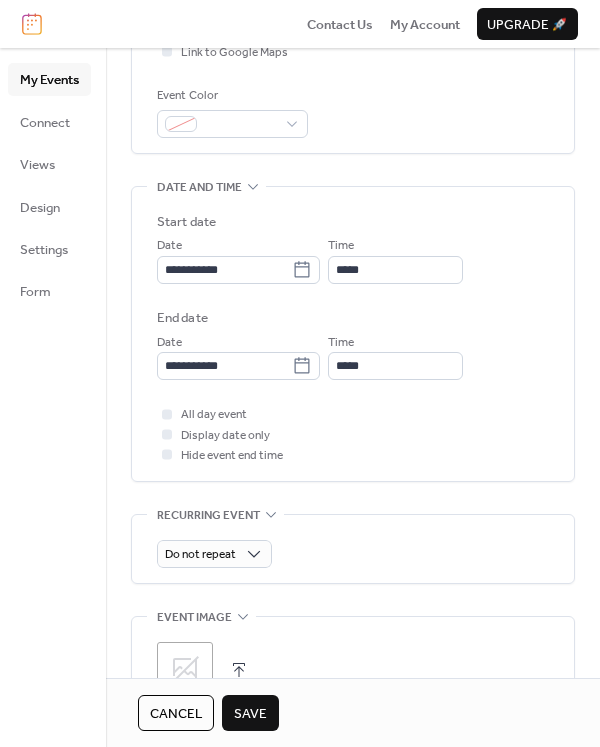scroll, scrollTop: 600, scrollLeft: 0, axis: vertical 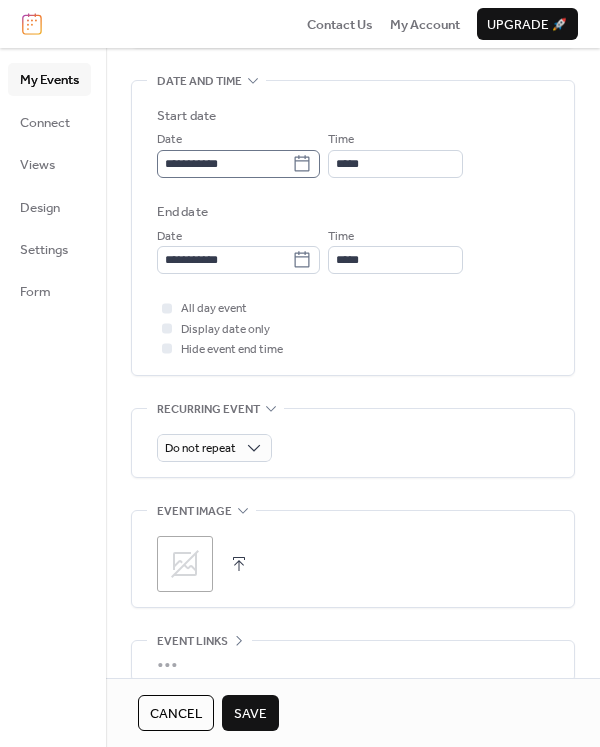 type on "**********" 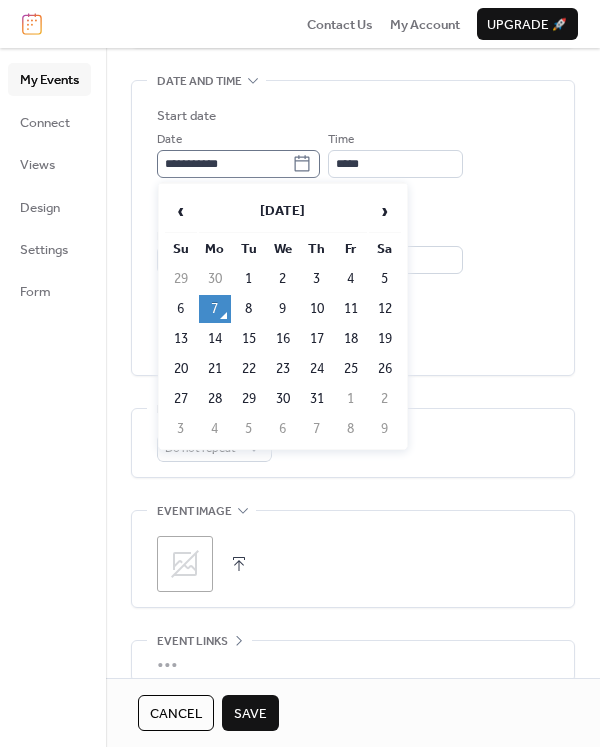click 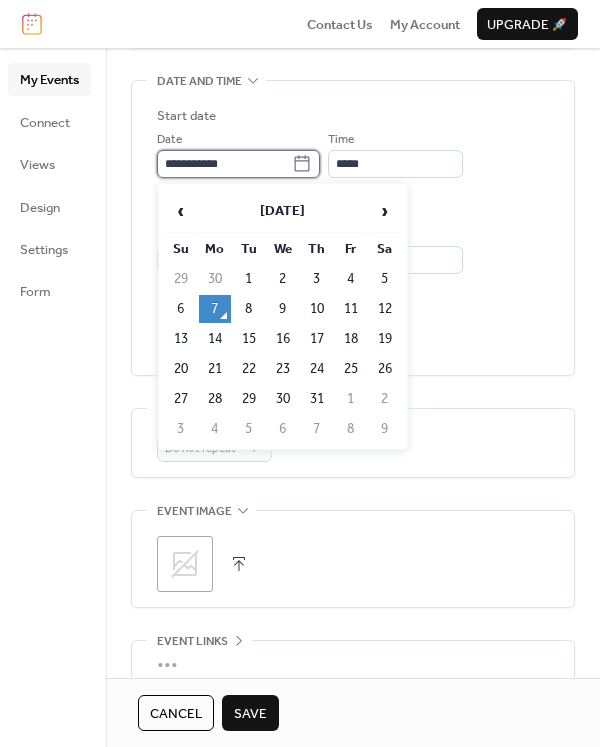 click on "**********" at bounding box center [224, 164] 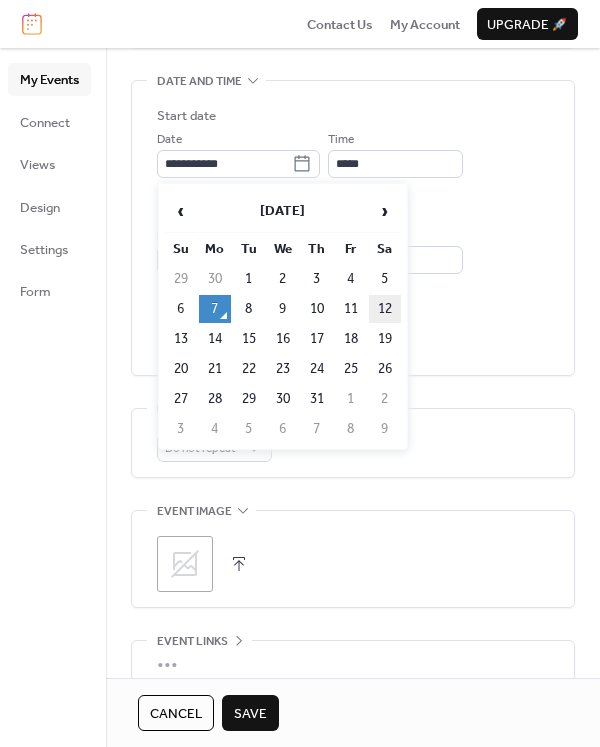 click on "12" at bounding box center [385, 309] 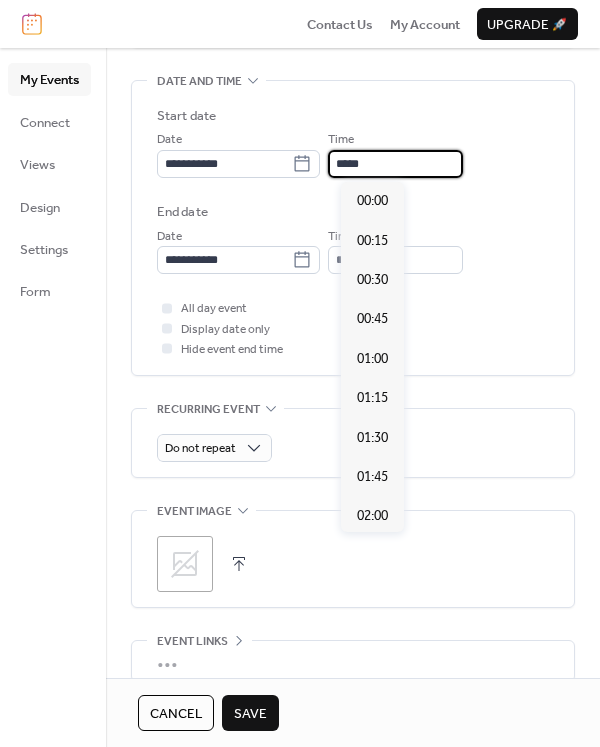 scroll, scrollTop: 1892, scrollLeft: 0, axis: vertical 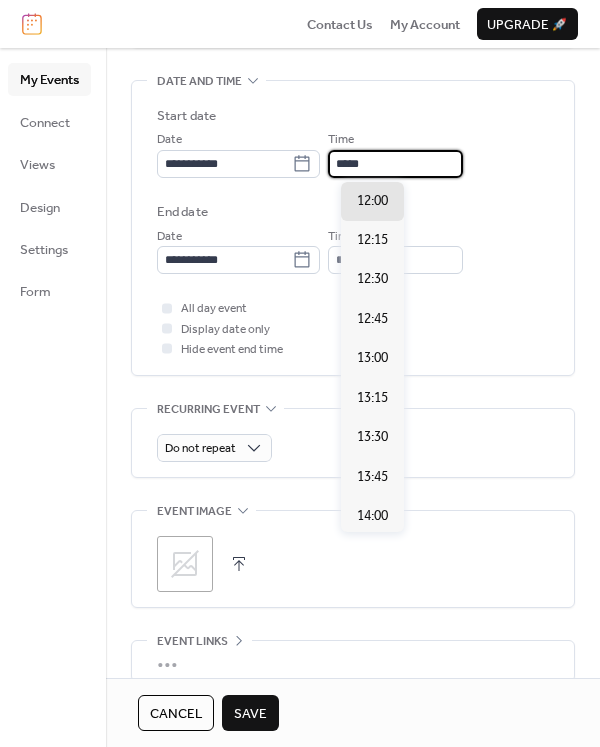 drag, startPoint x: 348, startPoint y: 162, endPoint x: 377, endPoint y: 163, distance: 29.017237 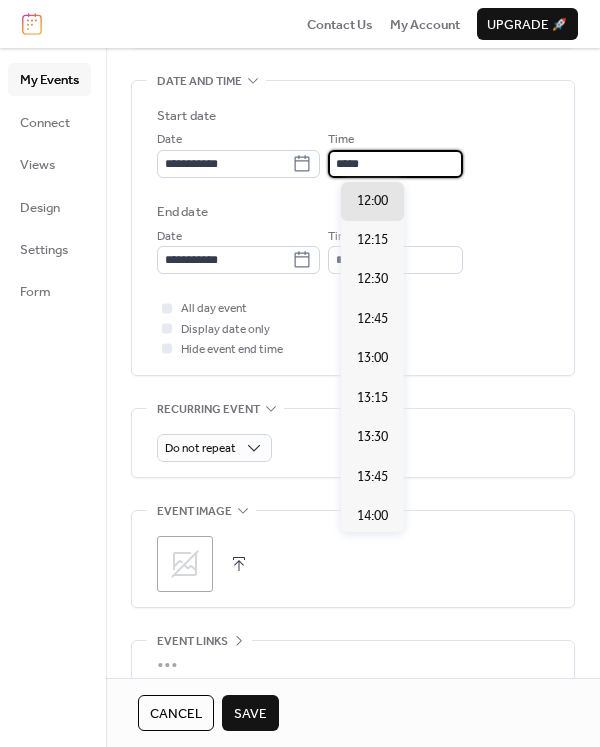 click on "*****" at bounding box center [395, 164] 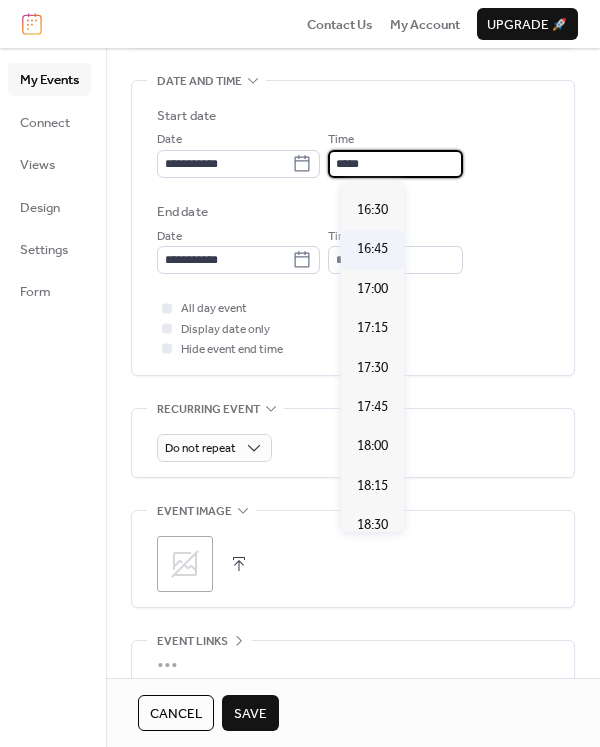 scroll, scrollTop: 2392, scrollLeft: 0, axis: vertical 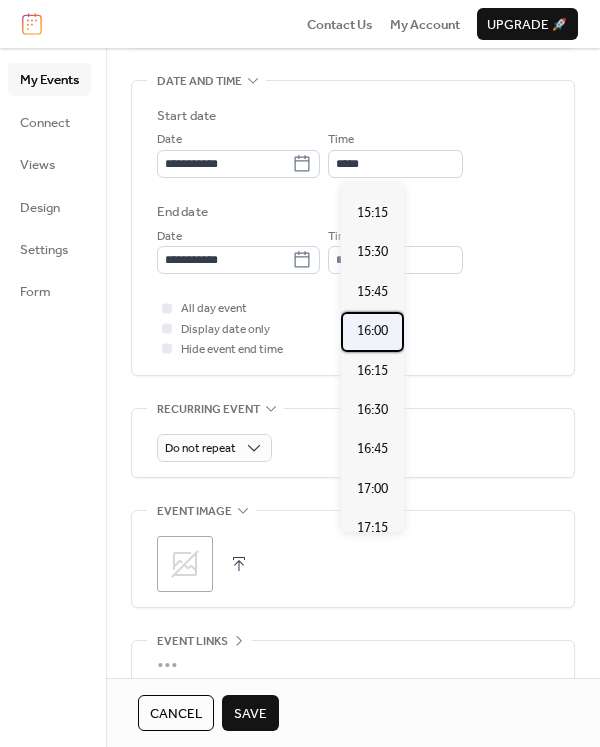 click on "16:00" at bounding box center (372, 331) 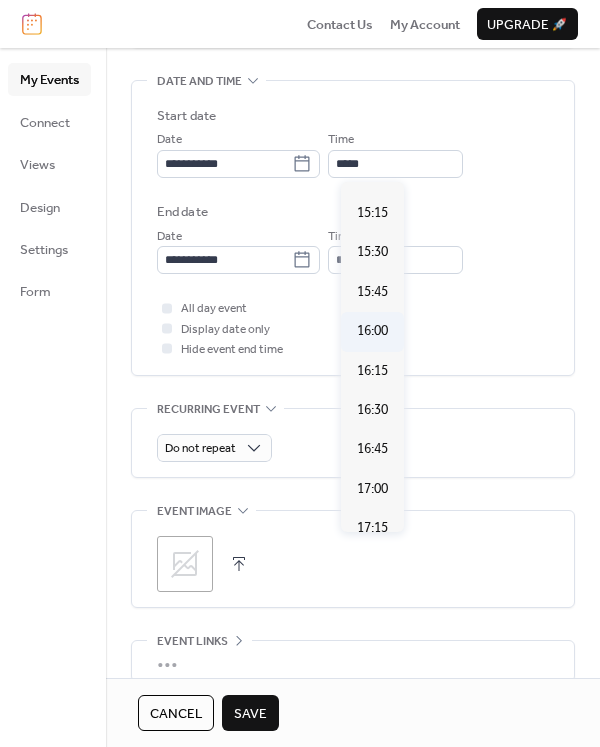 type on "*****" 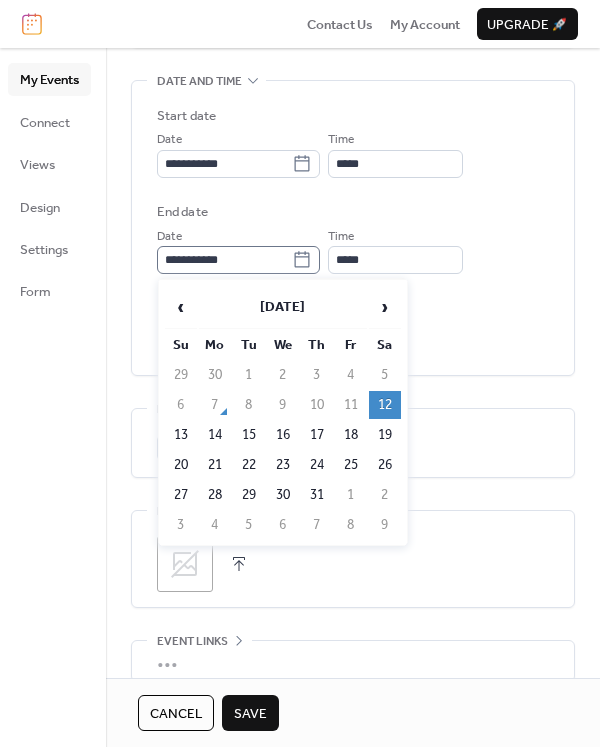 click 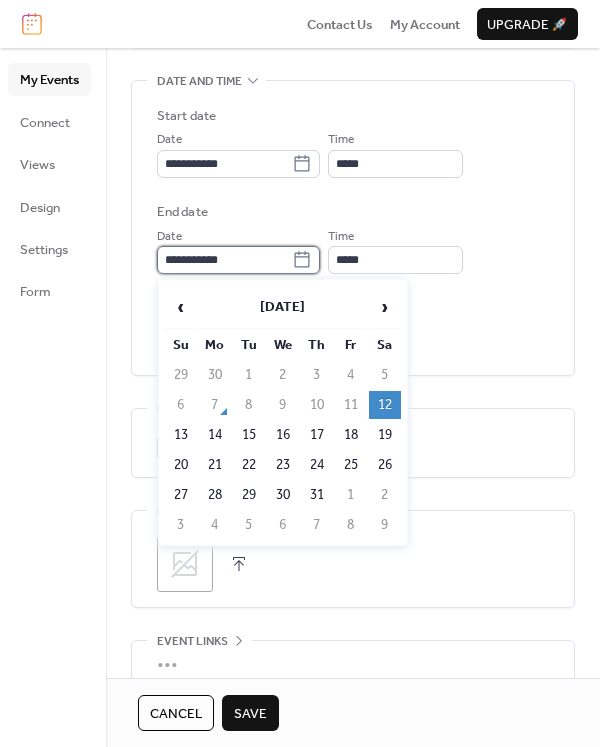 click on "**********" at bounding box center [224, 260] 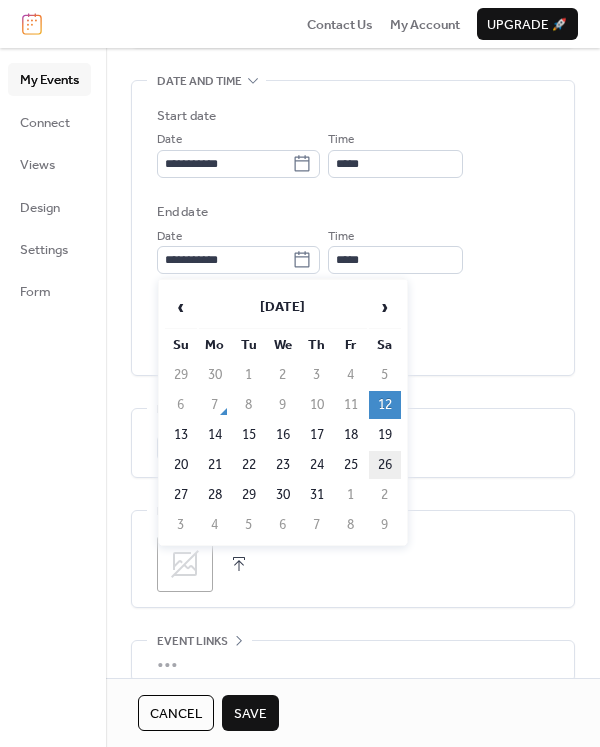 click on "26" at bounding box center [385, 465] 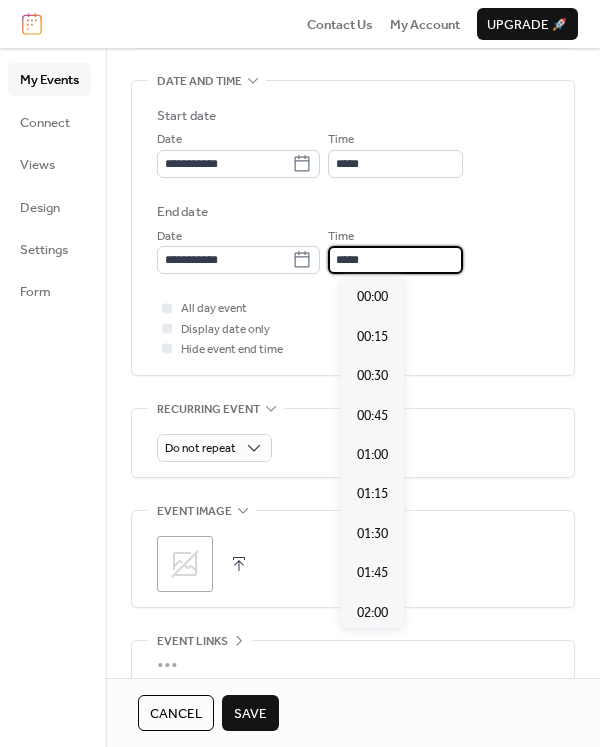 scroll, scrollTop: 2680, scrollLeft: 0, axis: vertical 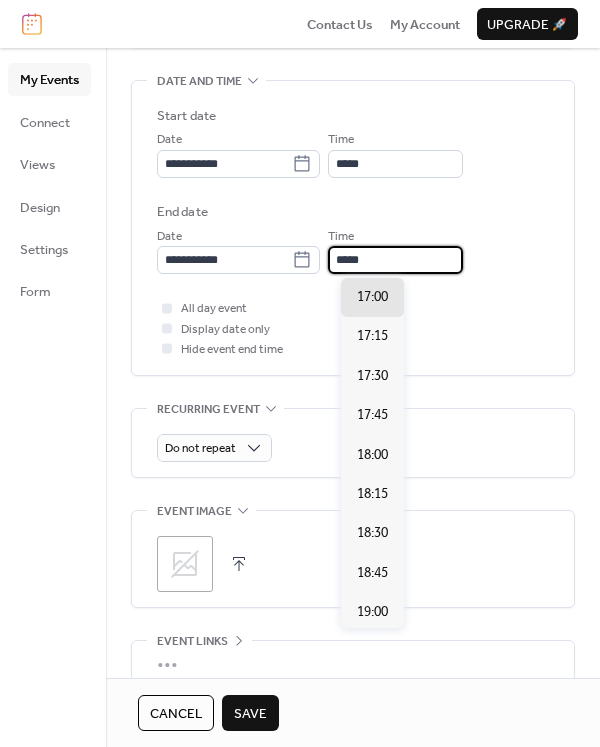 drag, startPoint x: 350, startPoint y: 257, endPoint x: 378, endPoint y: 258, distance: 28.01785 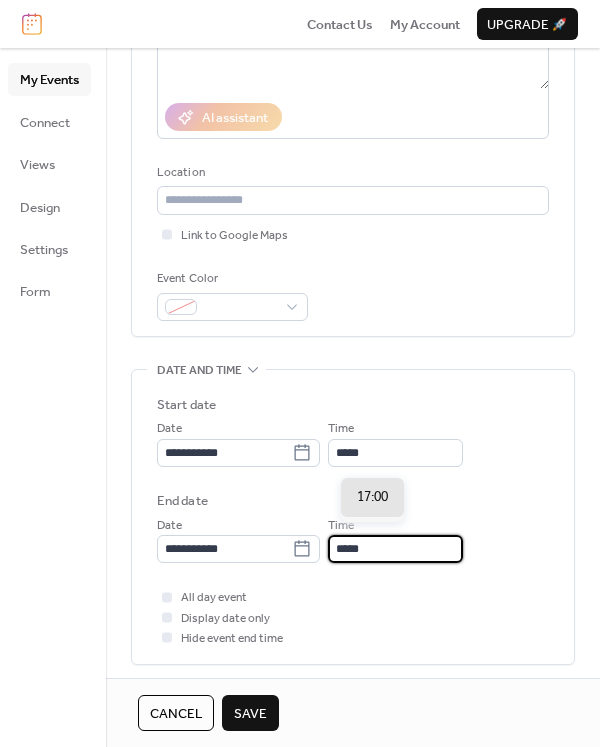 scroll, scrollTop: 400, scrollLeft: 0, axis: vertical 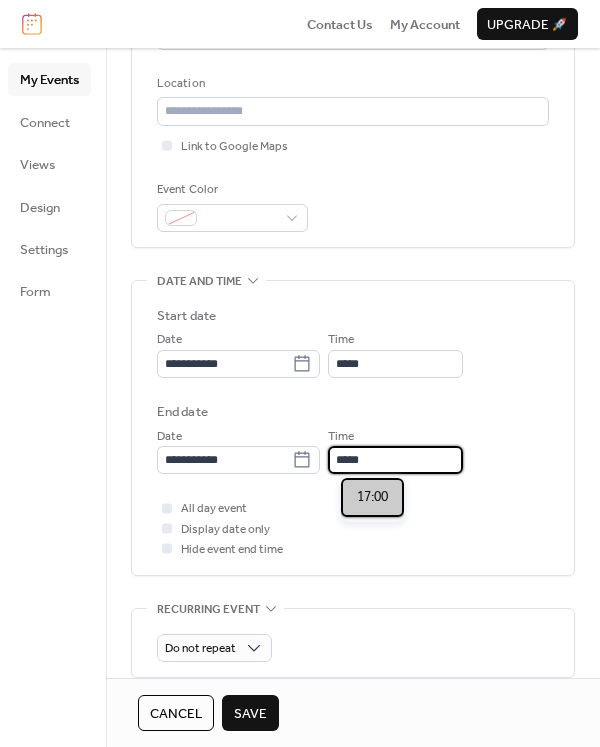 click on "17:00" at bounding box center [372, 497] 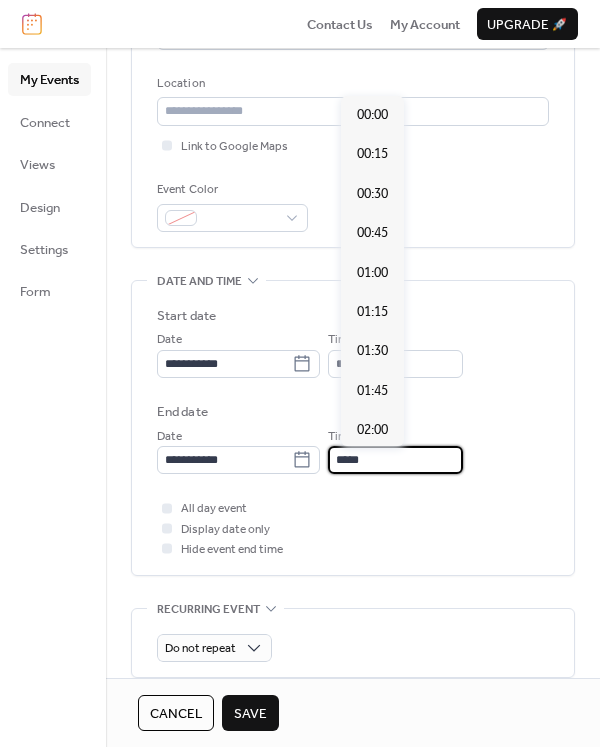 scroll, scrollTop: 2680, scrollLeft: 0, axis: vertical 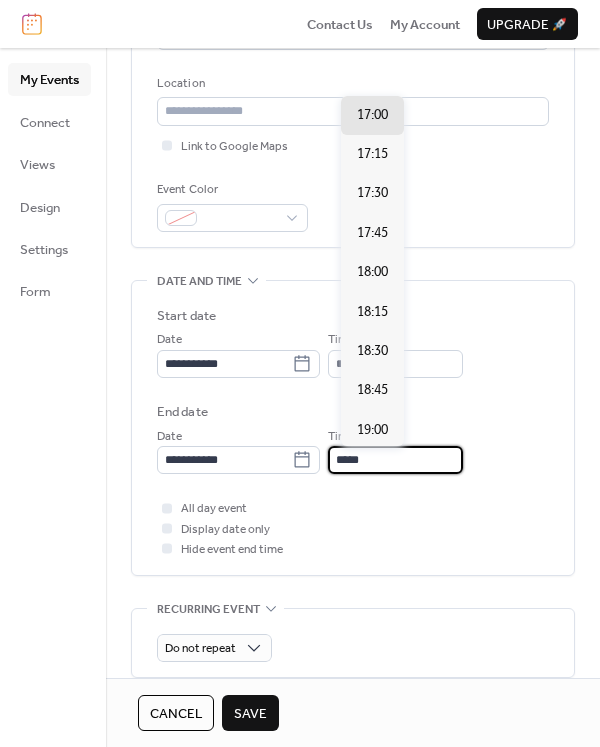 drag, startPoint x: 348, startPoint y: 460, endPoint x: 382, endPoint y: 458, distance: 34.058773 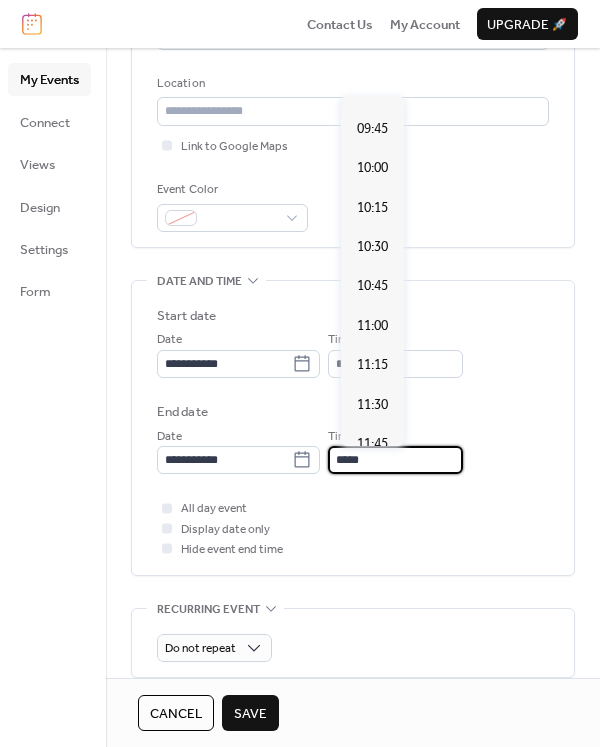 scroll, scrollTop: 1480, scrollLeft: 0, axis: vertical 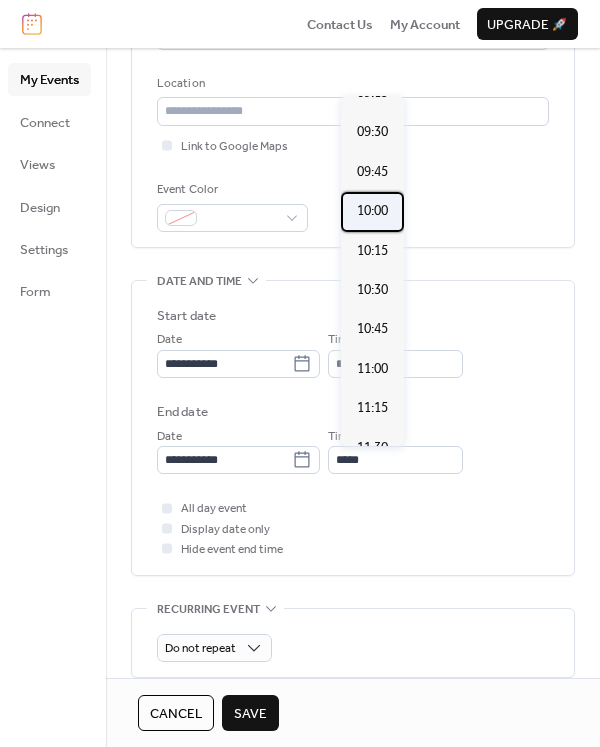 click on "10:00" at bounding box center (372, 211) 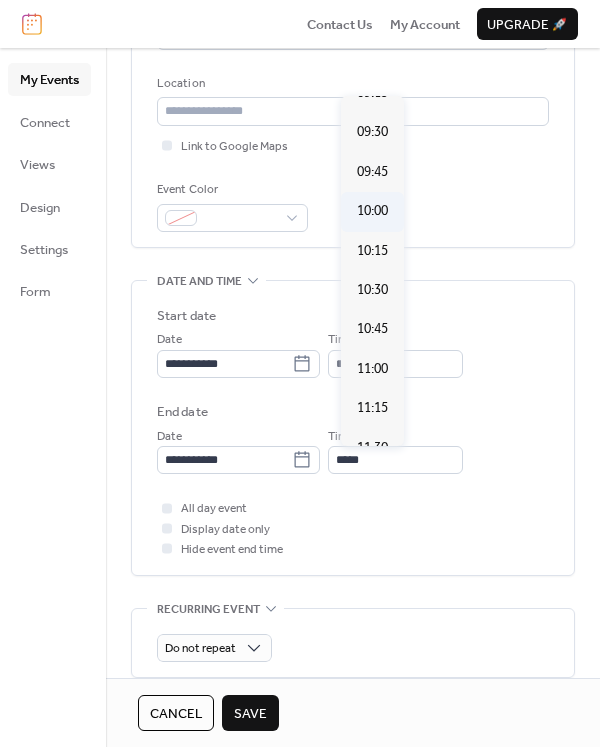 type on "*****" 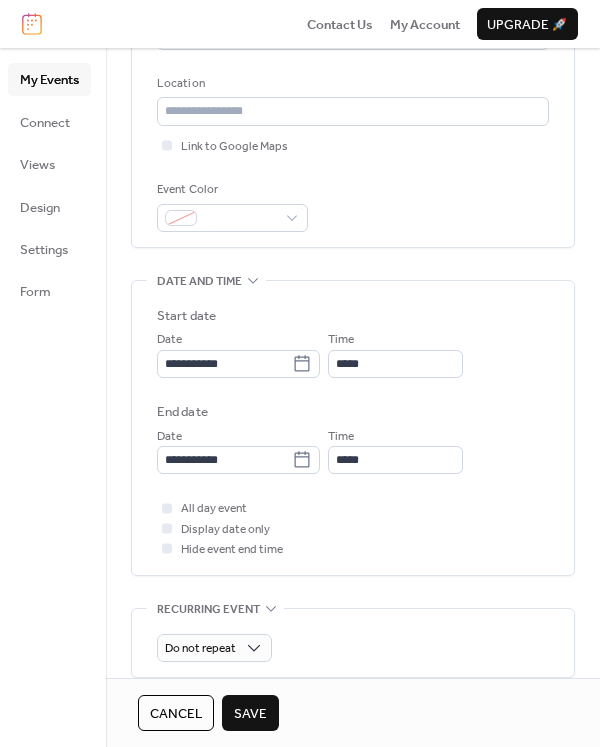 click on "Save" at bounding box center [250, 714] 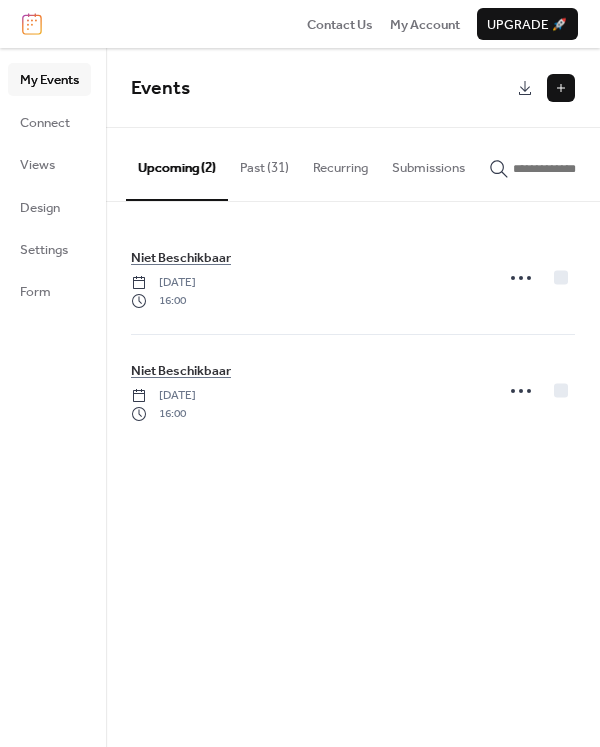 click at bounding box center [561, 88] 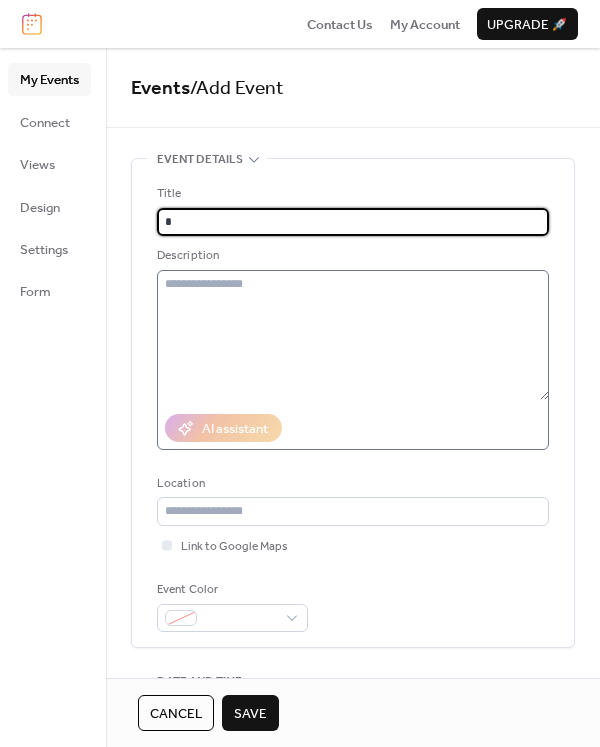 type on "**********" 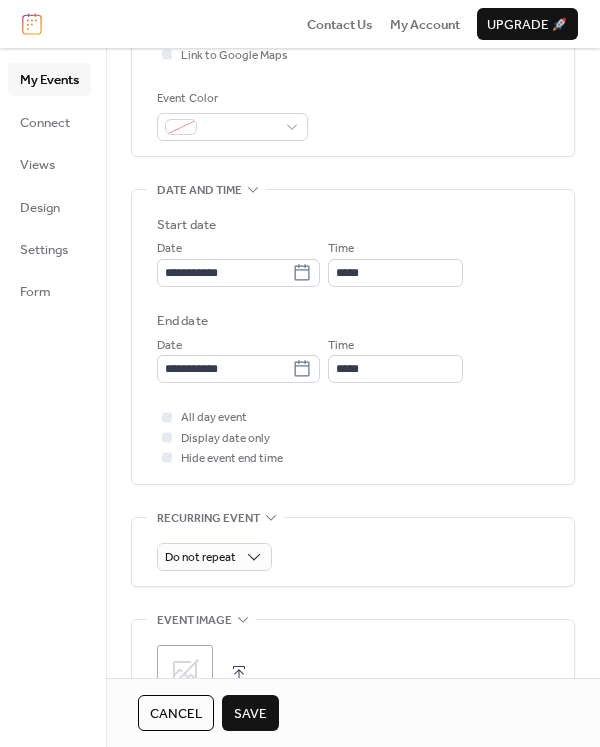 scroll, scrollTop: 500, scrollLeft: 0, axis: vertical 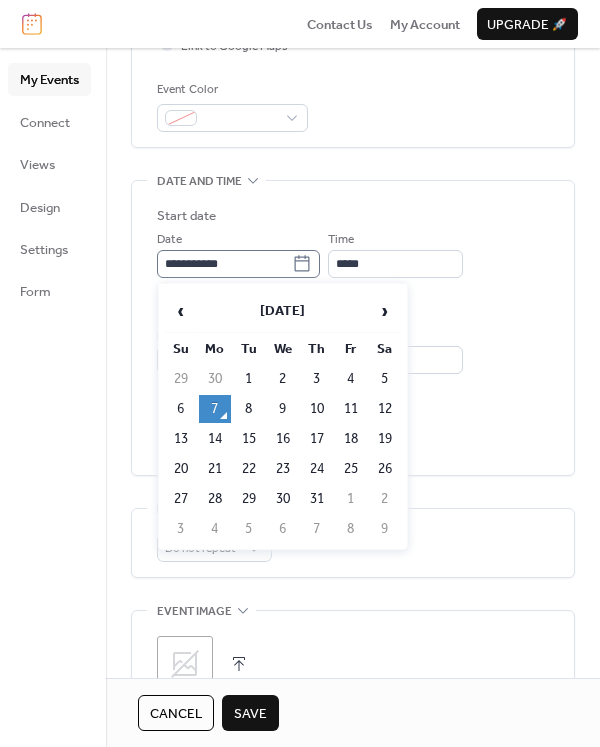 click 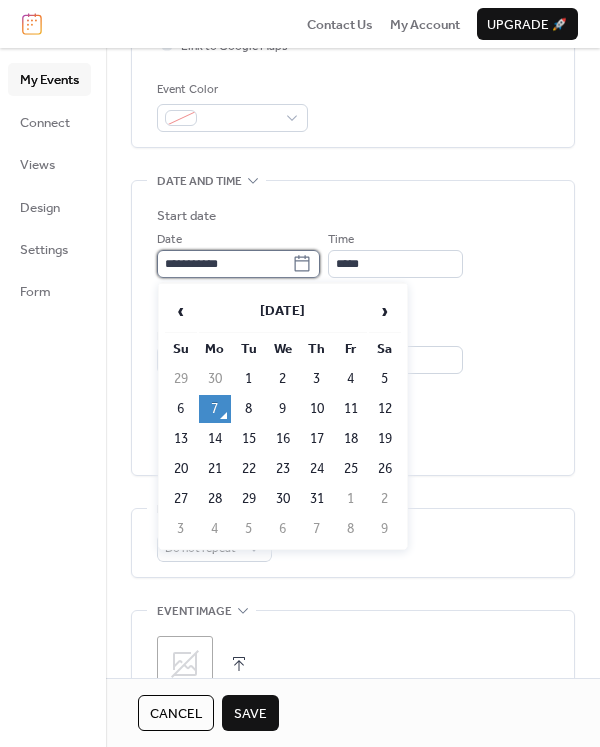 click on "**********" at bounding box center (224, 264) 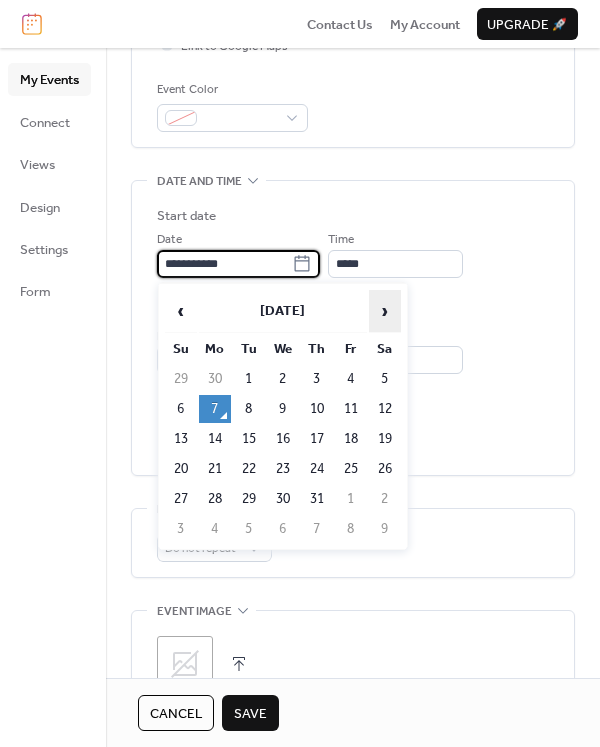 click on "›" at bounding box center (385, 311) 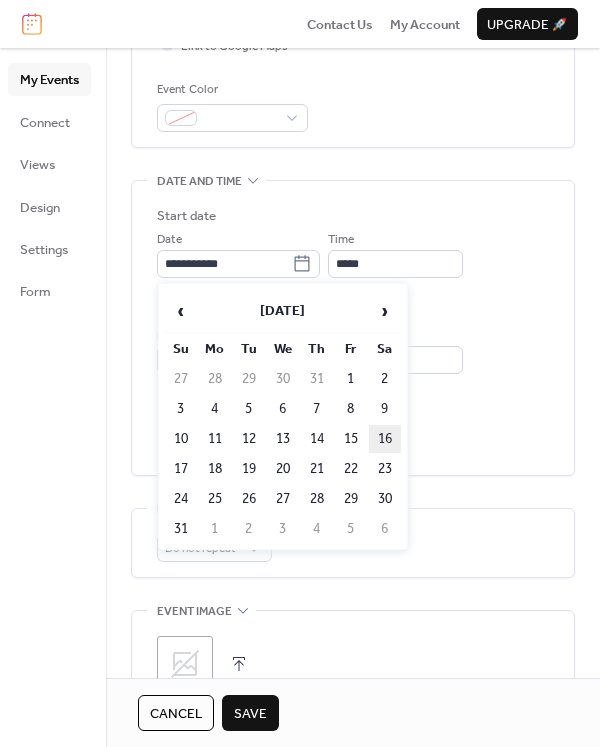 click on "16" at bounding box center [385, 439] 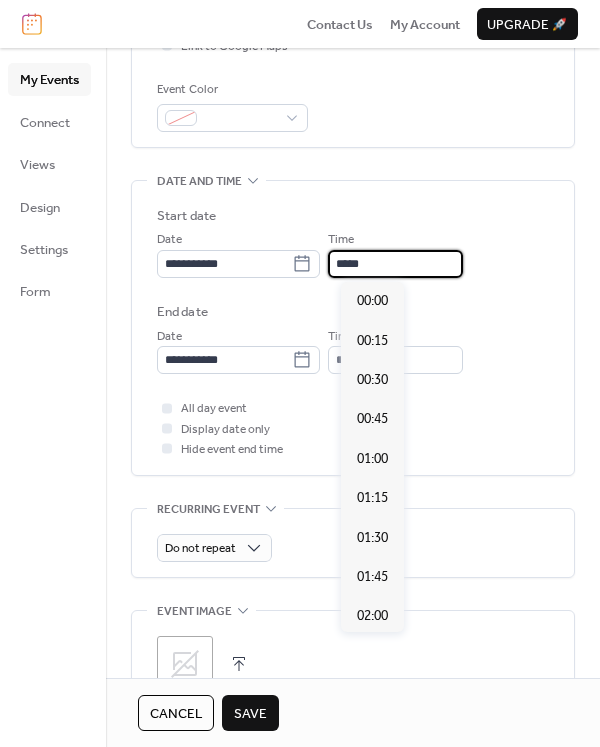 scroll, scrollTop: 1892, scrollLeft: 0, axis: vertical 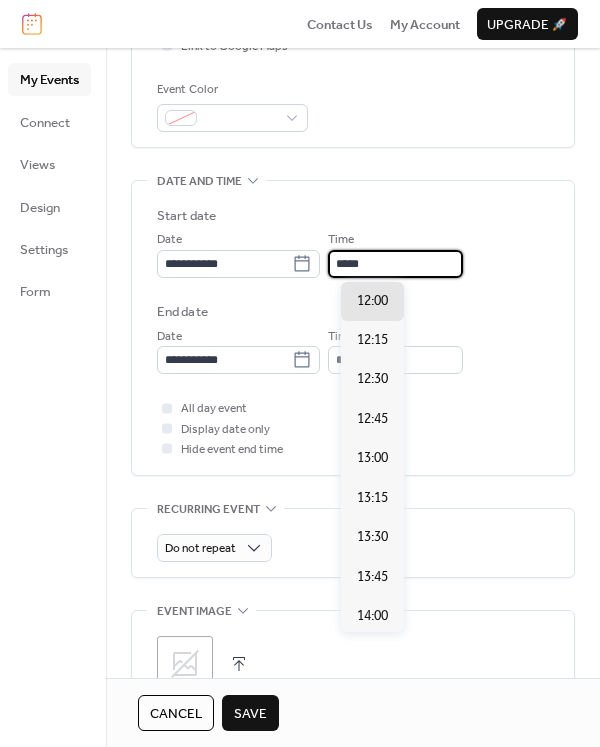 drag, startPoint x: 347, startPoint y: 260, endPoint x: 409, endPoint y: 267, distance: 62.39391 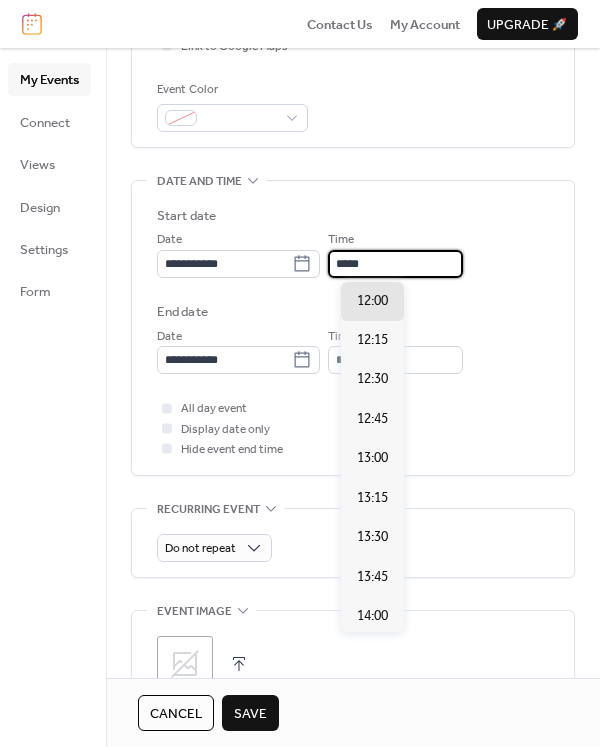 click on "*****" at bounding box center (395, 264) 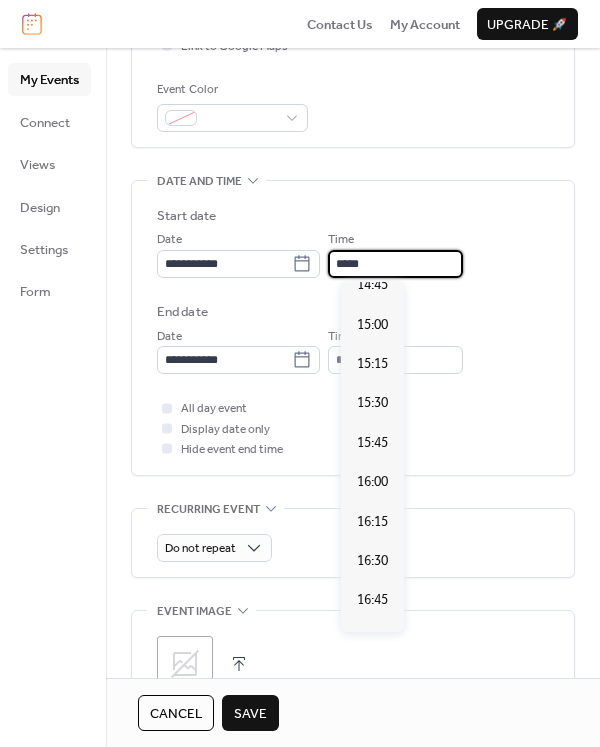 scroll, scrollTop: 2392, scrollLeft: 0, axis: vertical 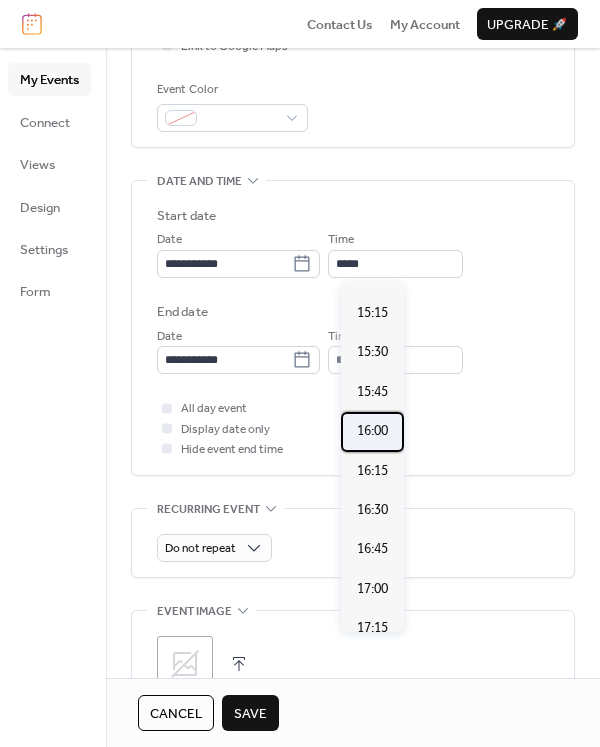 click on "16:00" at bounding box center [372, 431] 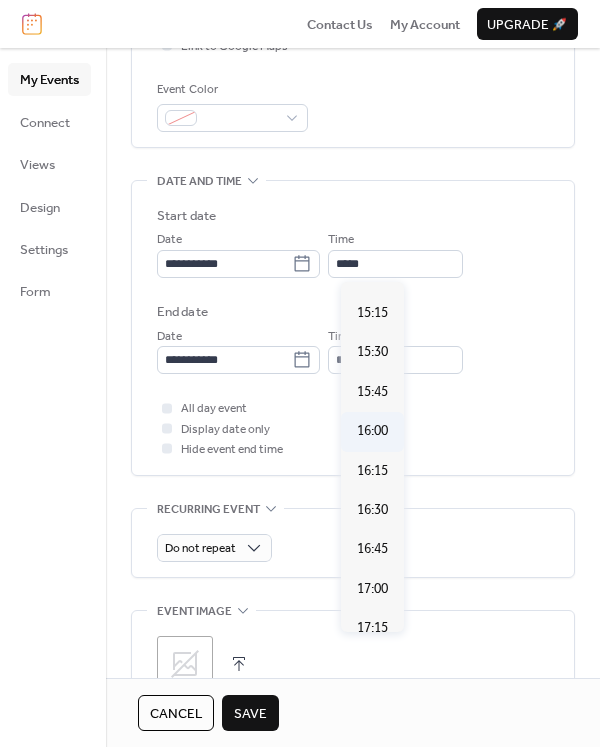 type on "*****" 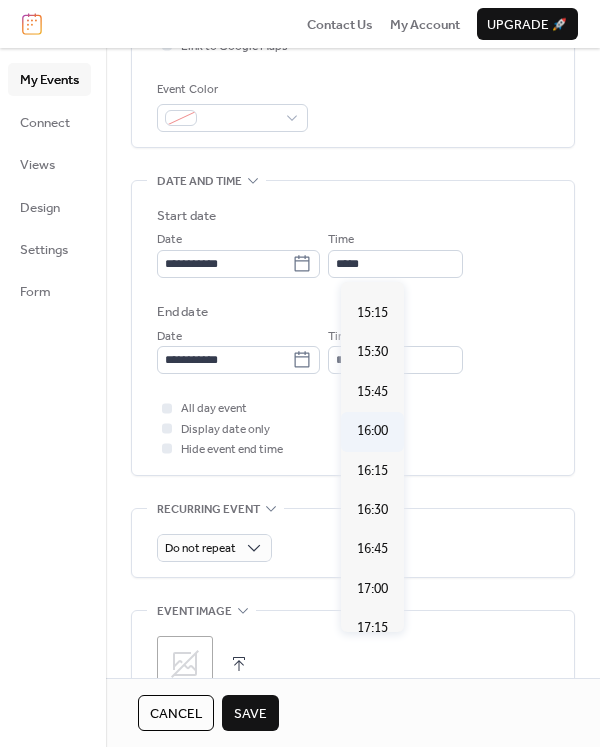 type on "*****" 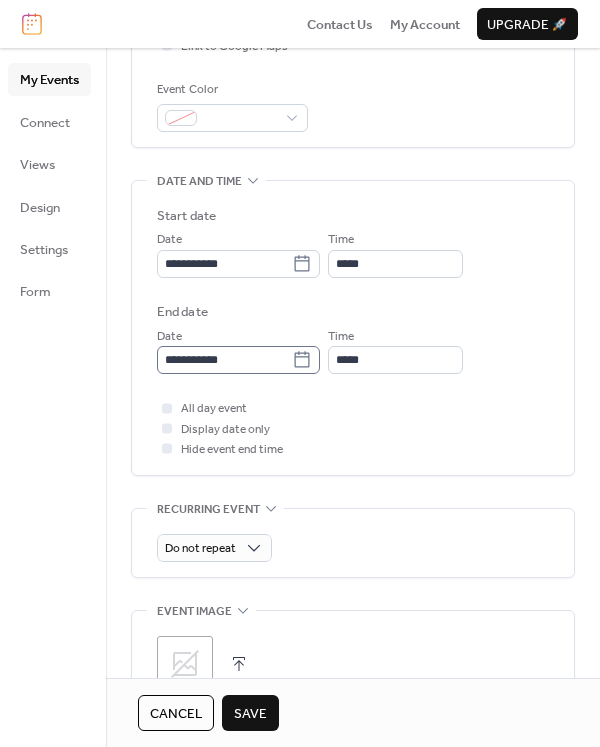 click 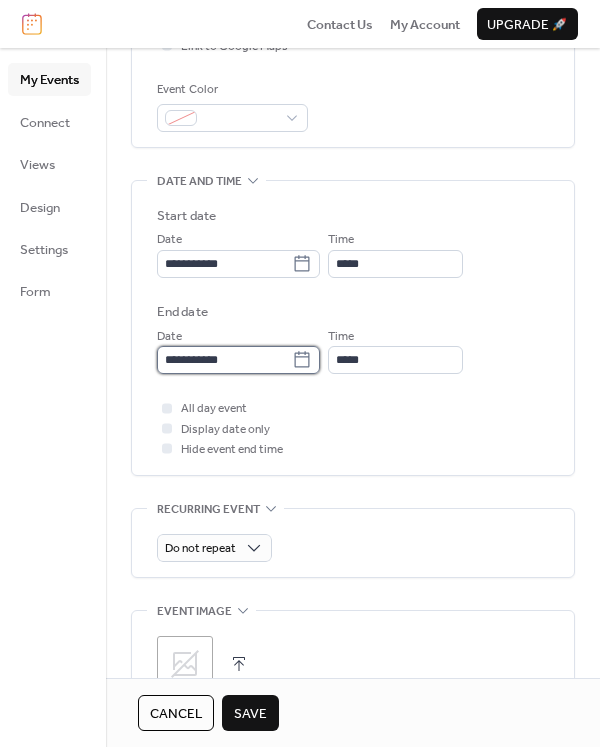 click on "**********" at bounding box center (224, 360) 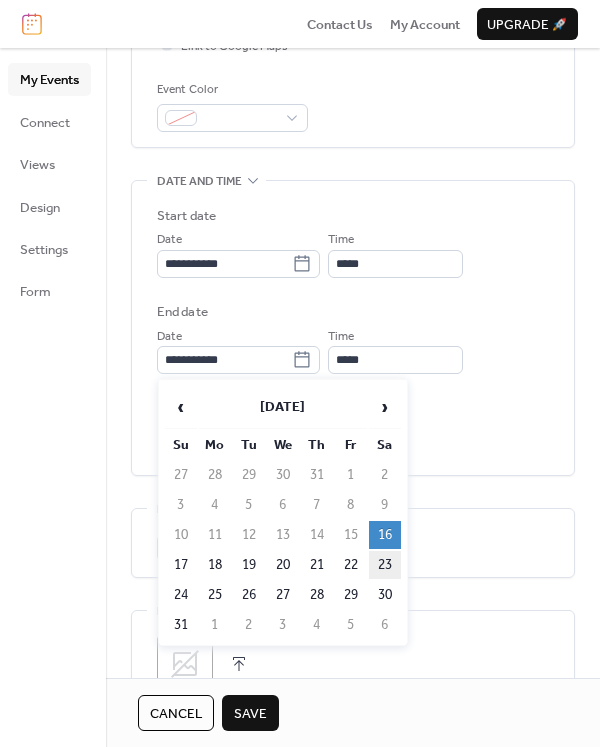 click on "23" at bounding box center [385, 565] 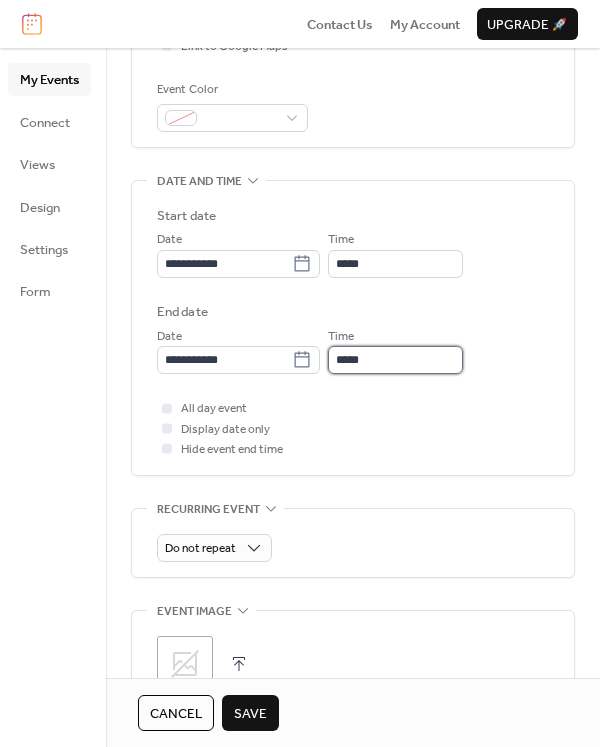 click on "*****" at bounding box center (395, 360) 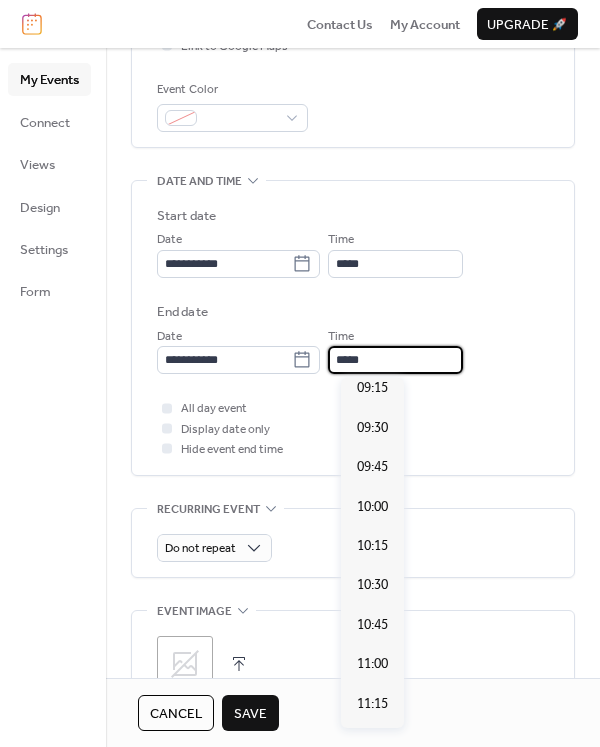 scroll, scrollTop: 1480, scrollLeft: 0, axis: vertical 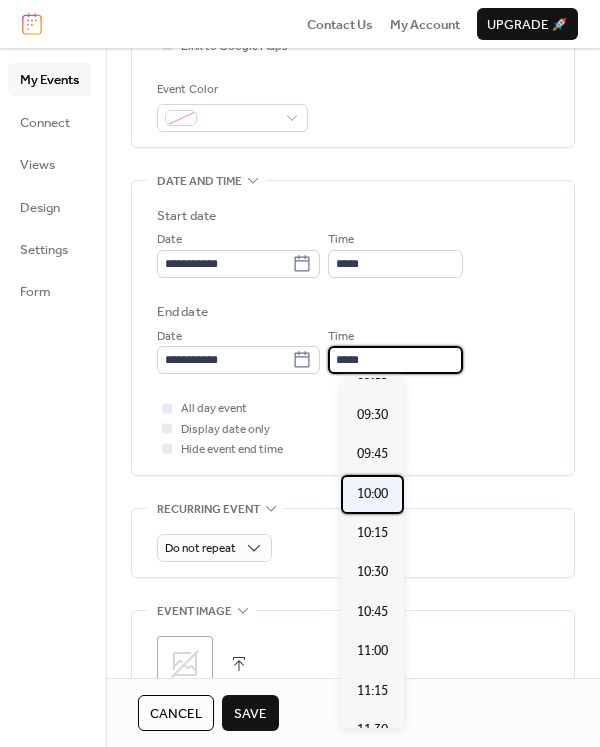 click on "10:00" at bounding box center [372, 494] 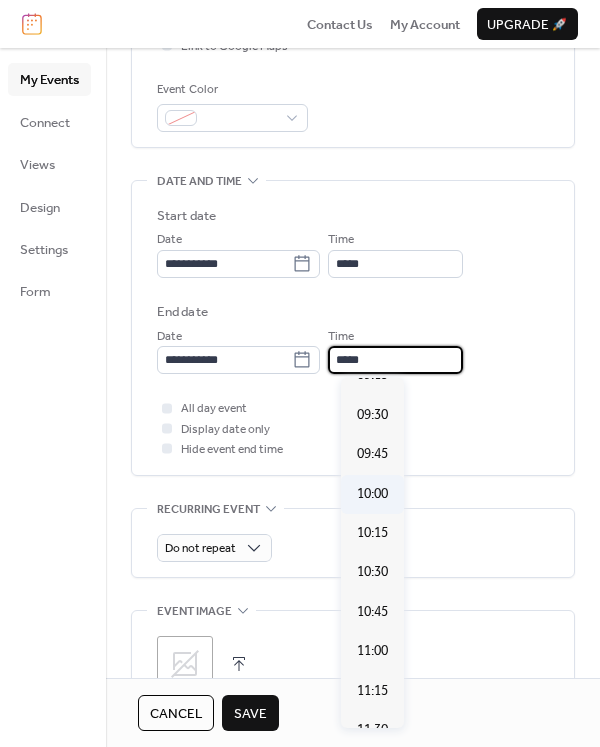 type on "*****" 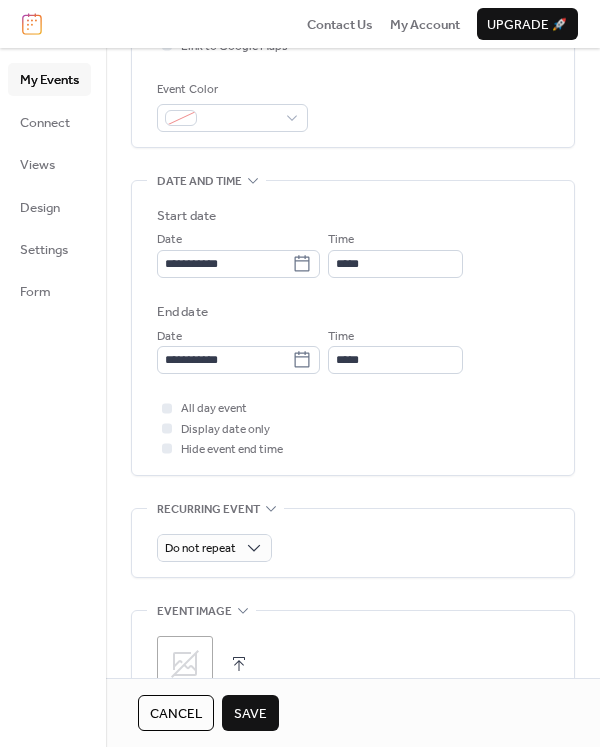 click on "Save" at bounding box center (250, 714) 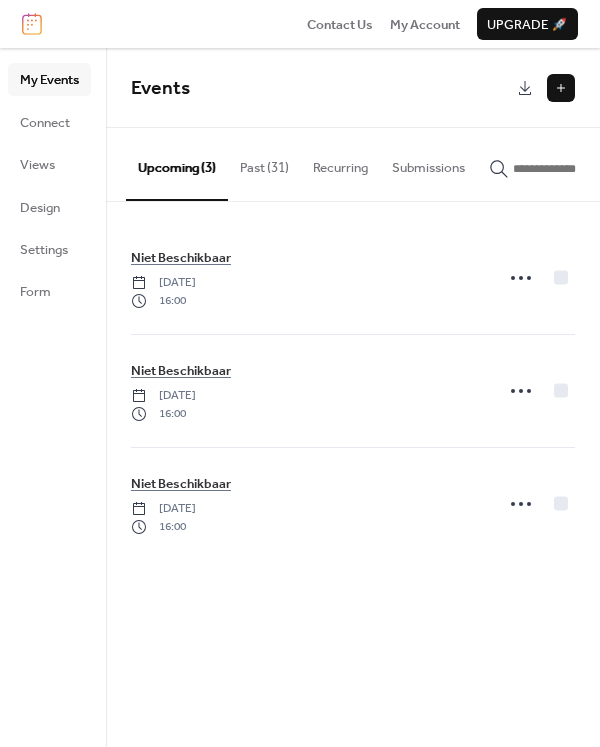 click at bounding box center [561, 88] 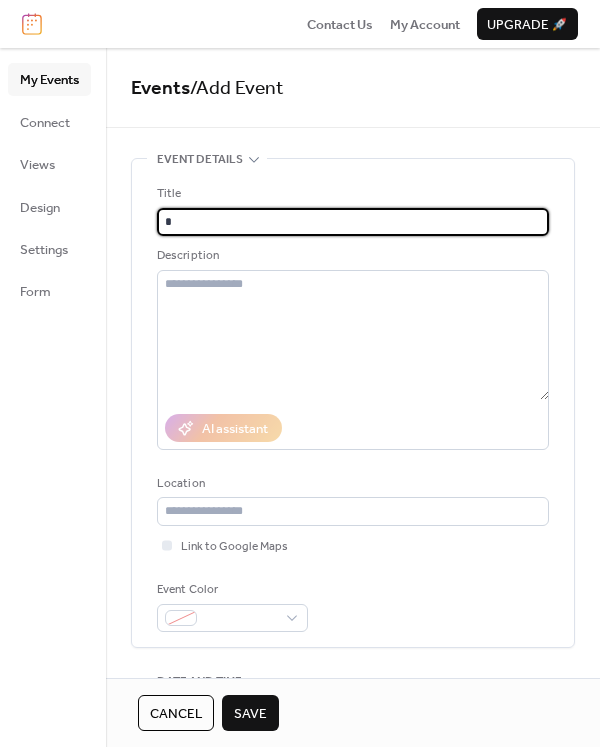 type on "**********" 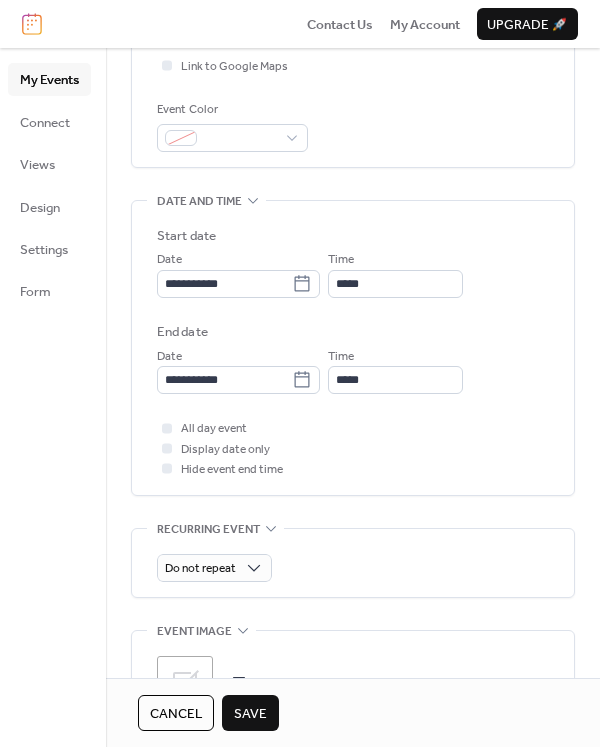 scroll, scrollTop: 500, scrollLeft: 0, axis: vertical 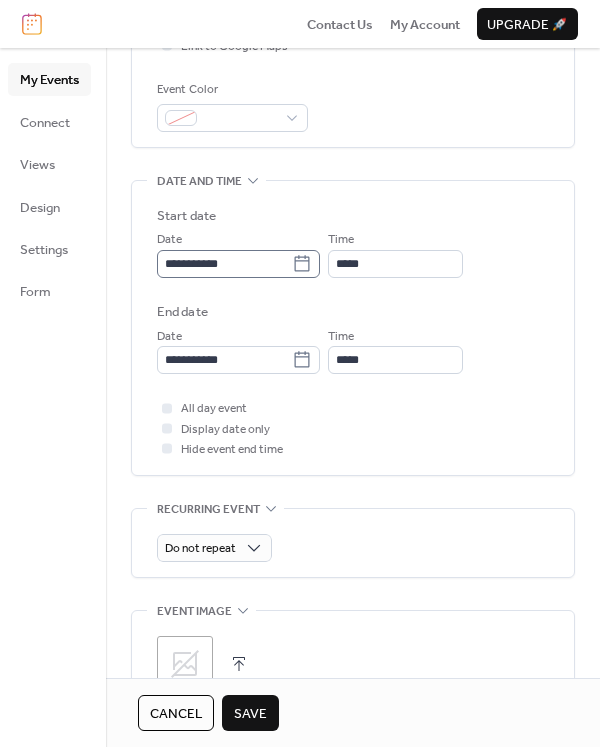 click 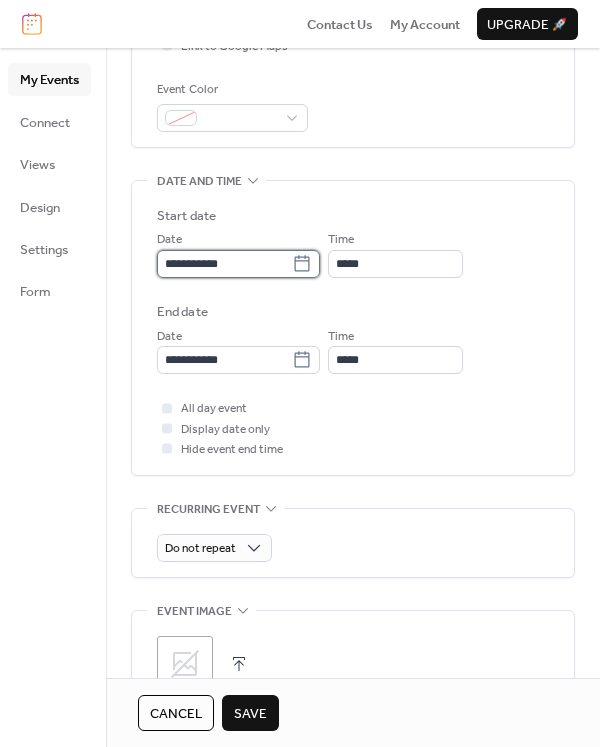 click on "**********" at bounding box center [224, 264] 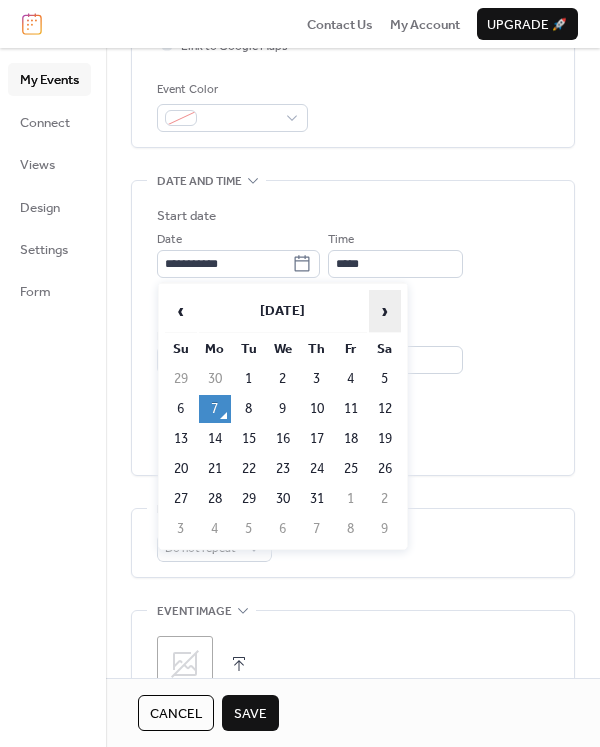 click on "›" at bounding box center (385, 311) 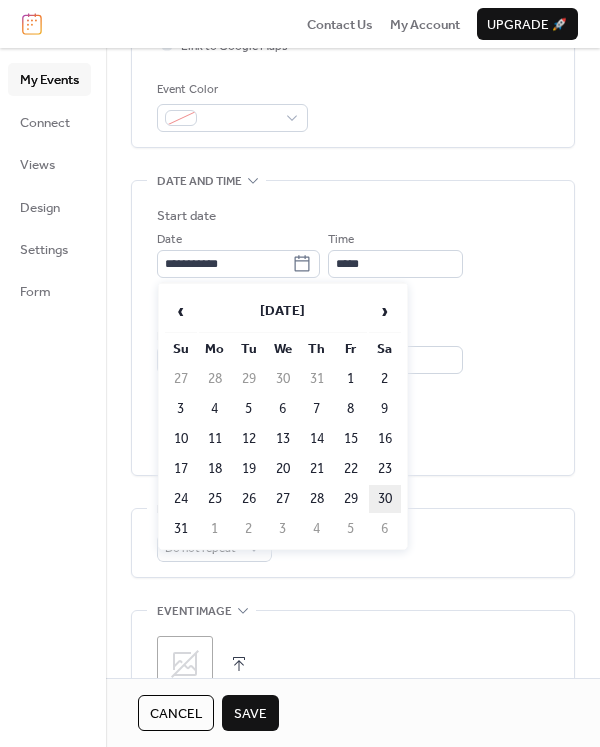 click on "30" at bounding box center (385, 499) 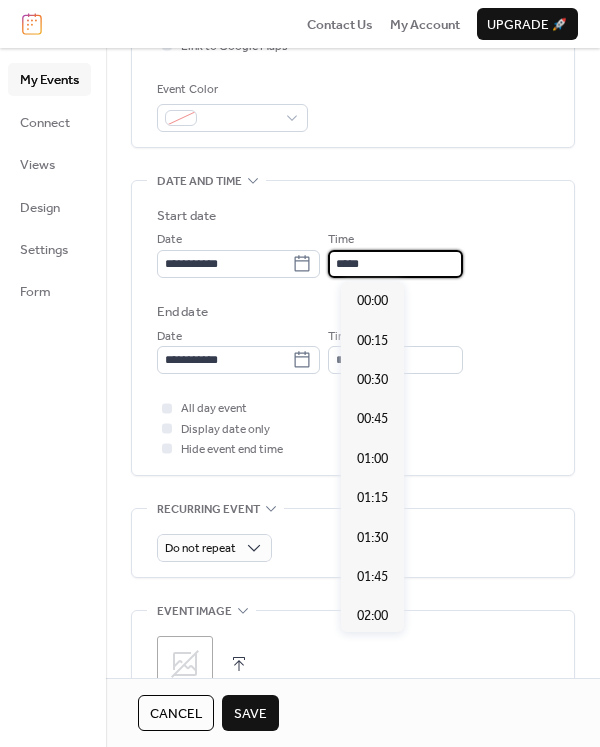 scroll, scrollTop: 1892, scrollLeft: 0, axis: vertical 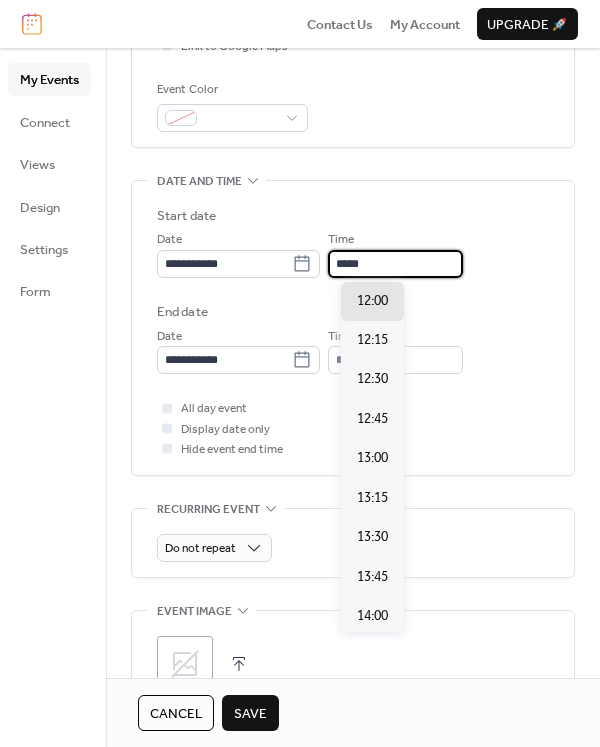 drag, startPoint x: 346, startPoint y: 263, endPoint x: 386, endPoint y: 266, distance: 40.112343 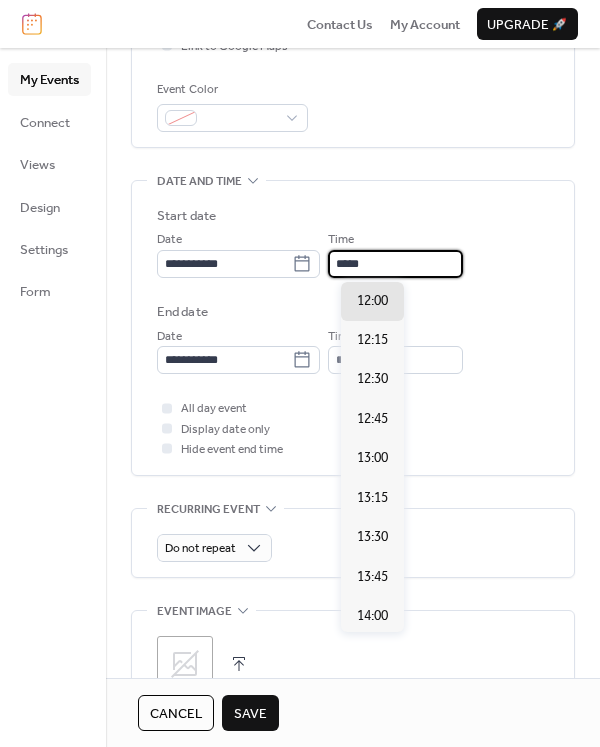 click on "*****" at bounding box center (395, 264) 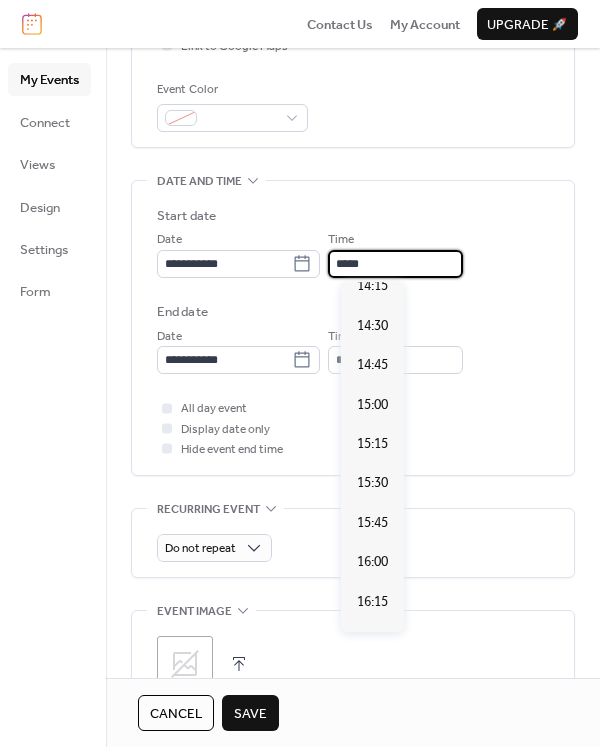 scroll, scrollTop: 2292, scrollLeft: 0, axis: vertical 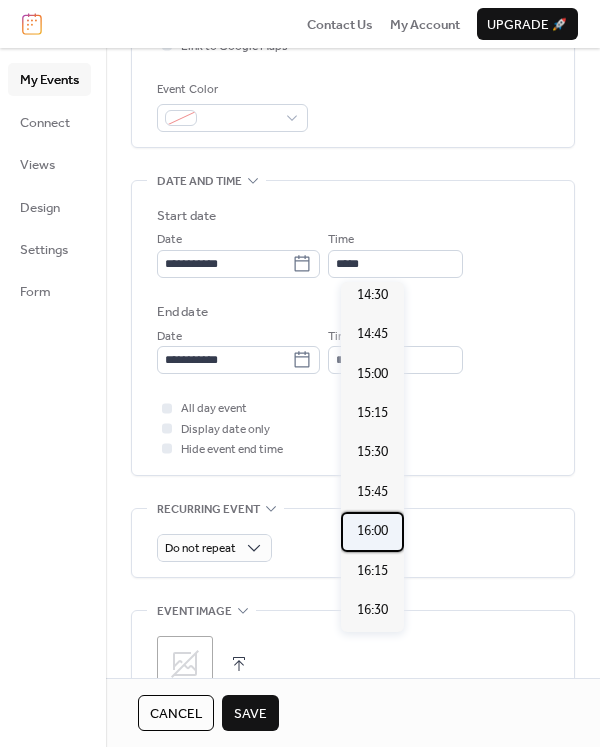 click on "16:00" at bounding box center (372, 531) 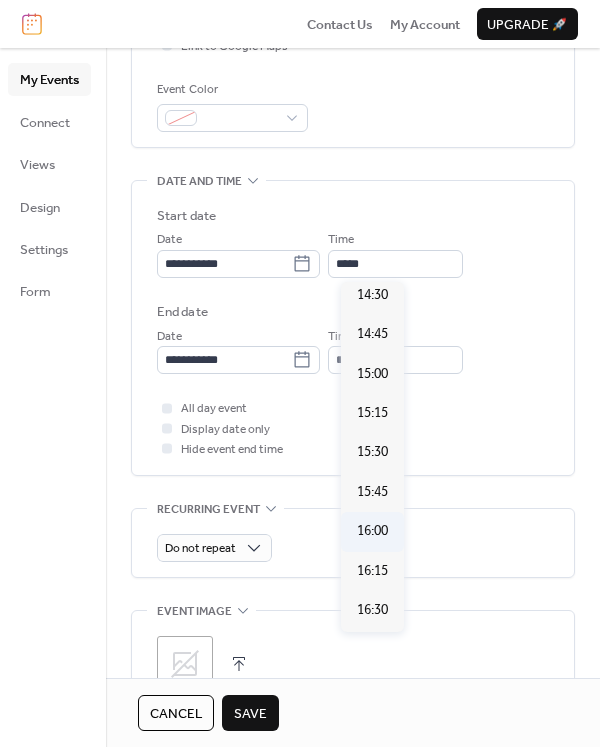 type on "*****" 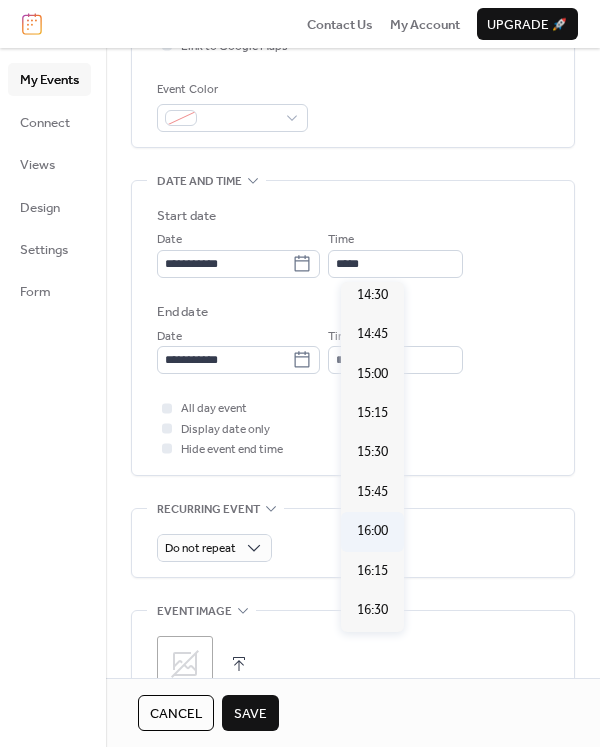 type on "*****" 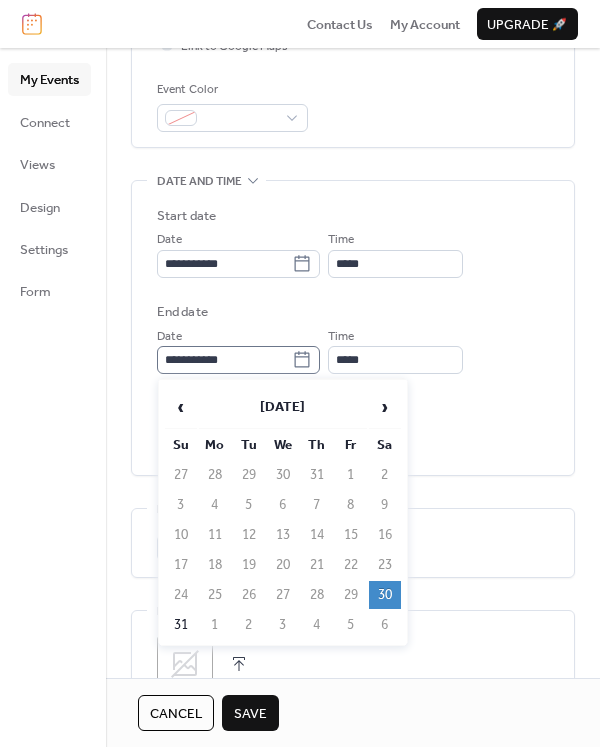 click 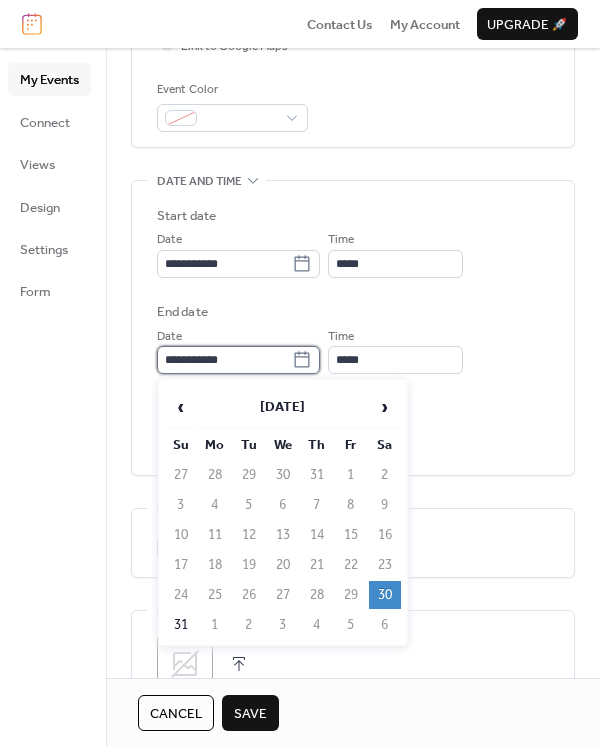 click on "**********" at bounding box center (224, 360) 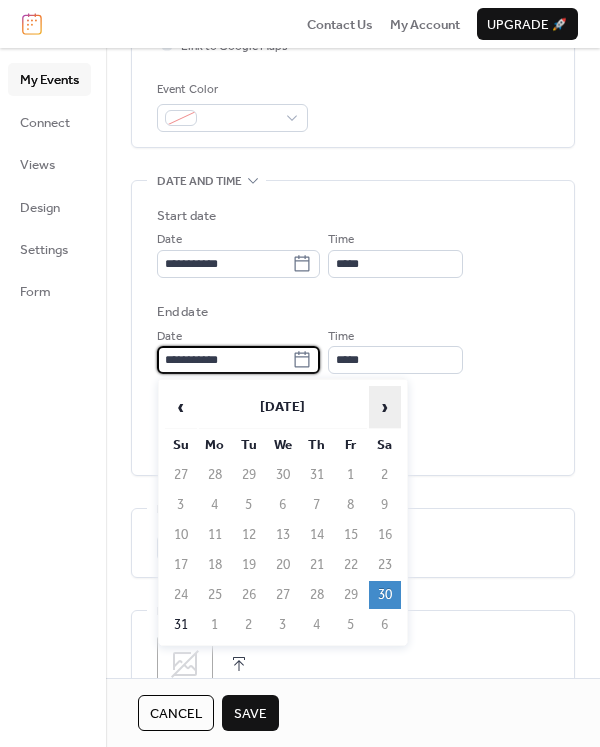 click on "›" at bounding box center [385, 407] 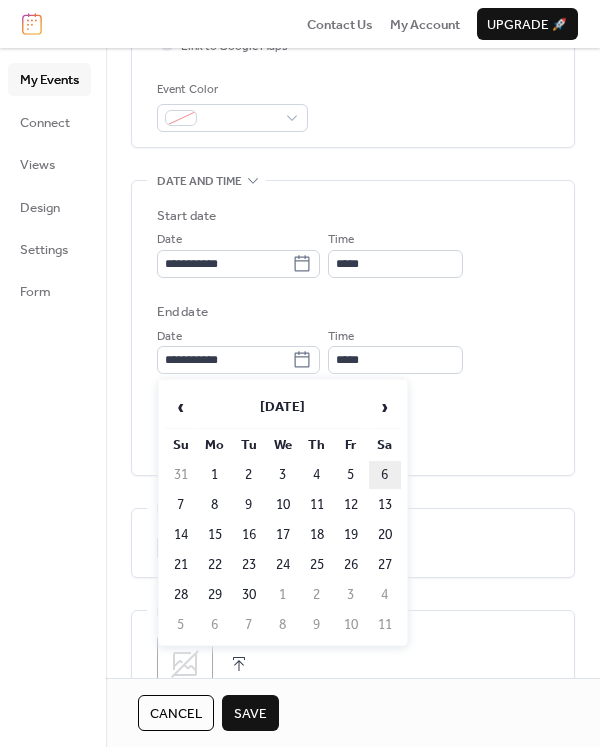 click on "6" at bounding box center [385, 475] 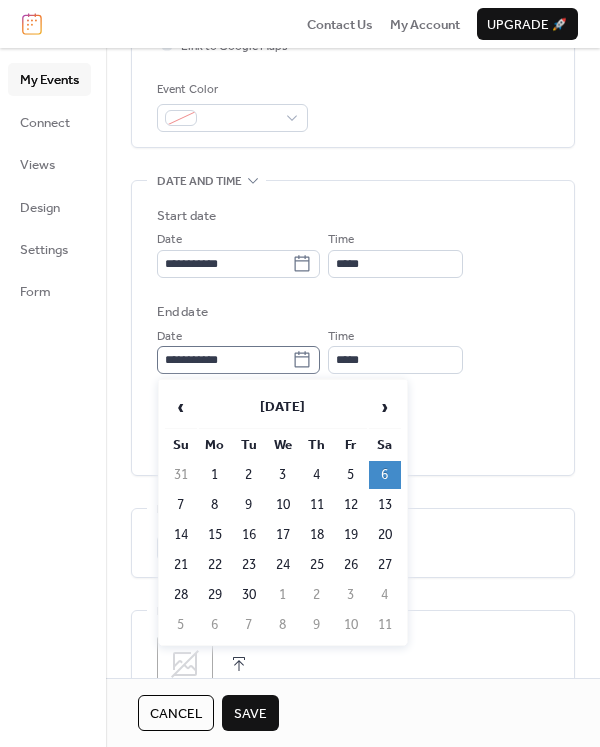 click 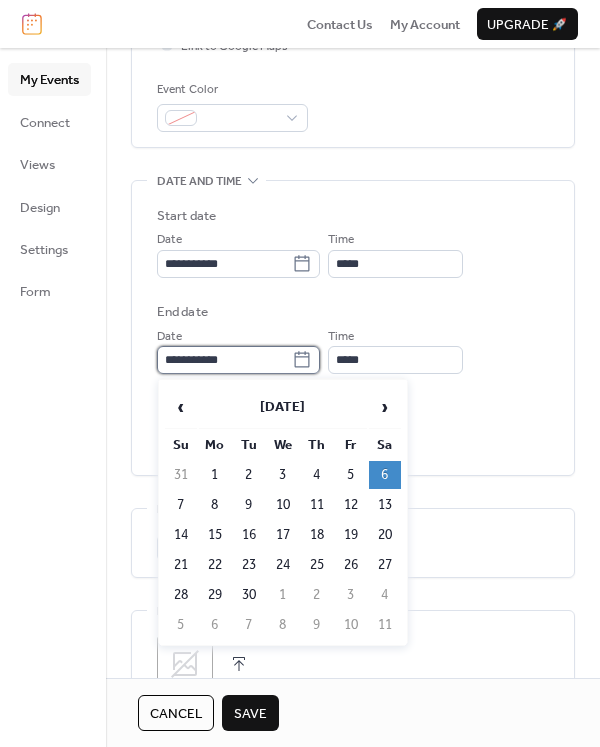 click on "**********" at bounding box center (224, 360) 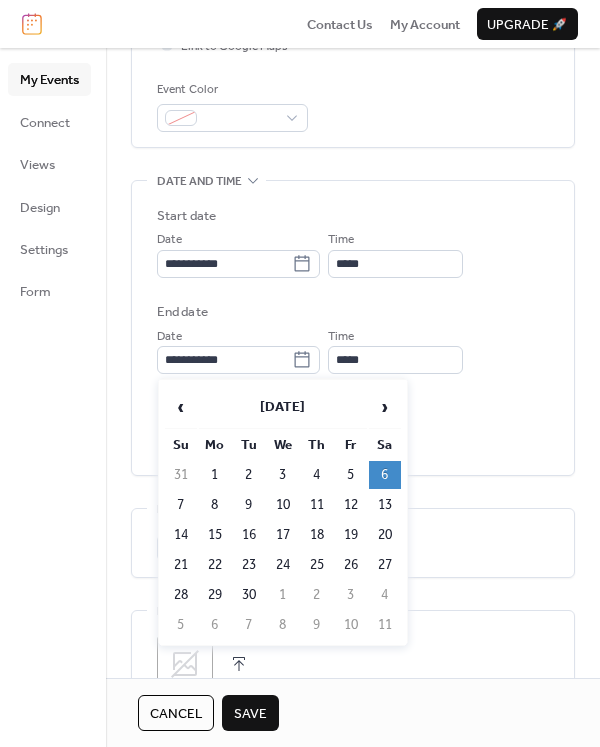 click on "6" at bounding box center [385, 475] 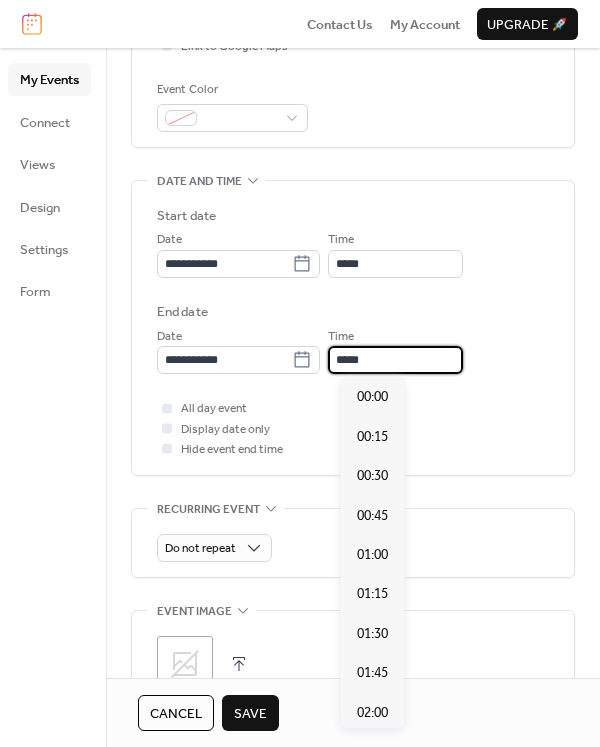 scroll, scrollTop: 2680, scrollLeft: 0, axis: vertical 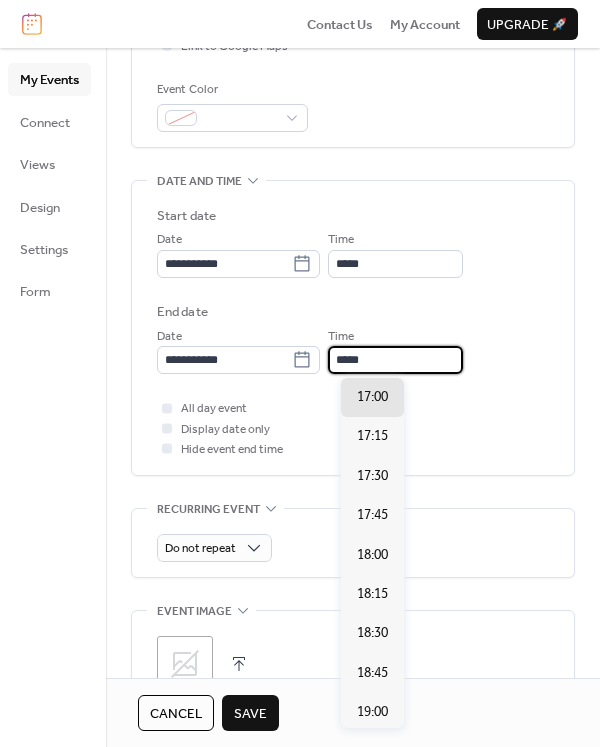 drag, startPoint x: 345, startPoint y: 357, endPoint x: 389, endPoint y: 360, distance: 44.102154 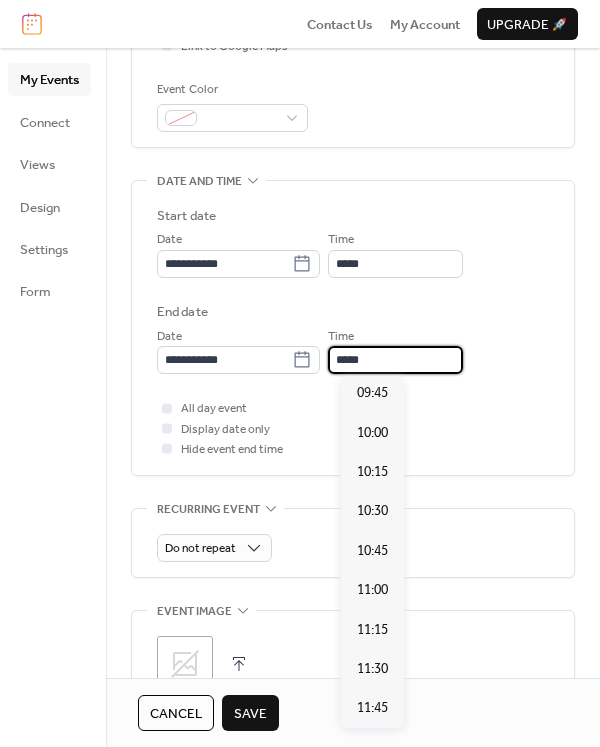 scroll, scrollTop: 1480, scrollLeft: 0, axis: vertical 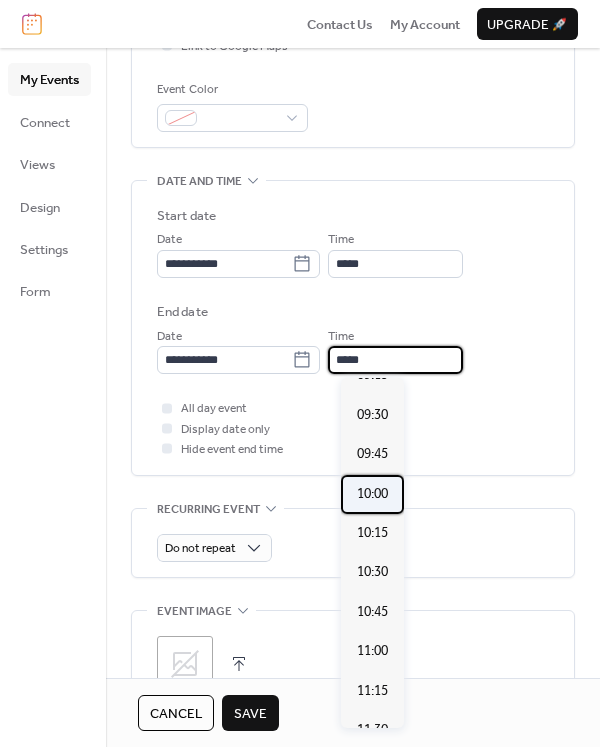 click on "10:00" at bounding box center (372, 494) 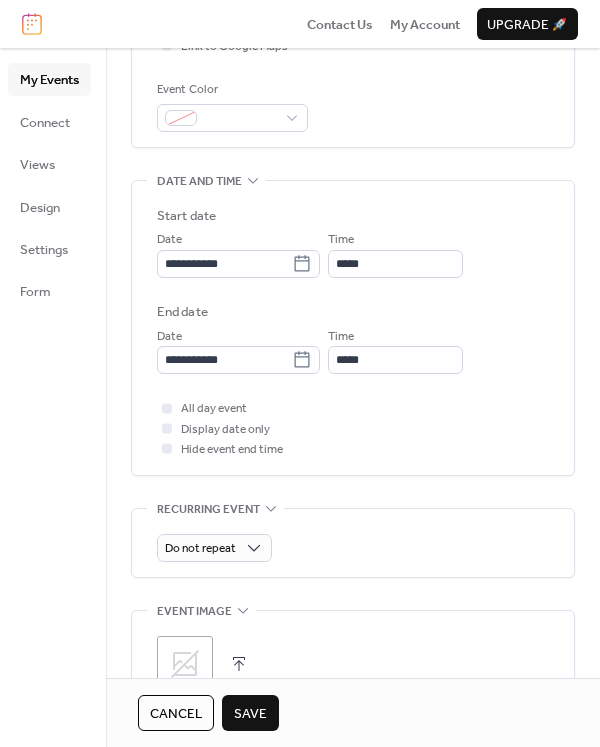 type on "*****" 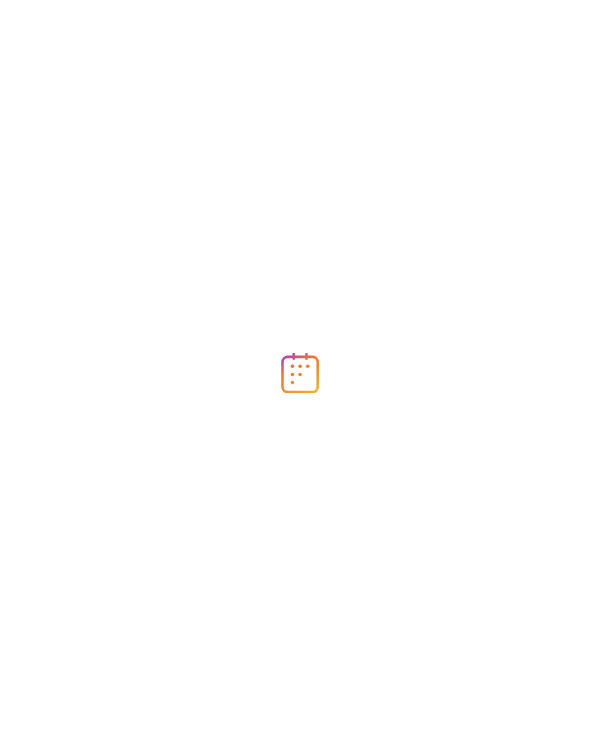 scroll, scrollTop: 0, scrollLeft: 0, axis: both 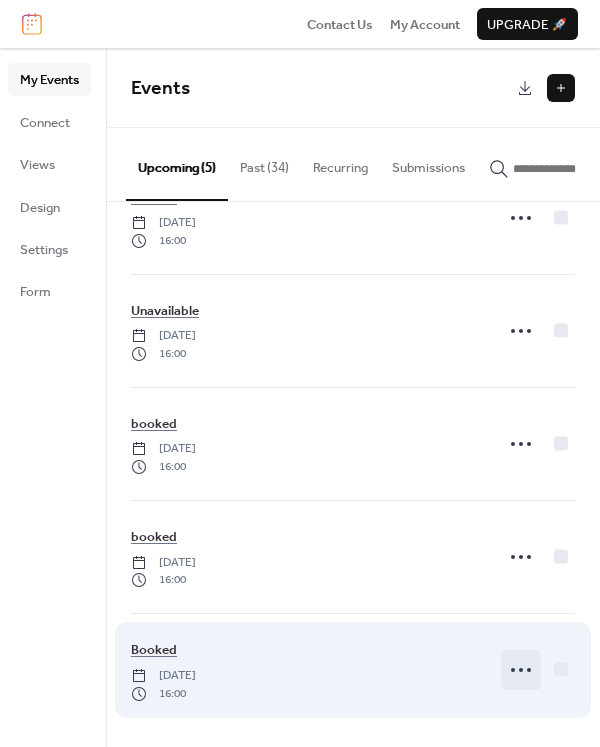 click 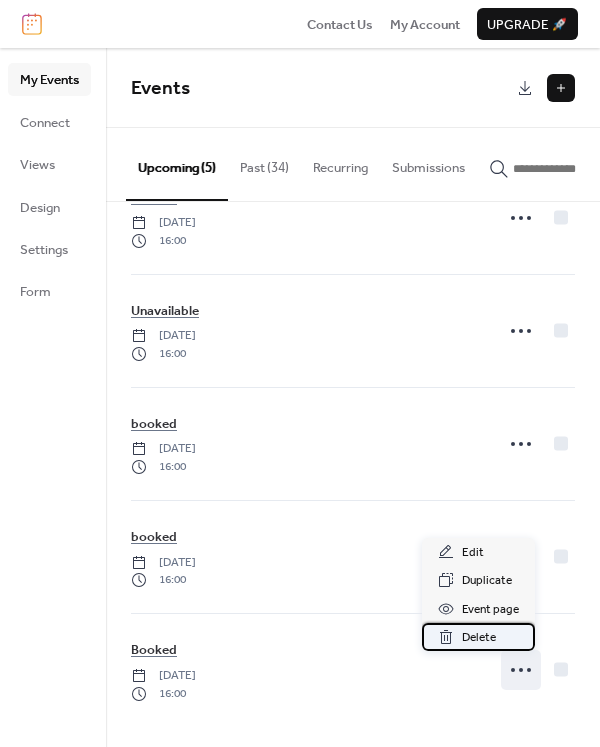 click on "Delete" at bounding box center (479, 638) 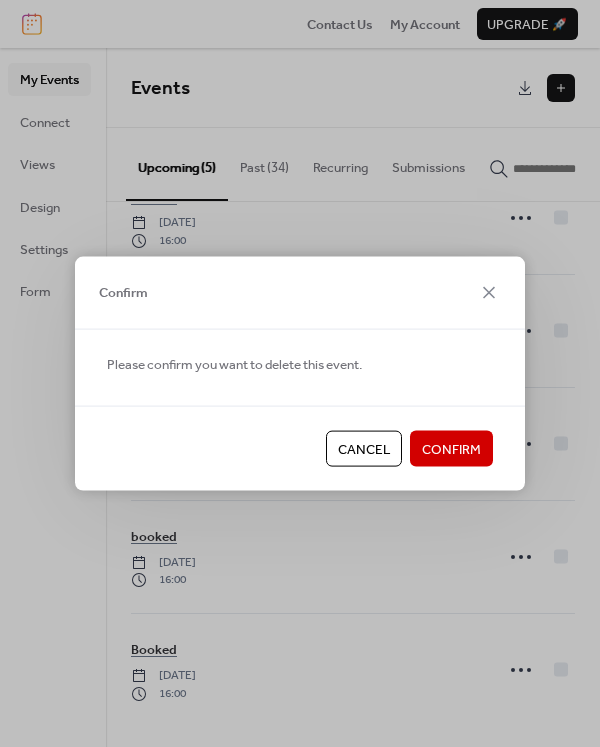 click on "Confirm" at bounding box center (451, 450) 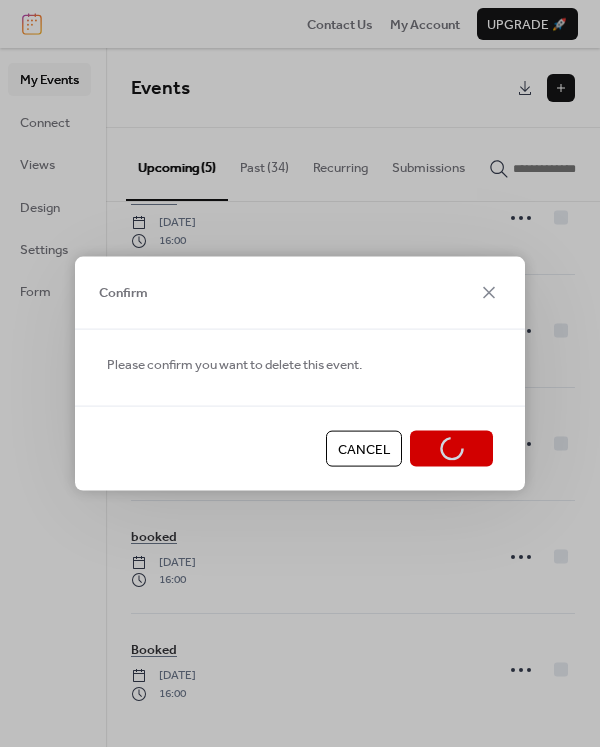 scroll, scrollTop: 0, scrollLeft: 0, axis: both 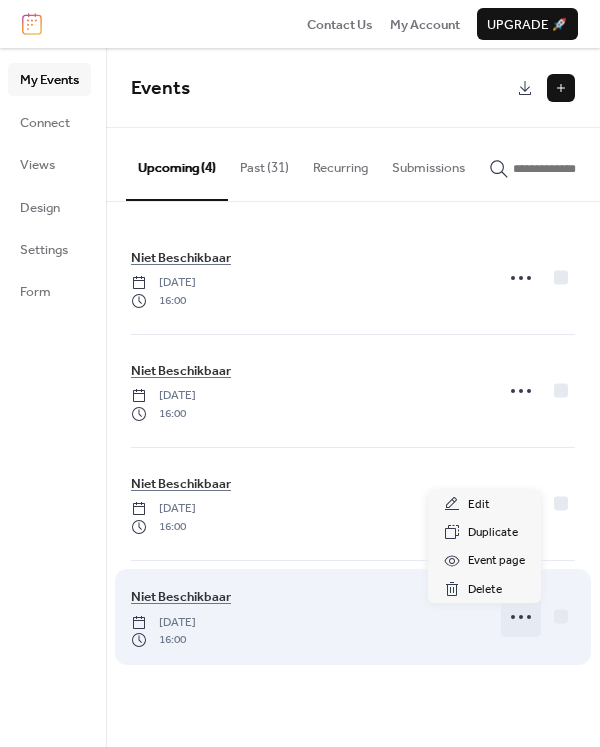click 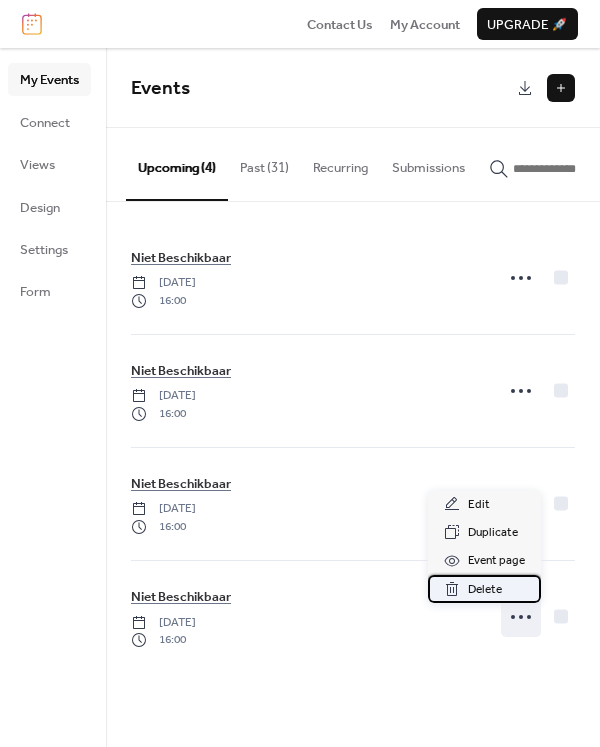 click on "Delete" at bounding box center [485, 590] 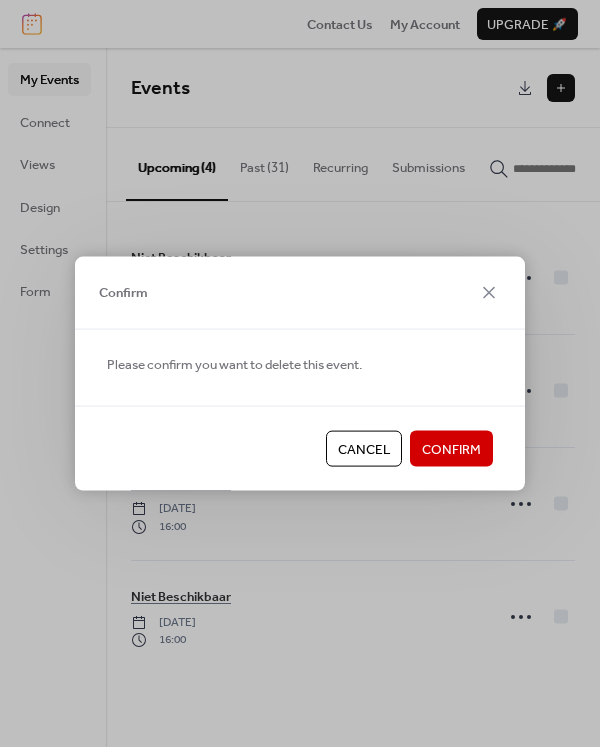 click on "Confirm" at bounding box center [451, 450] 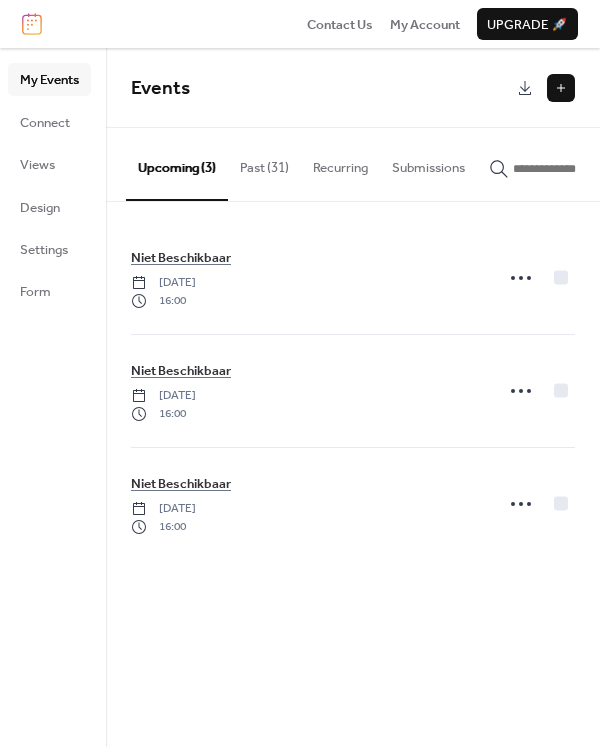 click at bounding box center (561, 88) 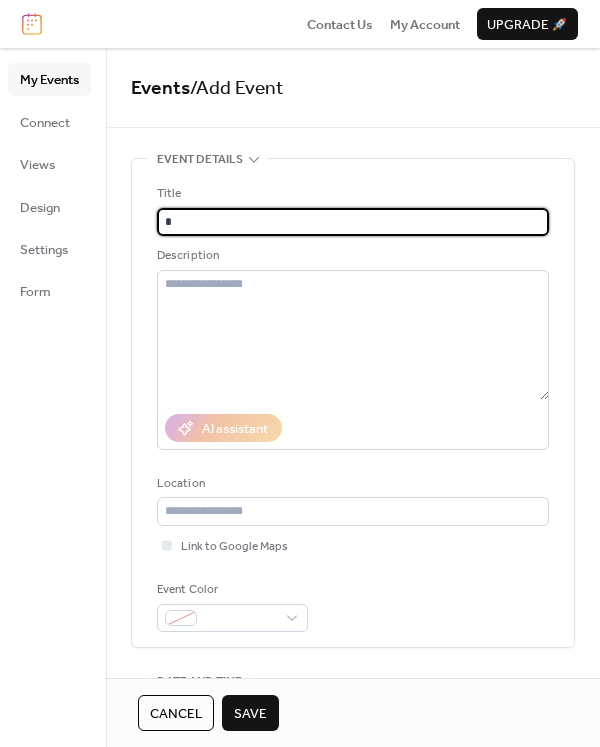 type on "**********" 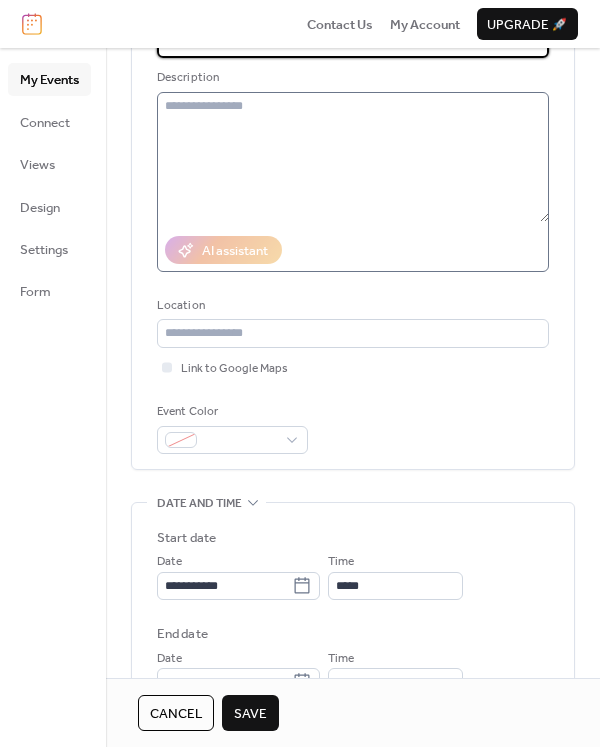scroll, scrollTop: 400, scrollLeft: 0, axis: vertical 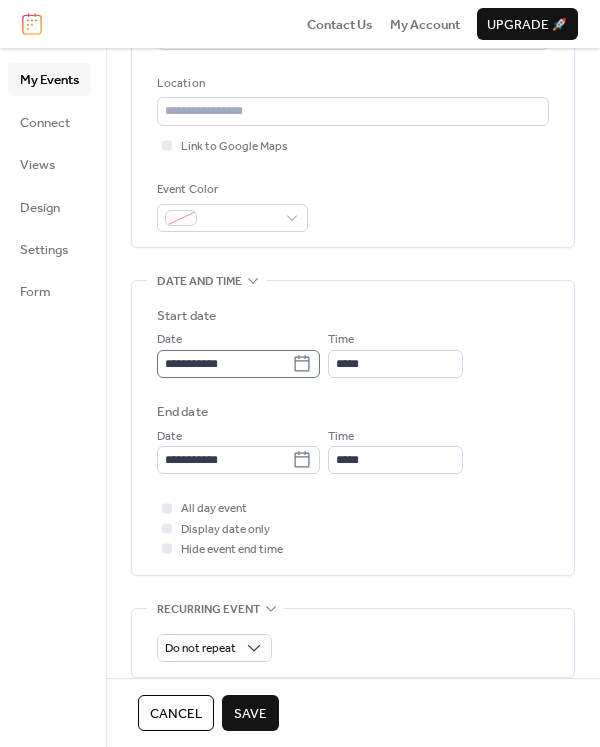 click 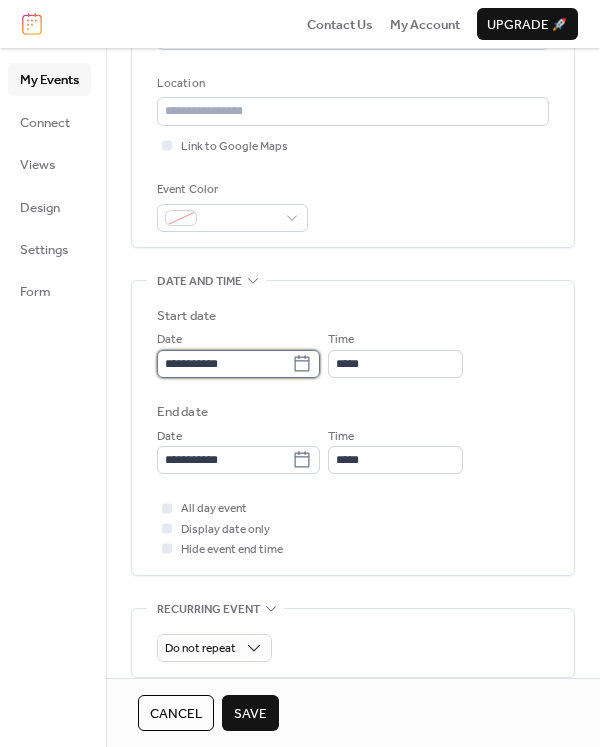 click on "**********" at bounding box center [224, 364] 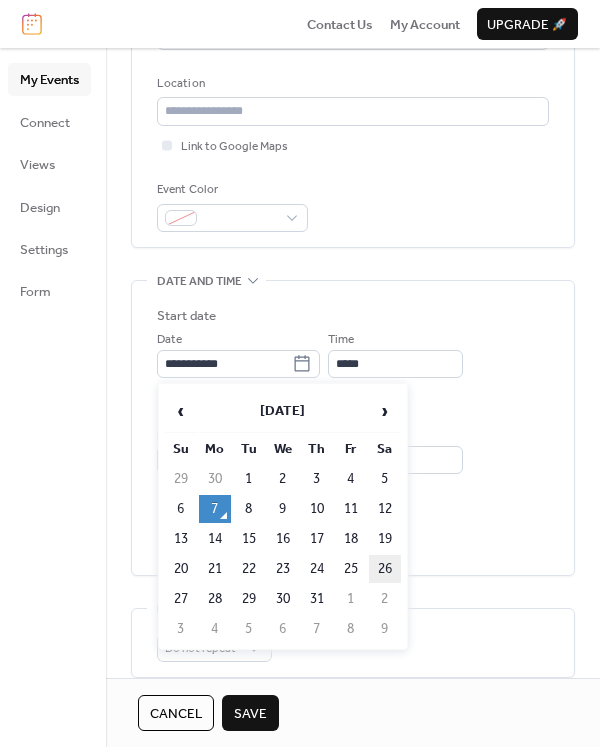 click on "26" at bounding box center (385, 569) 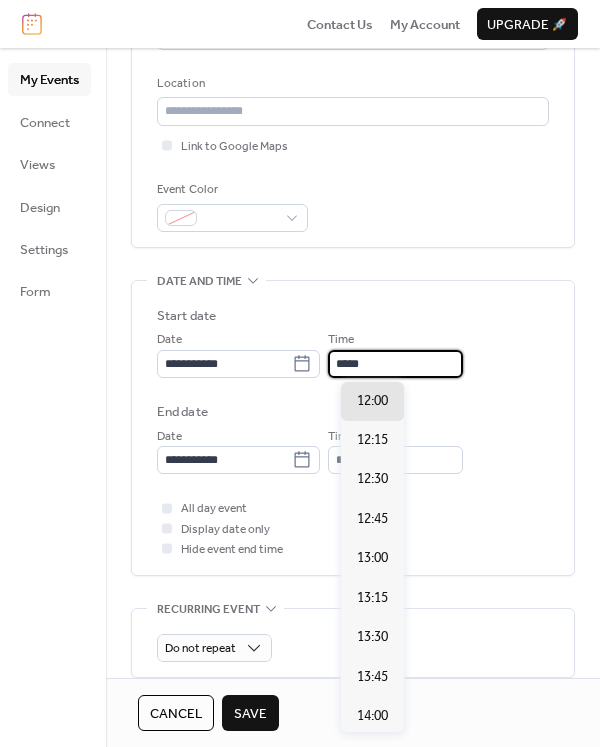 drag, startPoint x: 347, startPoint y: 364, endPoint x: 362, endPoint y: 364, distance: 15 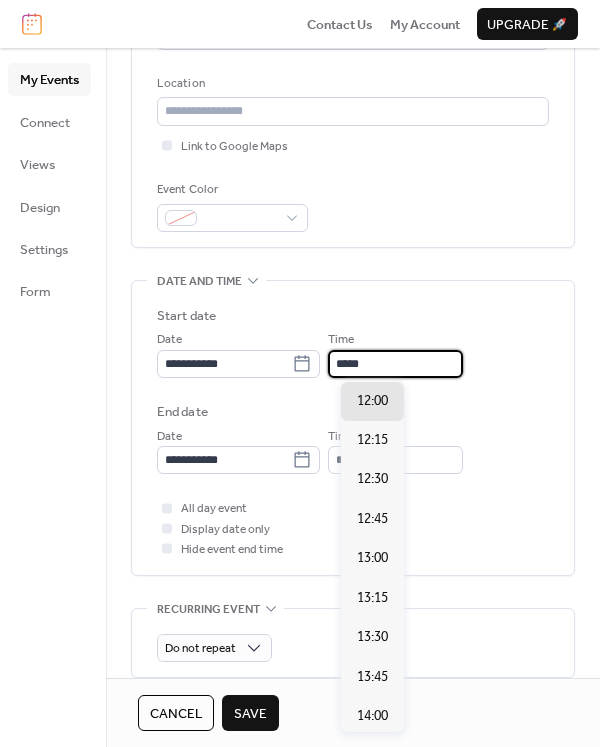 click on "*****" at bounding box center (395, 364) 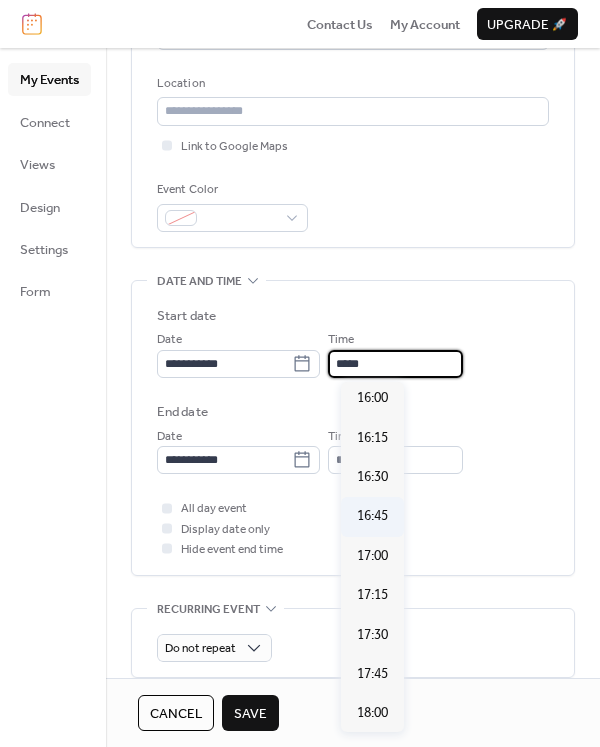 scroll, scrollTop: 2492, scrollLeft: 0, axis: vertical 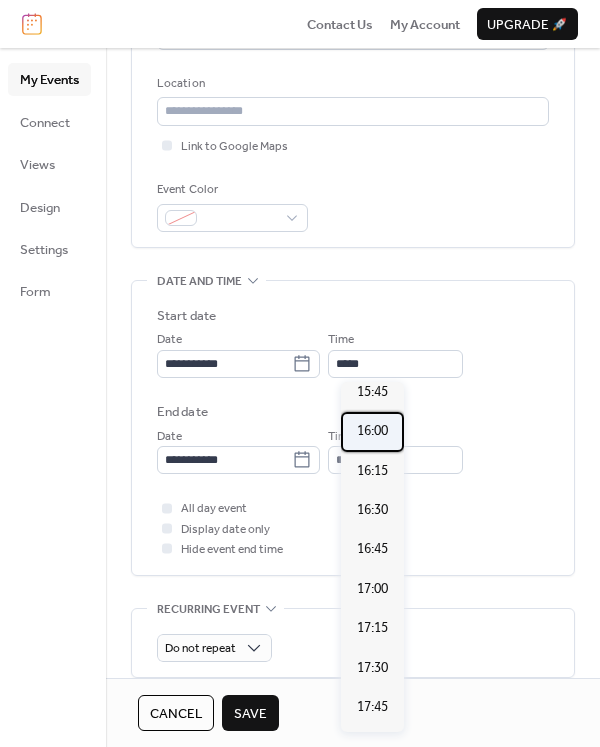 click on "16:00" at bounding box center [372, 431] 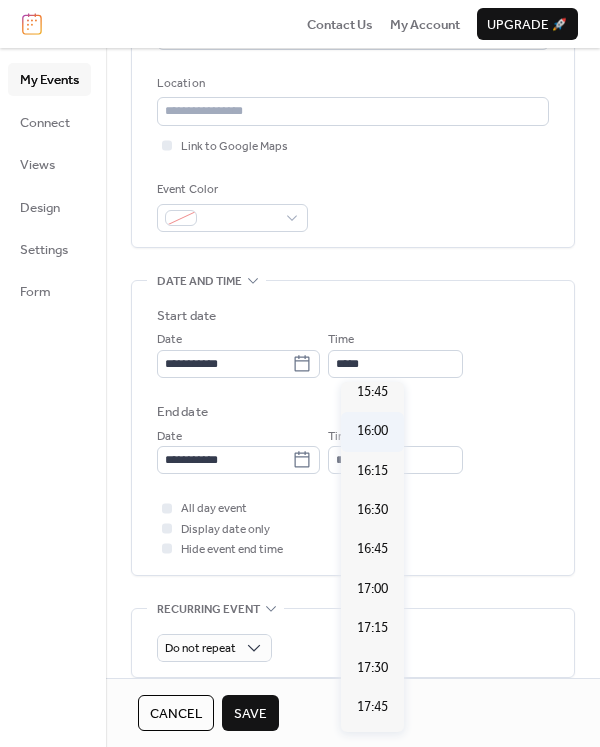 type on "*****" 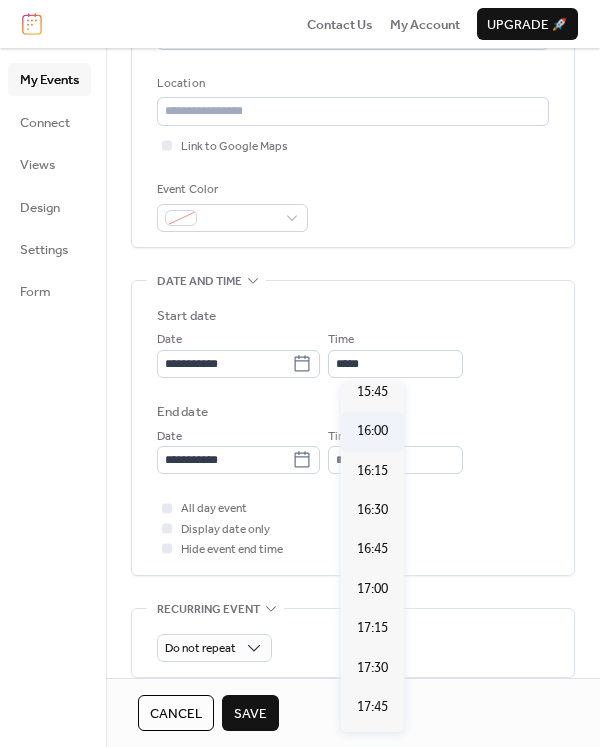 type on "*****" 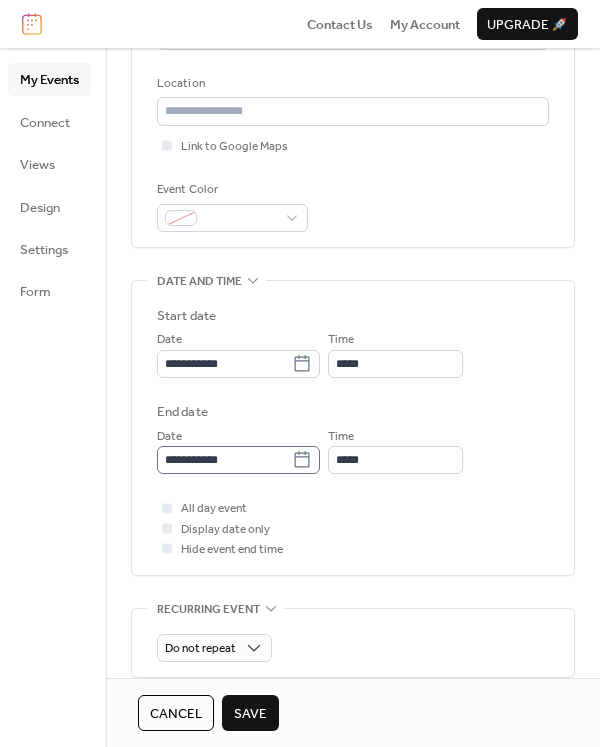click 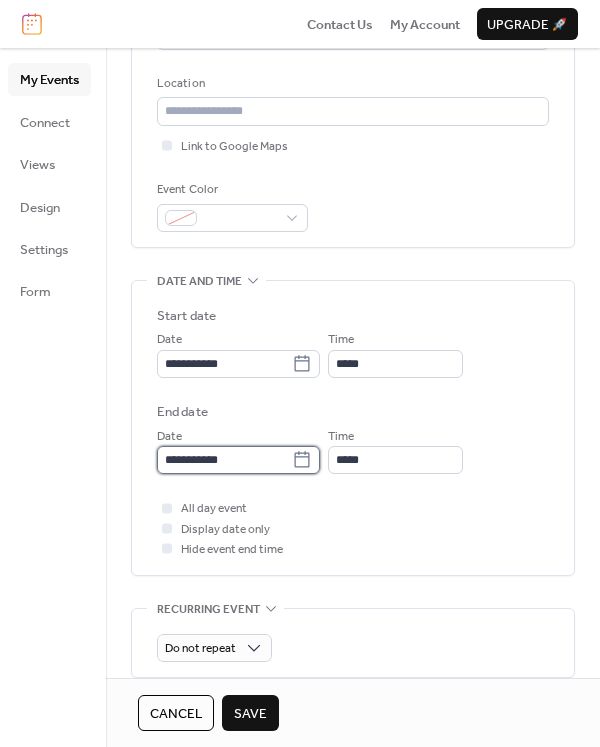 click on "**********" at bounding box center (224, 460) 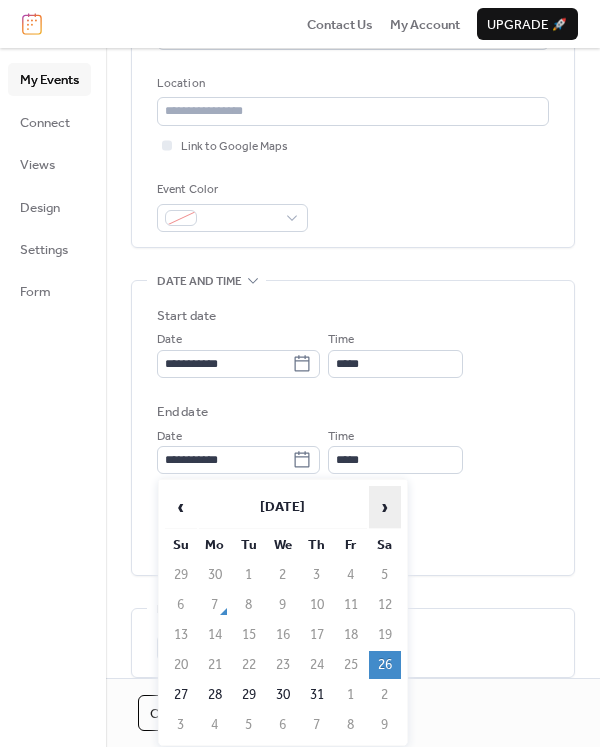 click on "›" at bounding box center [385, 507] 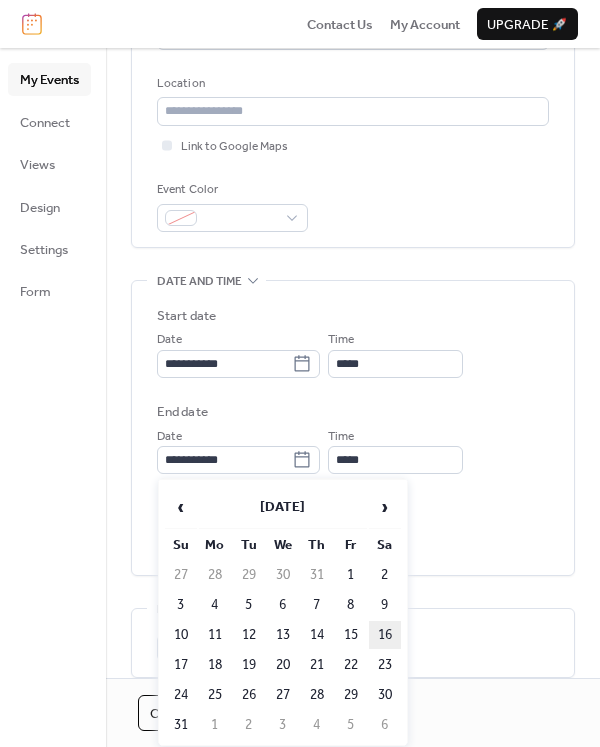 click on "16" at bounding box center (385, 635) 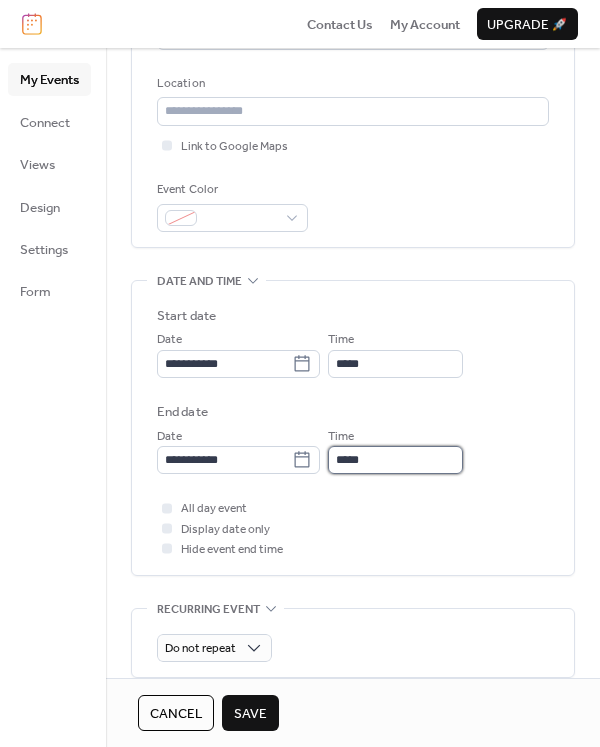 click on "*****" at bounding box center [395, 460] 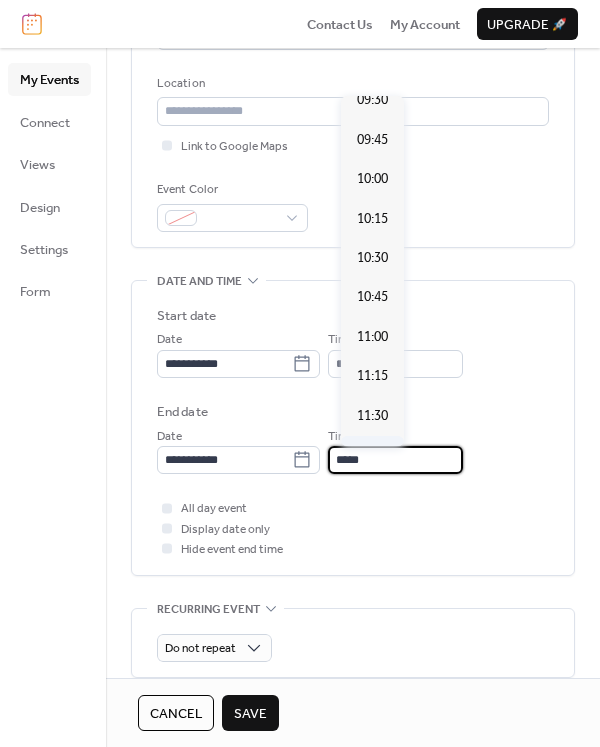 scroll, scrollTop: 1480, scrollLeft: 0, axis: vertical 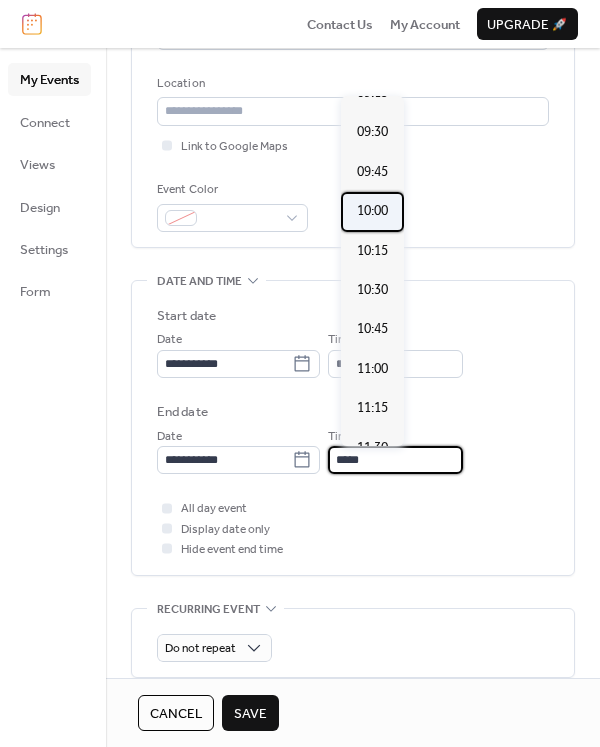 click on "10:00" at bounding box center (372, 211) 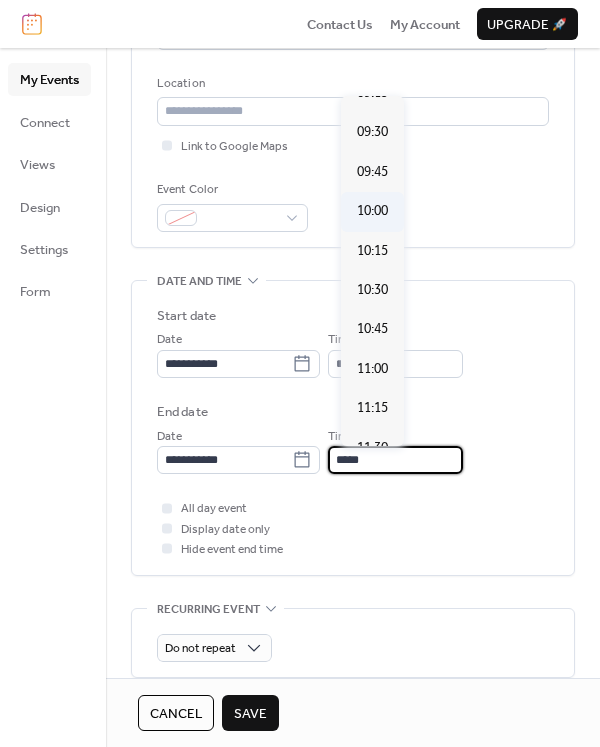 type on "*****" 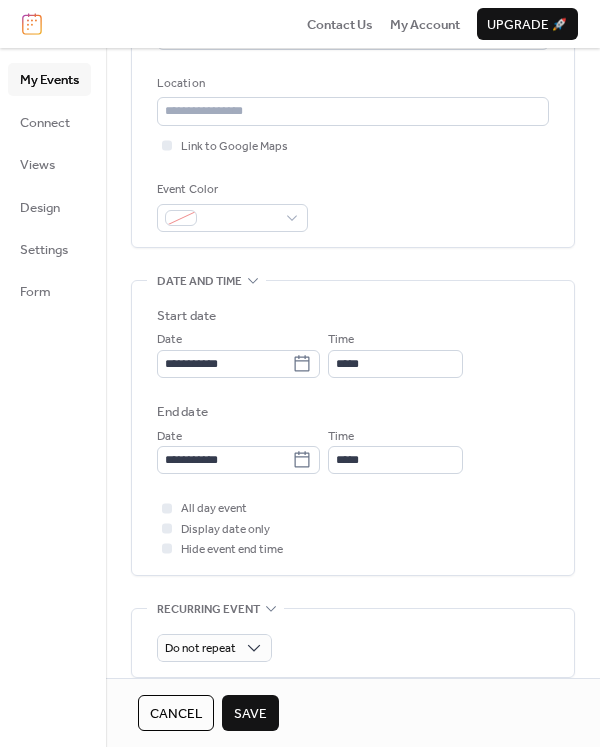 click on "Save" at bounding box center (250, 714) 